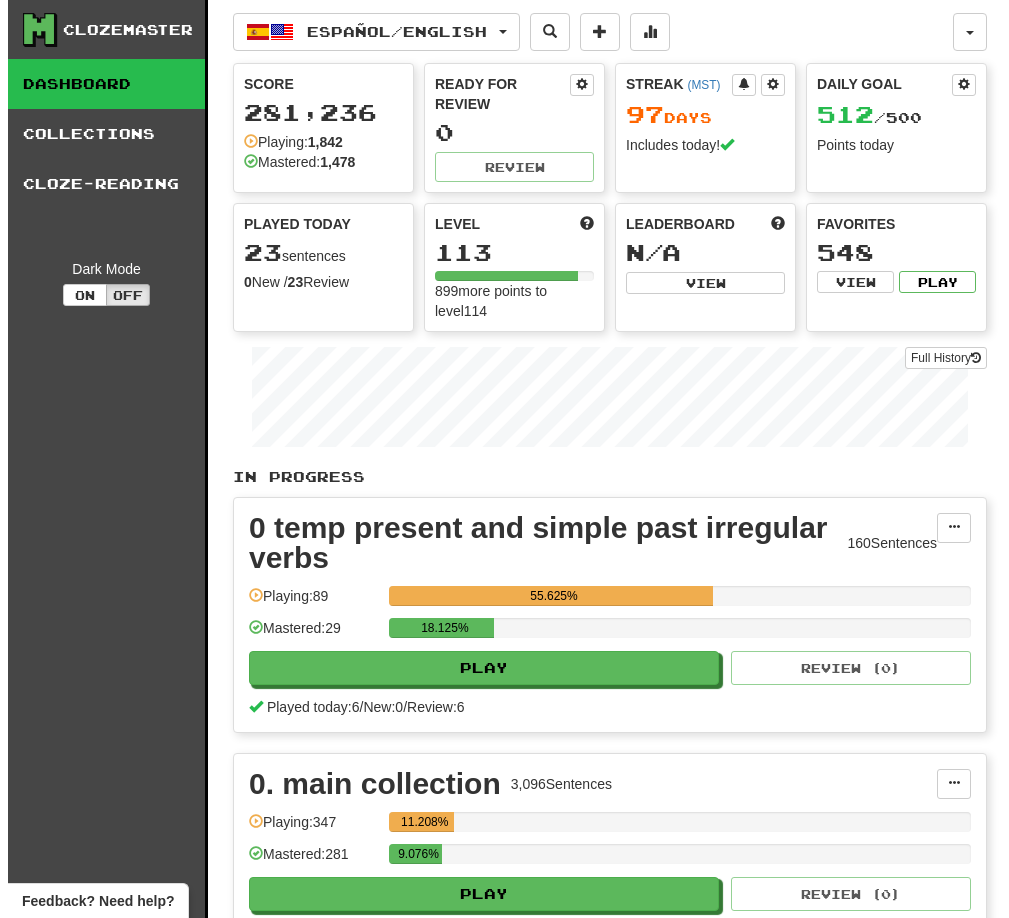 scroll, scrollTop: 0, scrollLeft: 0, axis: both 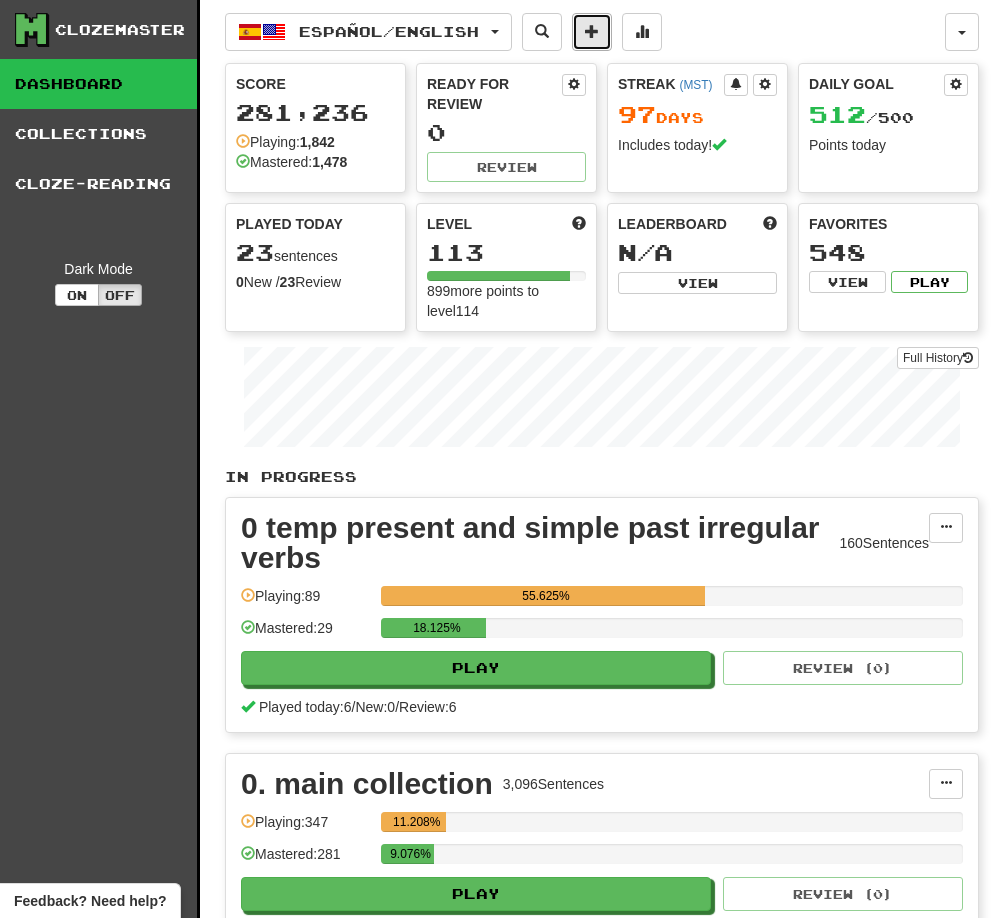 click at bounding box center (592, 32) 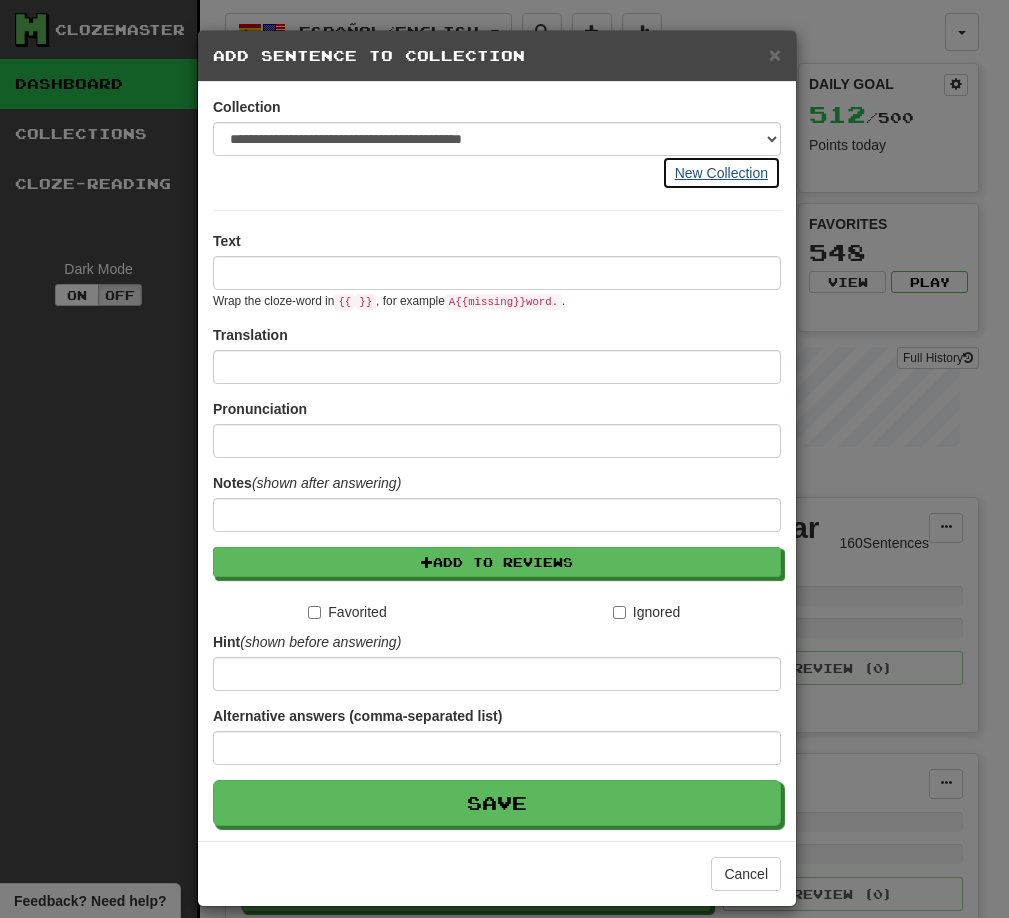 click on "New Collection" at bounding box center [721, 173] 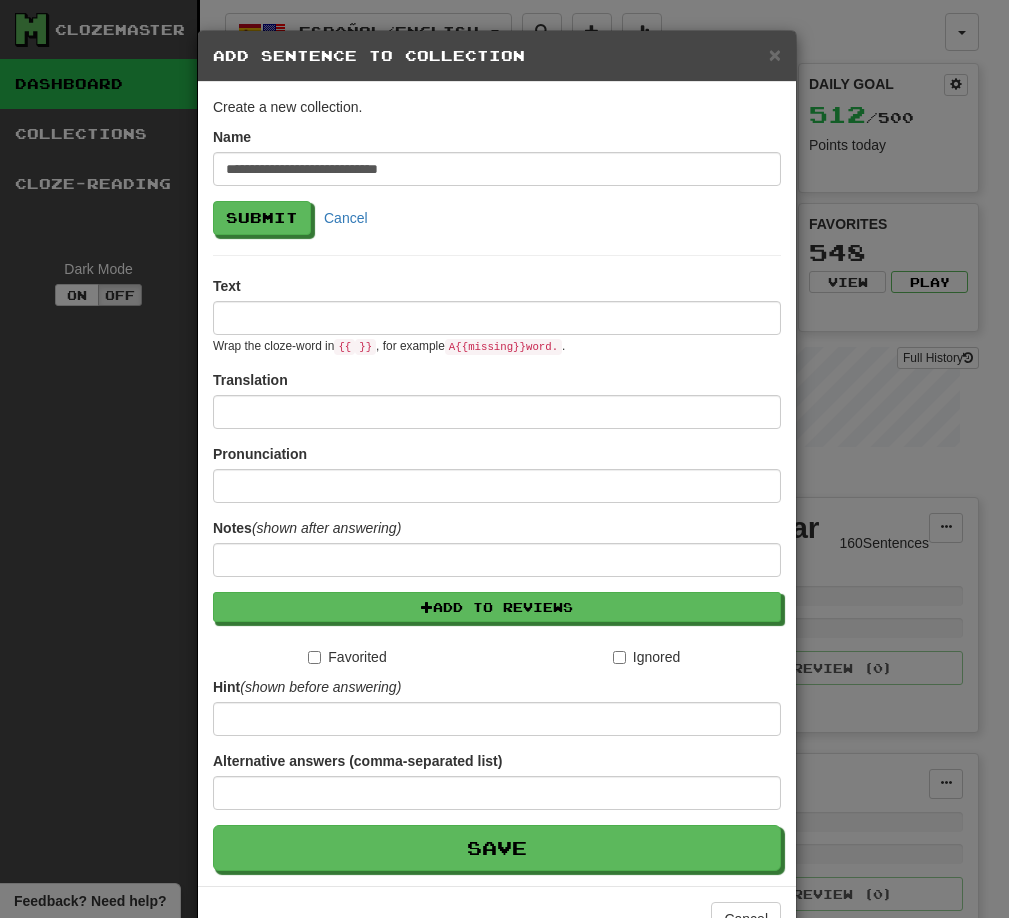 scroll, scrollTop: 1, scrollLeft: 0, axis: vertical 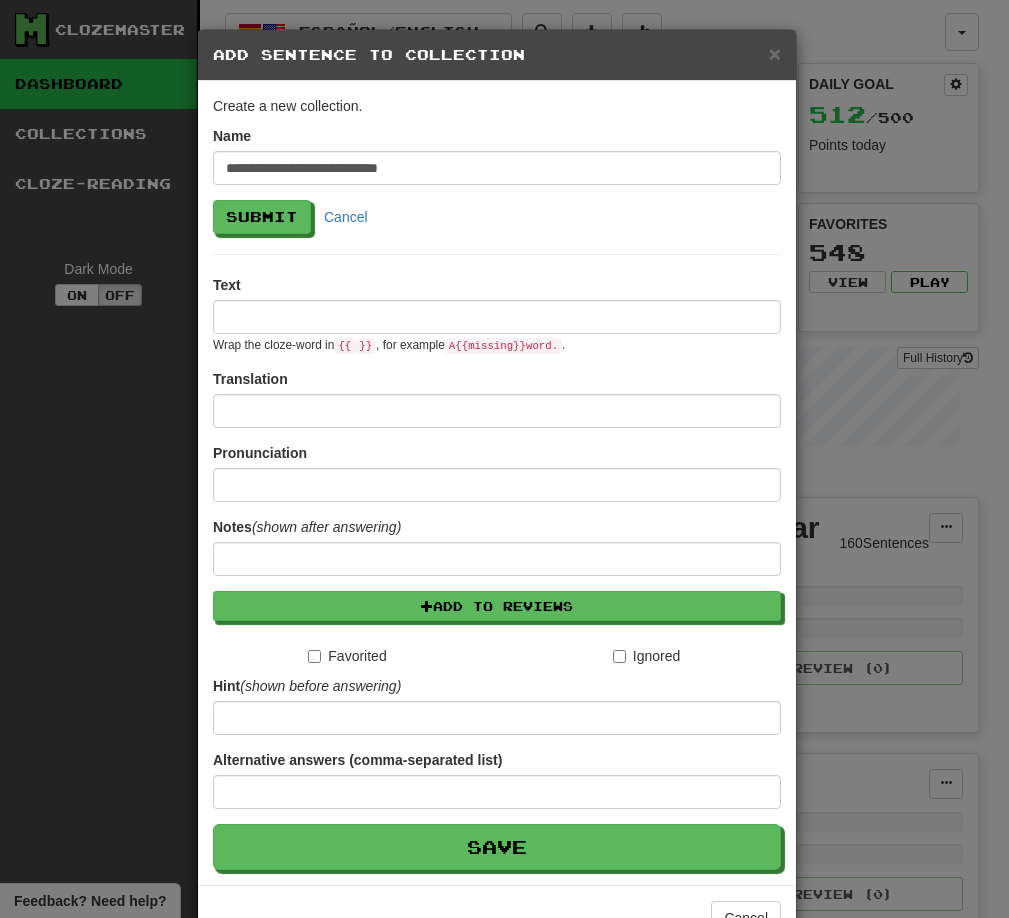 type on "**********" 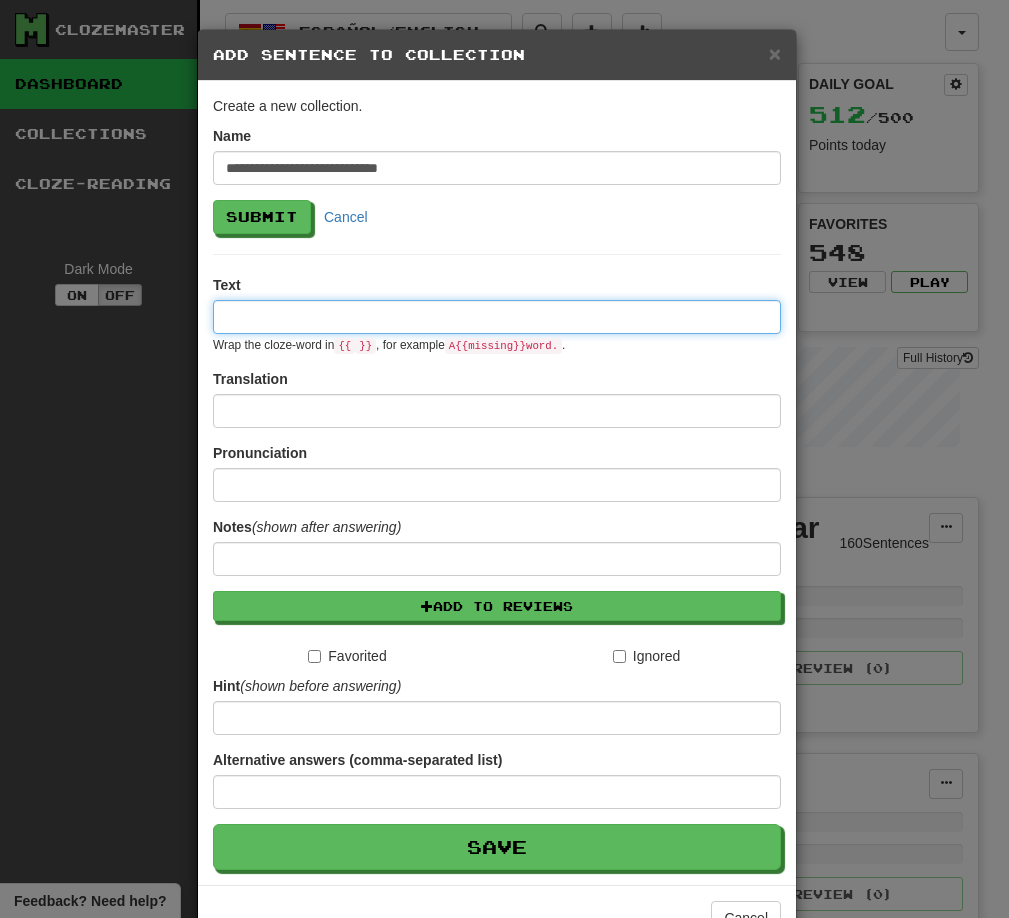 click at bounding box center [497, 317] 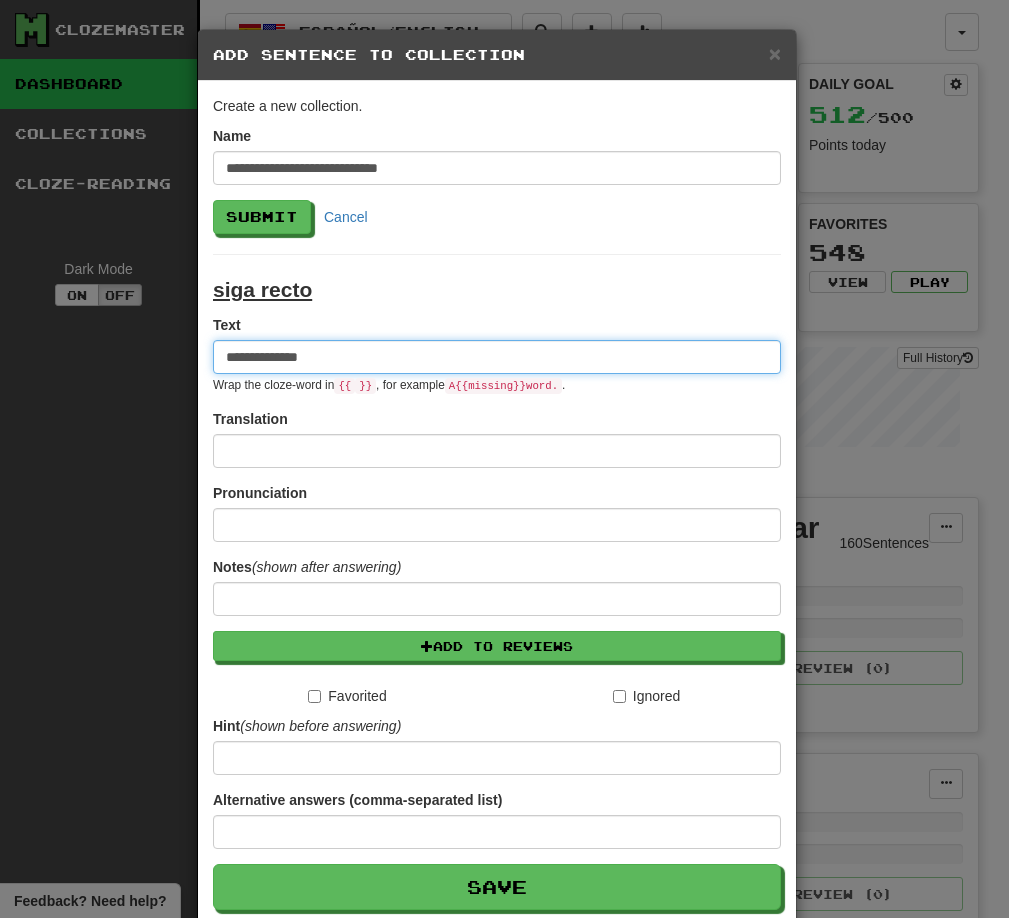 type on "**********" 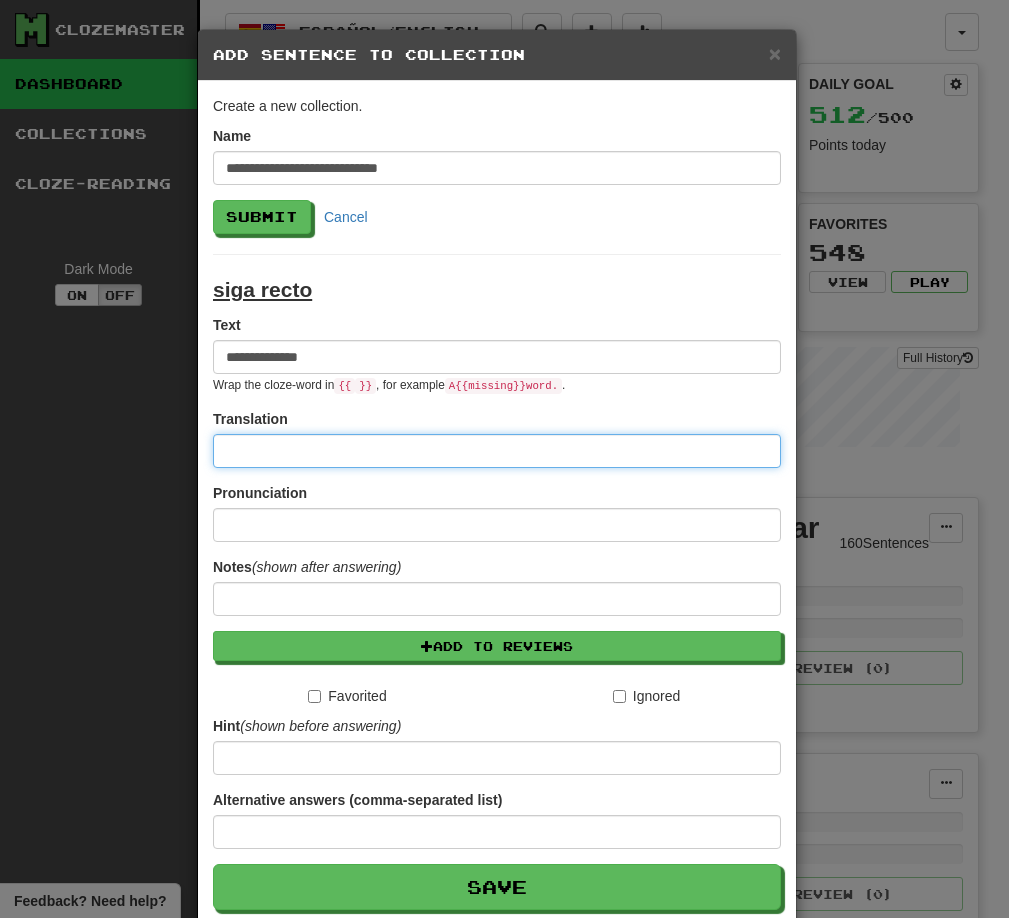 click at bounding box center (497, 451) 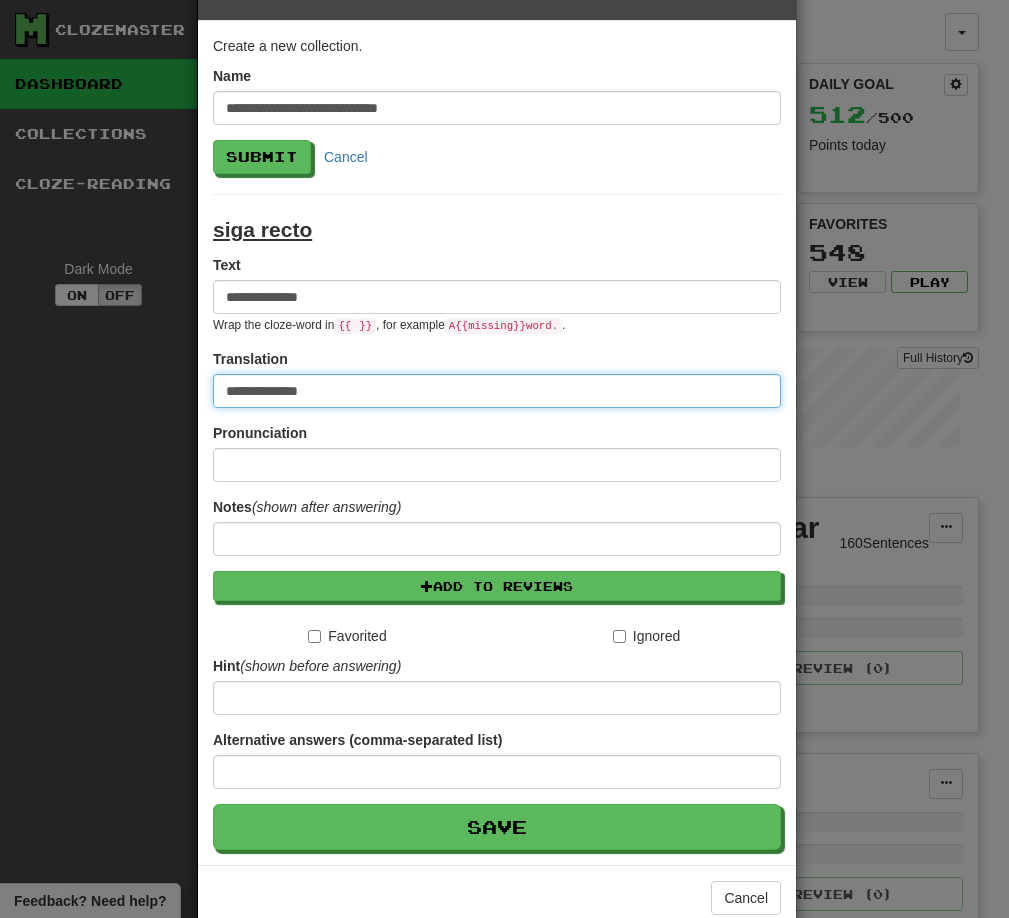 scroll, scrollTop: 104, scrollLeft: 0, axis: vertical 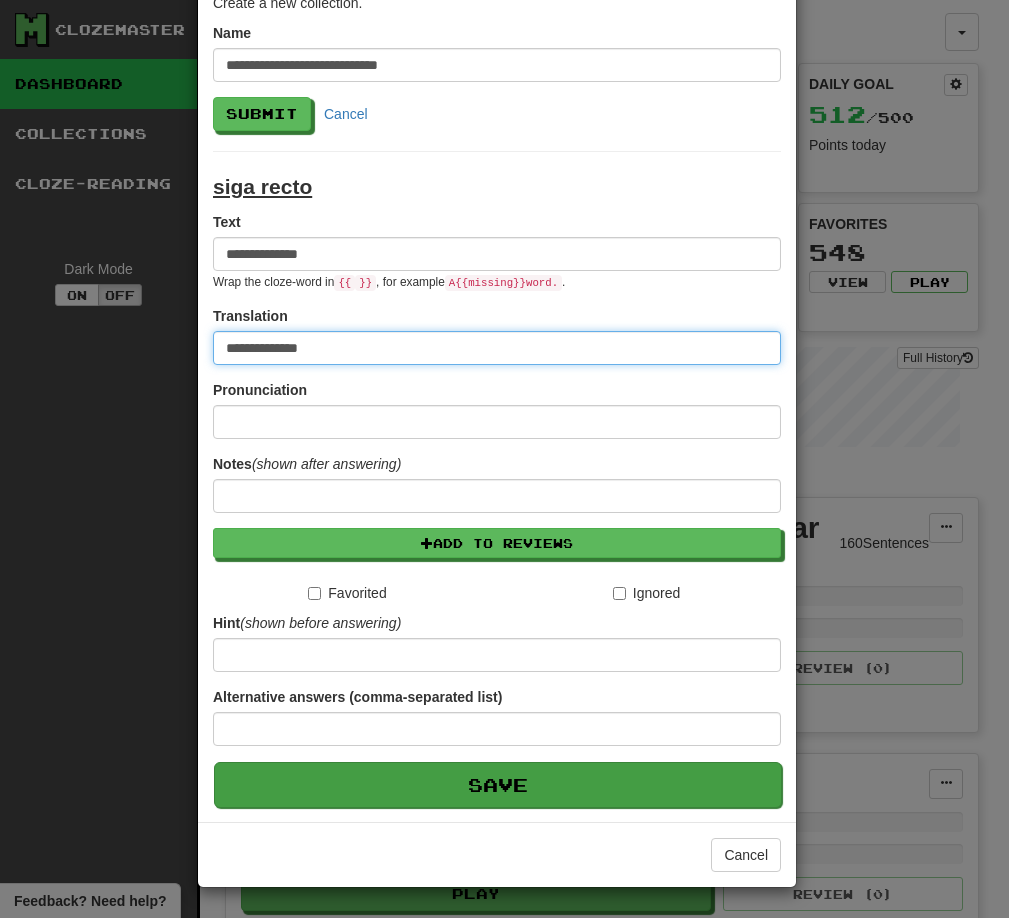type on "**********" 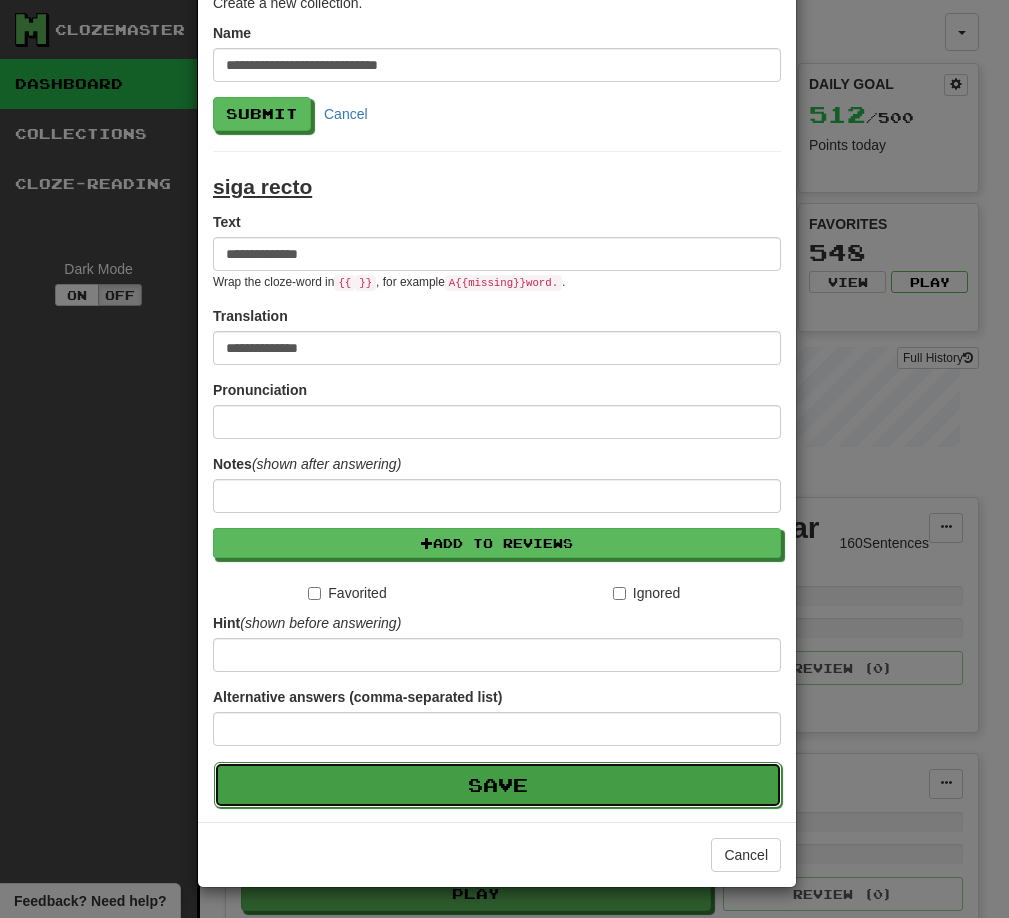 click on "Save" at bounding box center [498, 785] 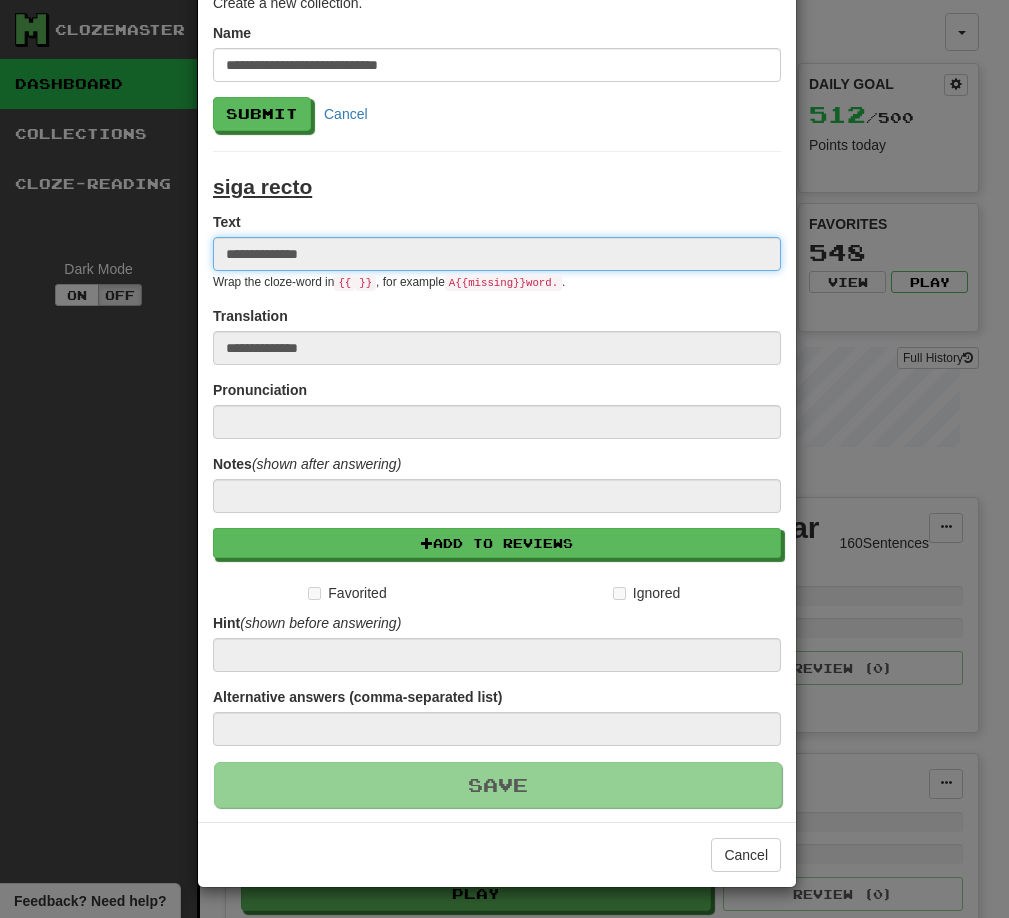 type 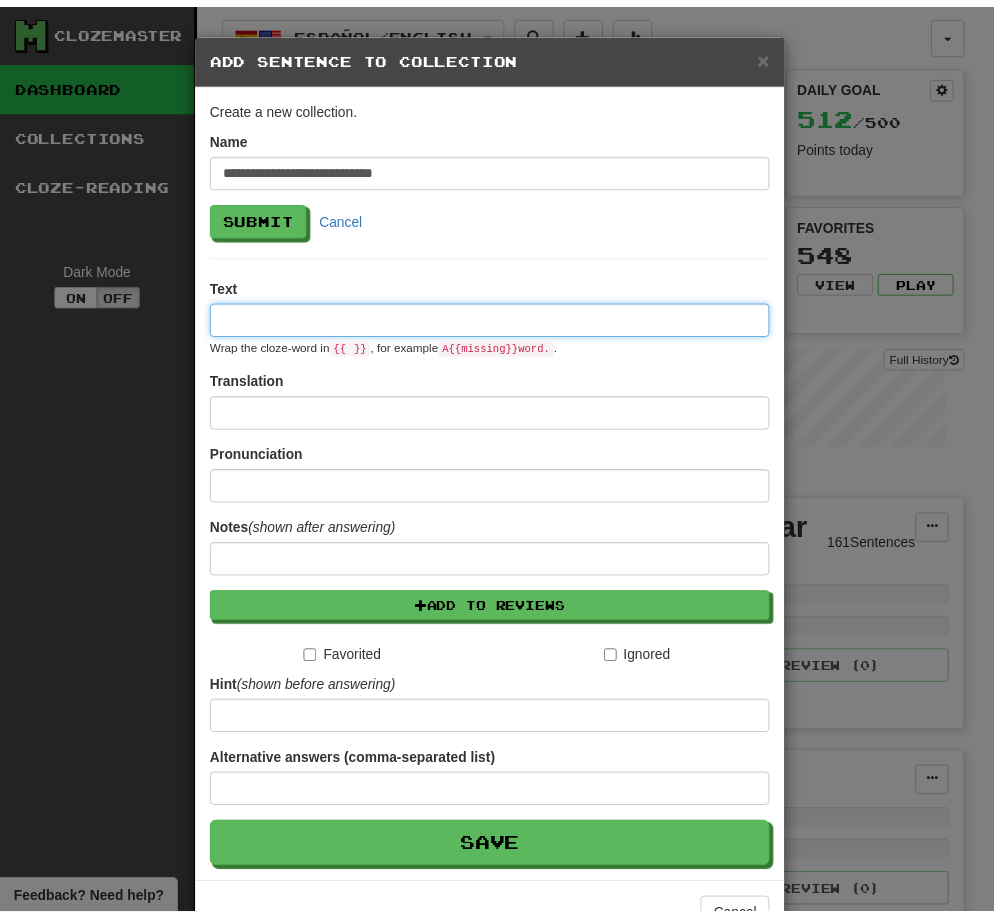scroll, scrollTop: 0, scrollLeft: 0, axis: both 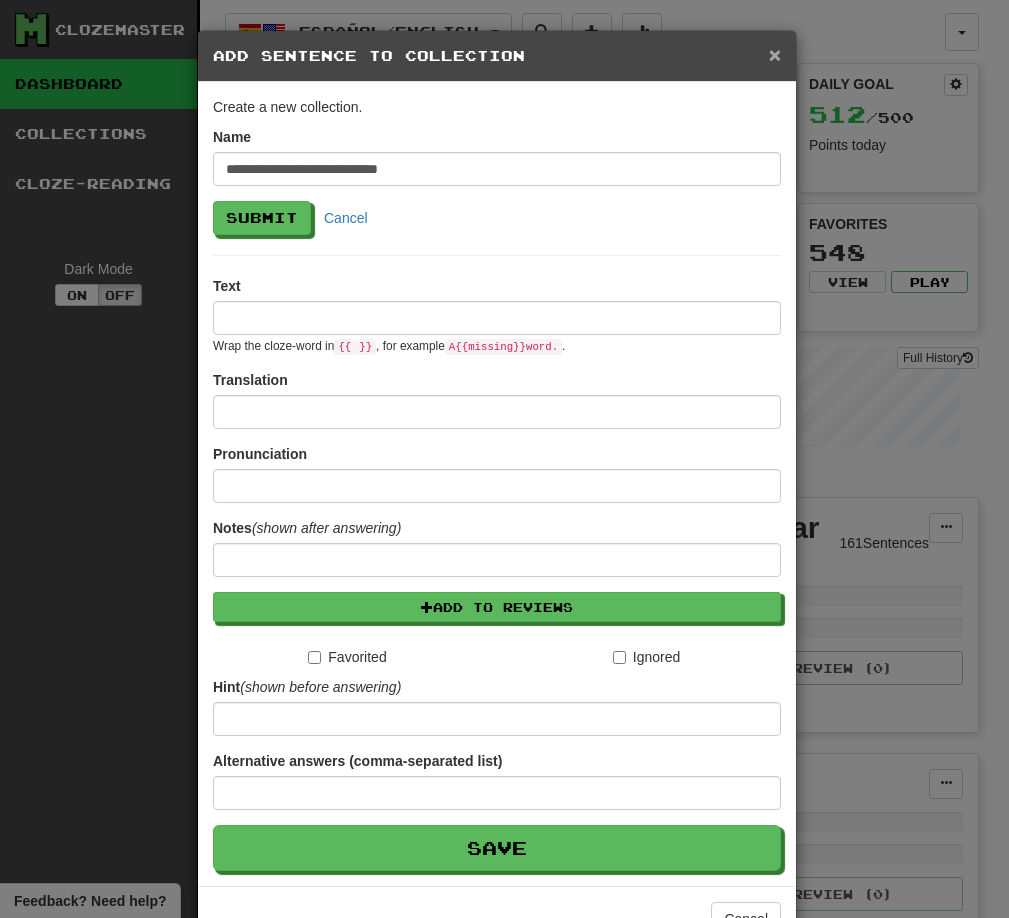 click on "×" at bounding box center (775, 54) 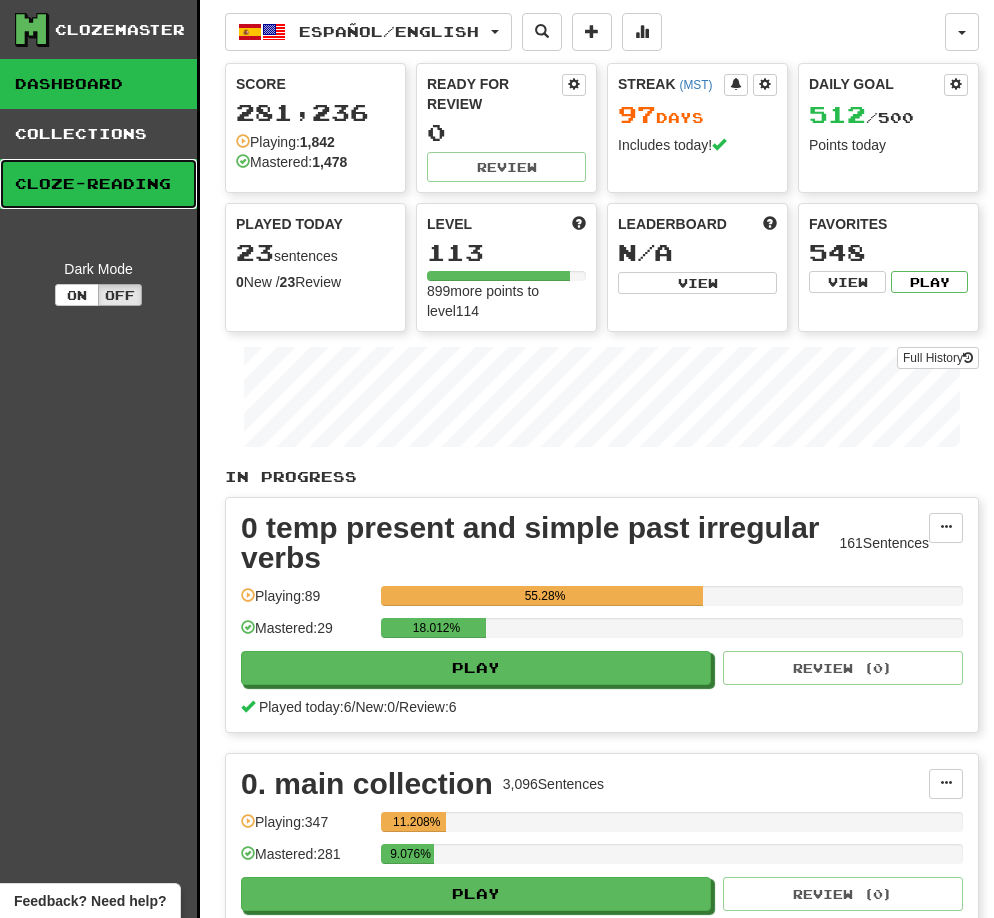 click on "Cloze-Reading" at bounding box center [98, 184] 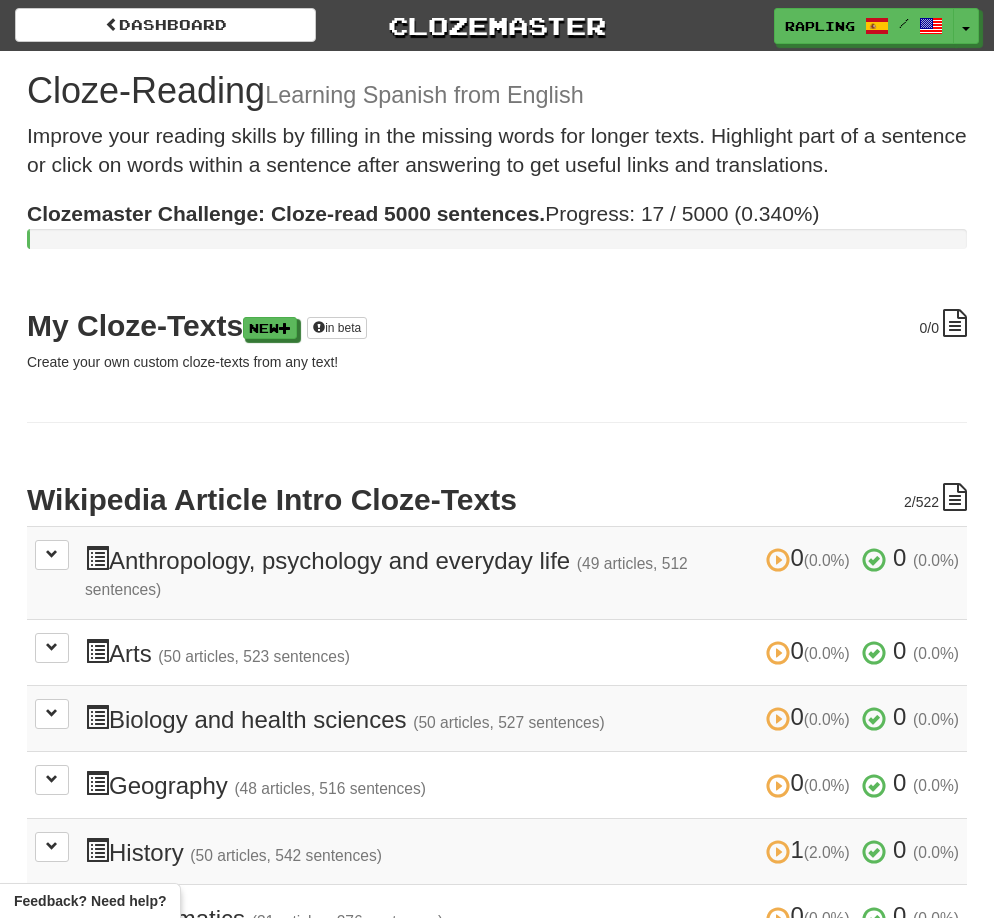 scroll, scrollTop: 0, scrollLeft: 0, axis: both 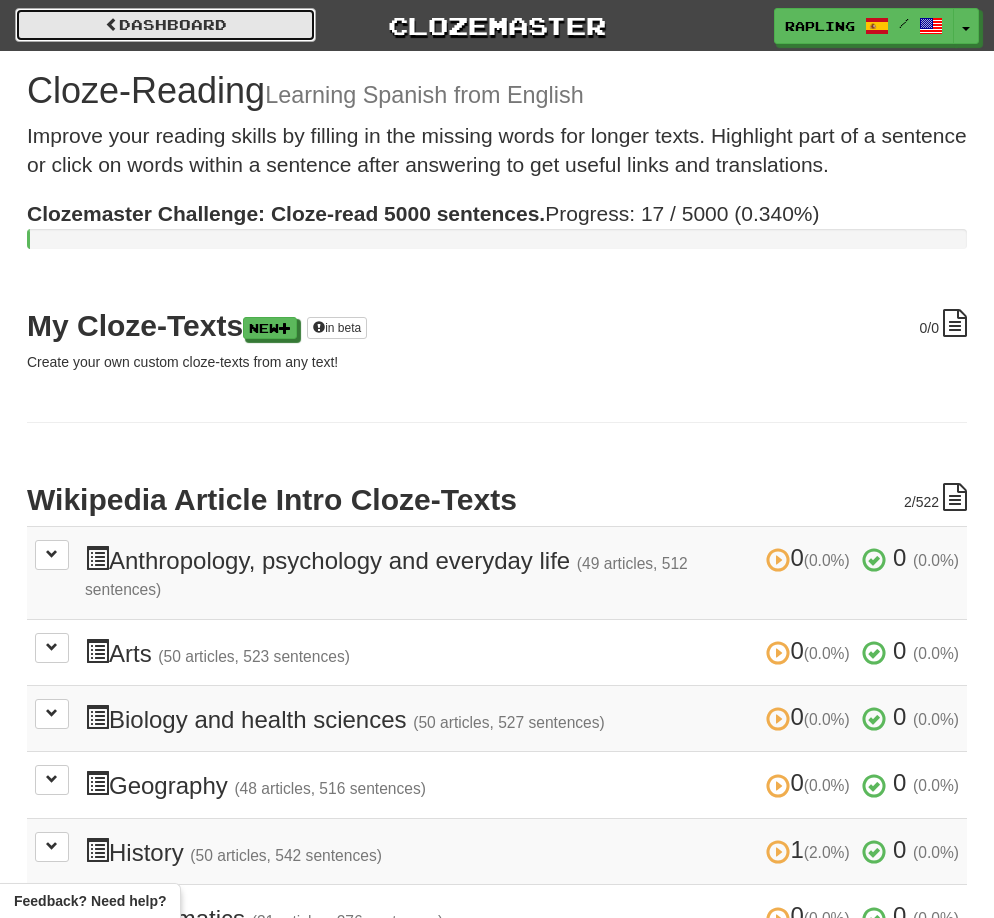 click on "Dashboard" at bounding box center (165, 25) 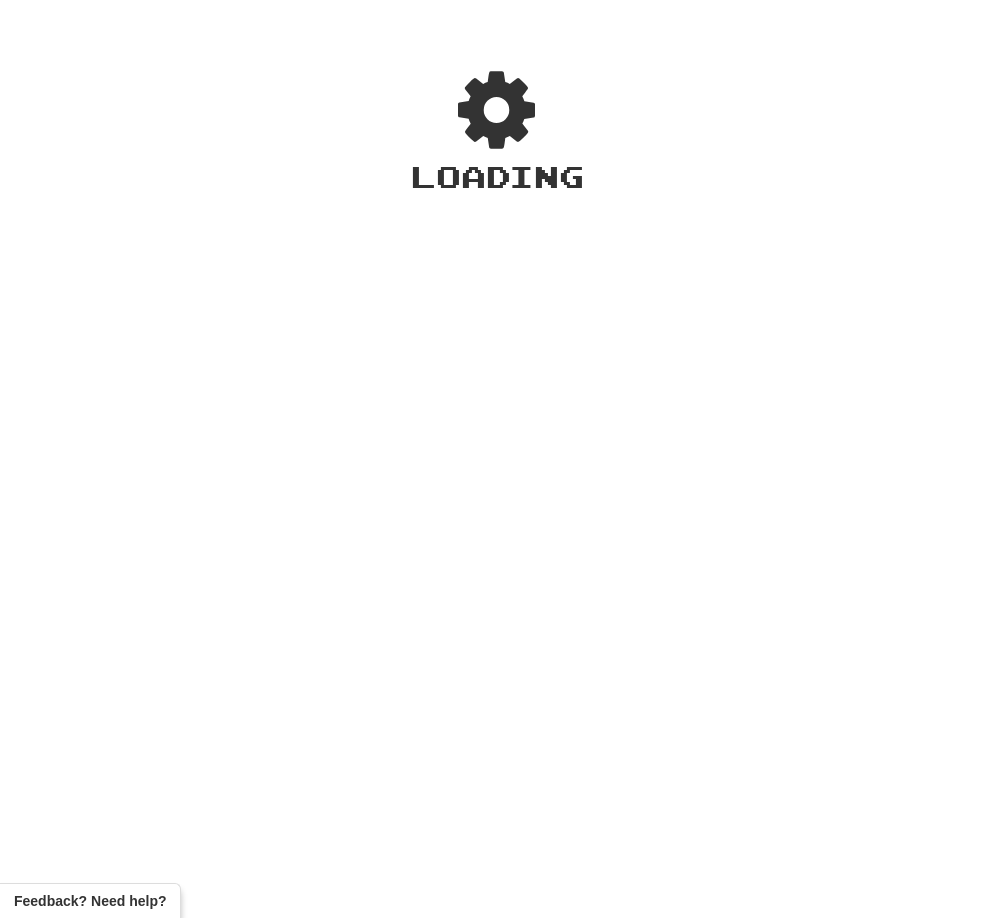 scroll, scrollTop: 0, scrollLeft: 0, axis: both 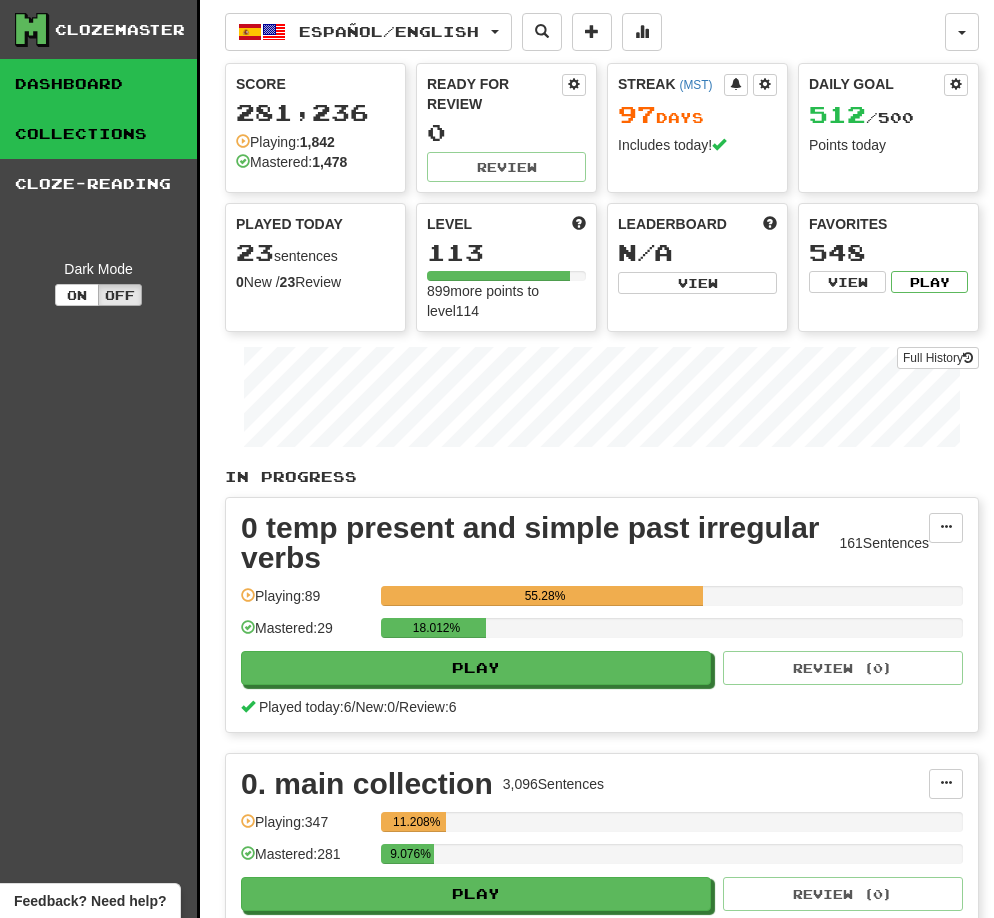 click on "Collections" at bounding box center (98, 134) 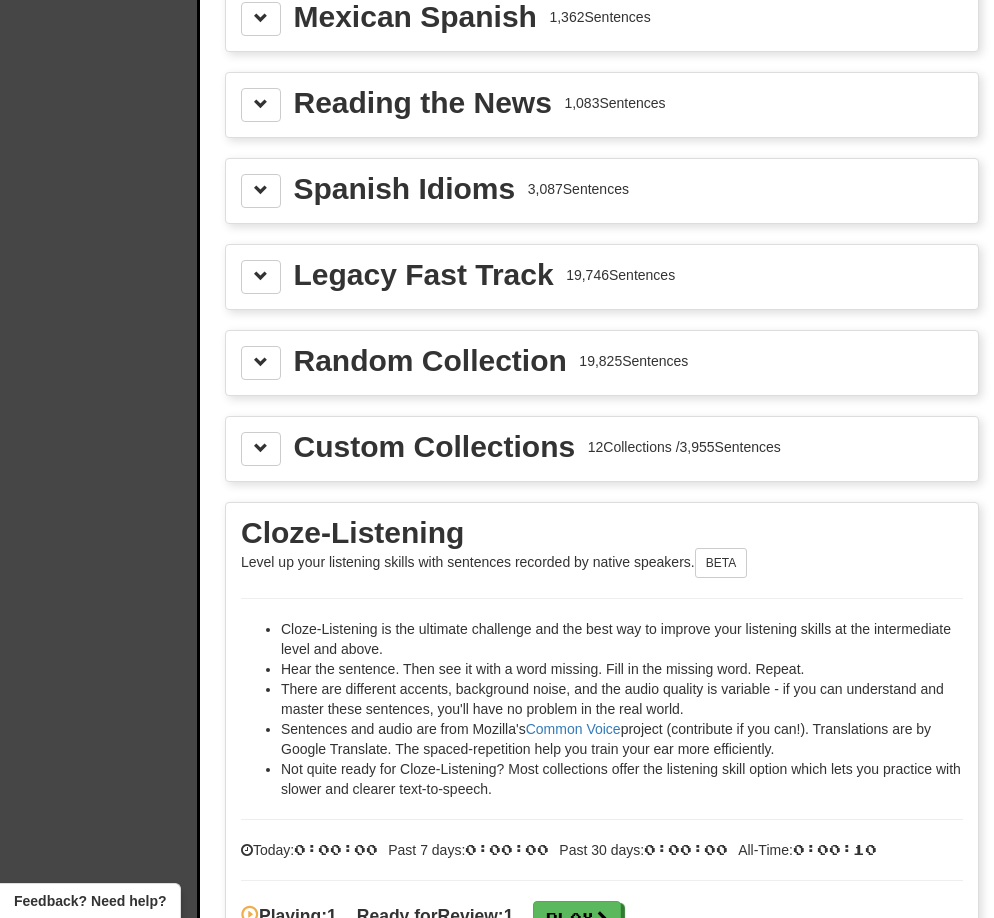 scroll, scrollTop: 2727, scrollLeft: 0, axis: vertical 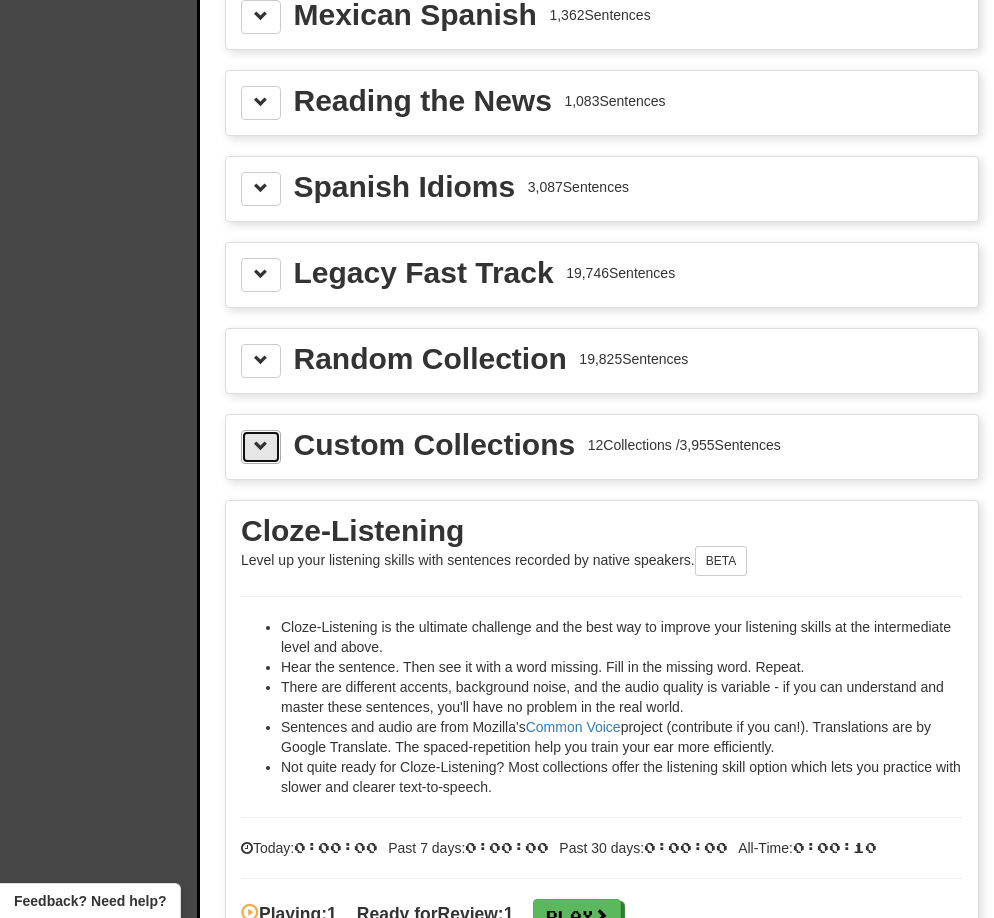 click at bounding box center (261, 446) 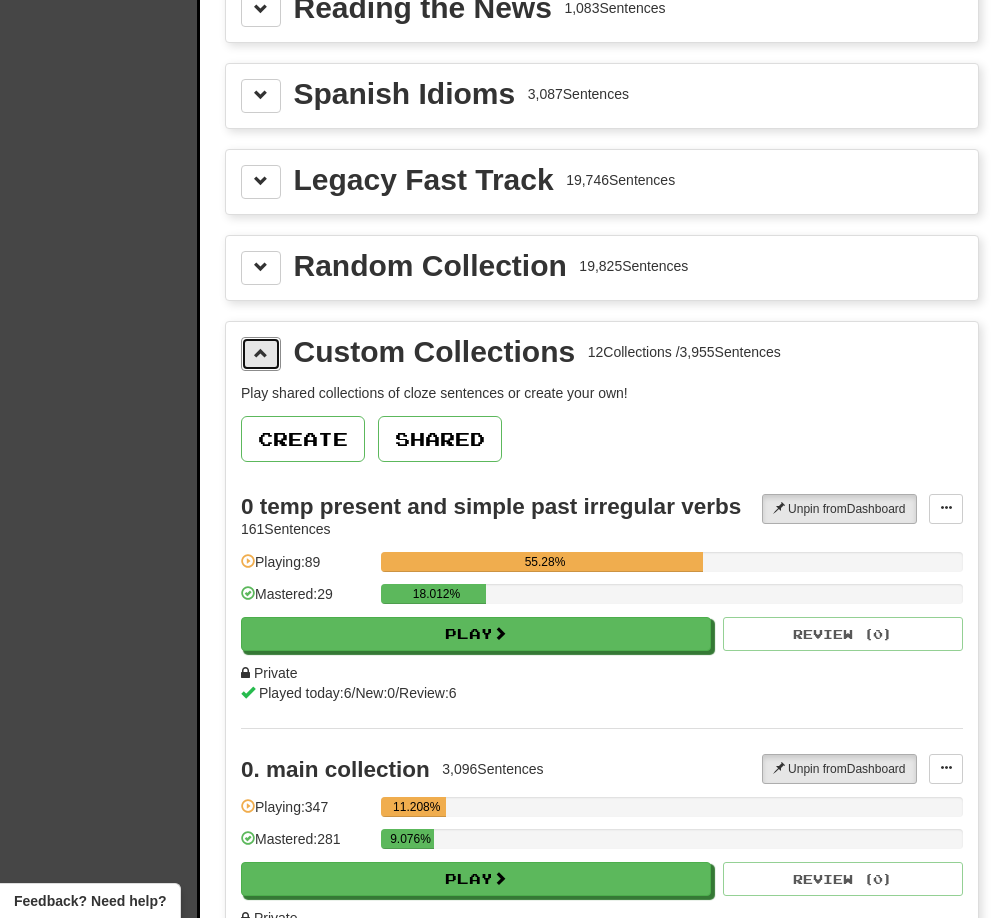 scroll, scrollTop: 2777, scrollLeft: 0, axis: vertical 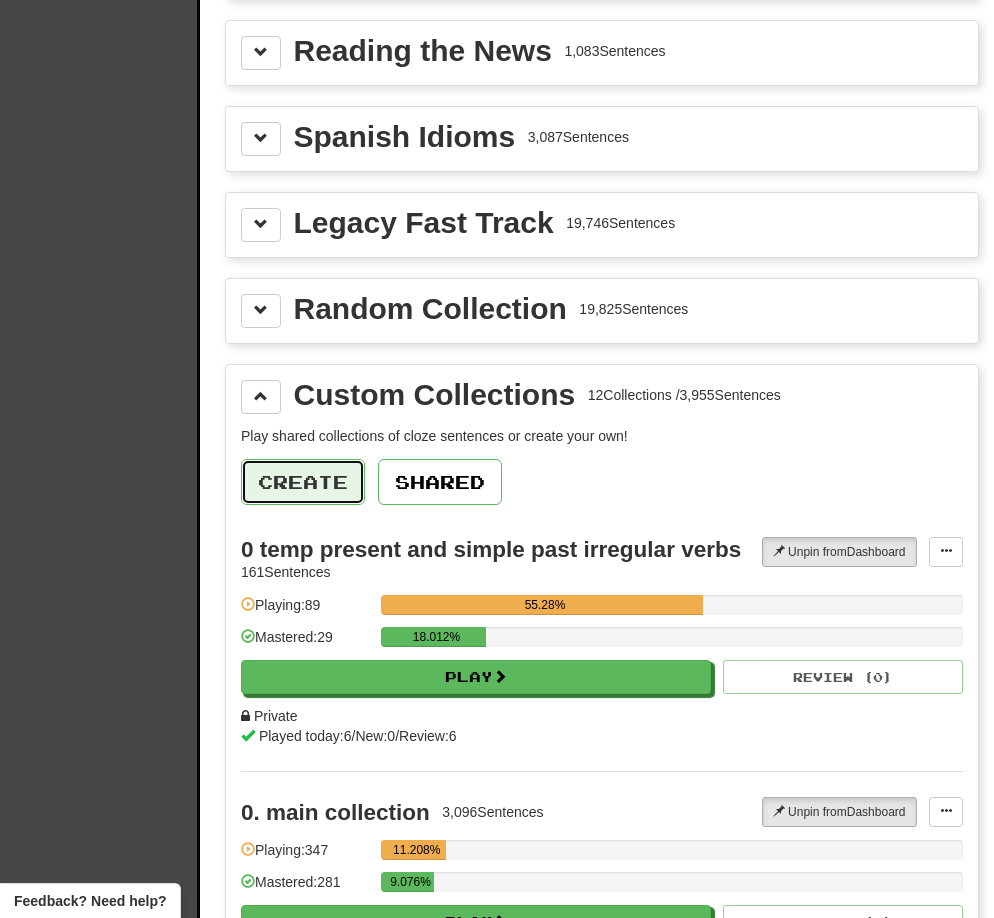 click on "Create" at bounding box center (303, 482) 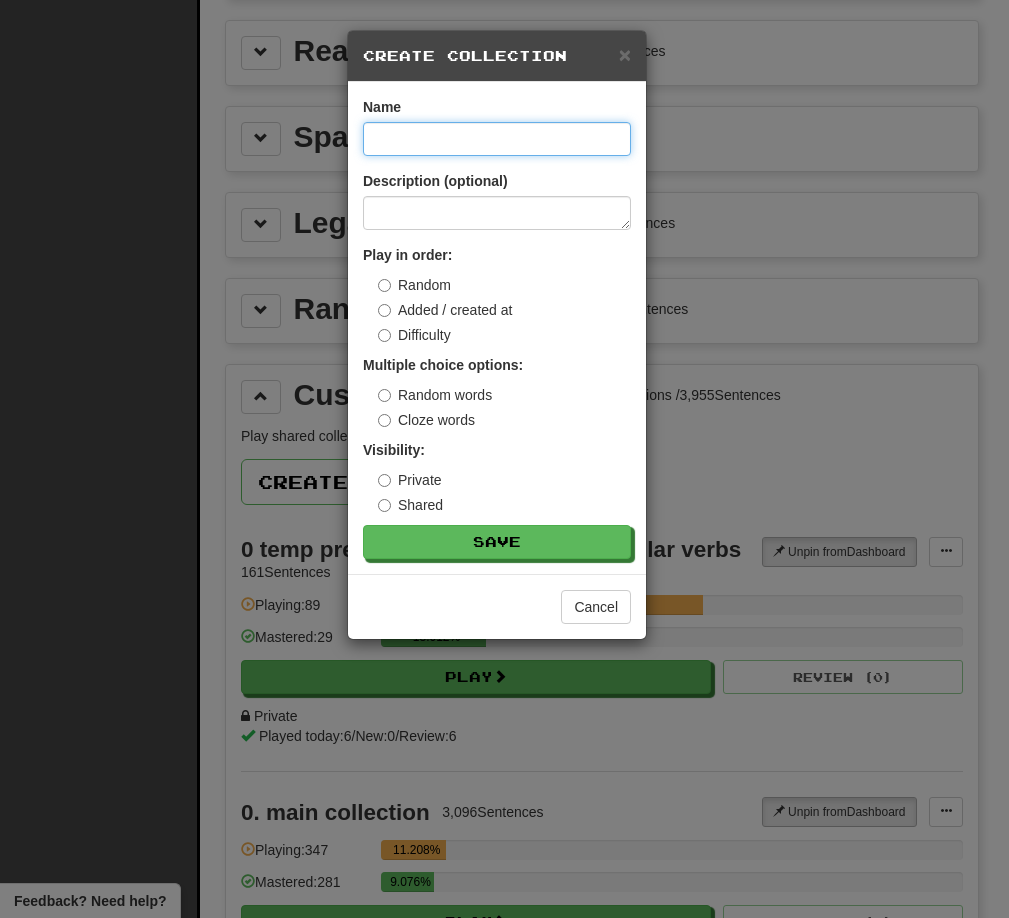 click at bounding box center [497, 139] 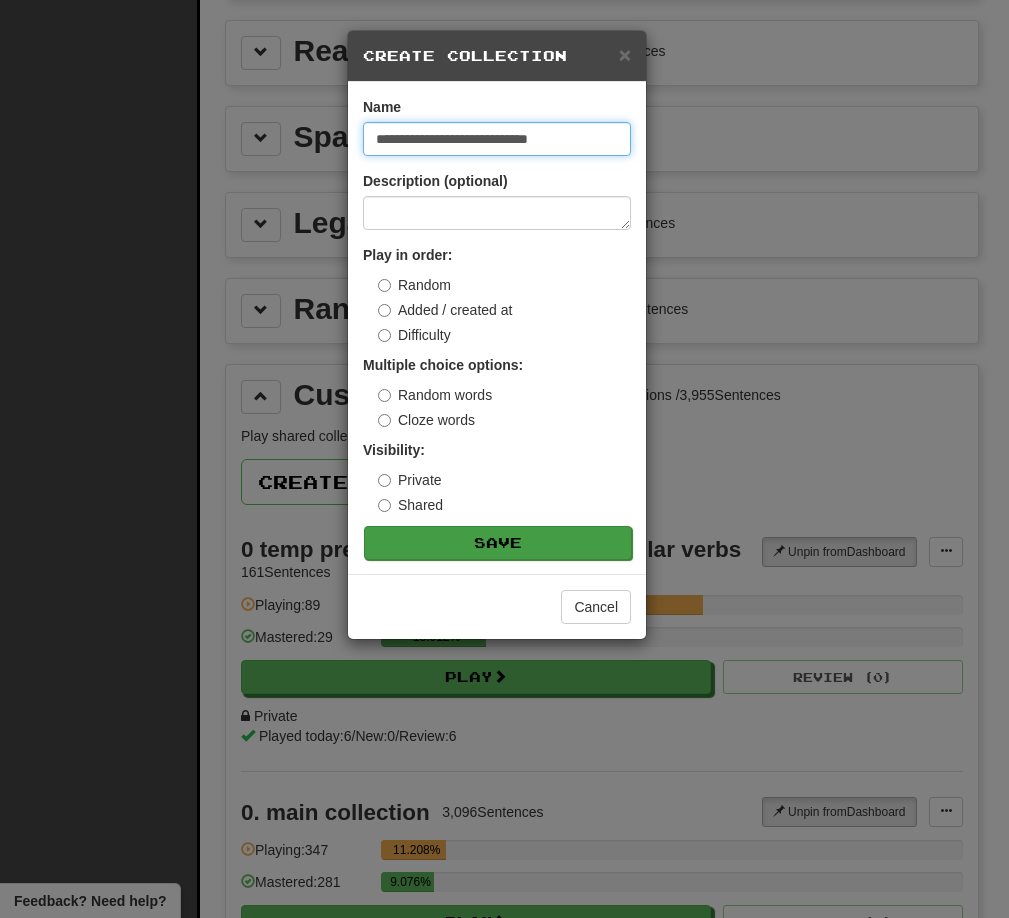 type on "**********" 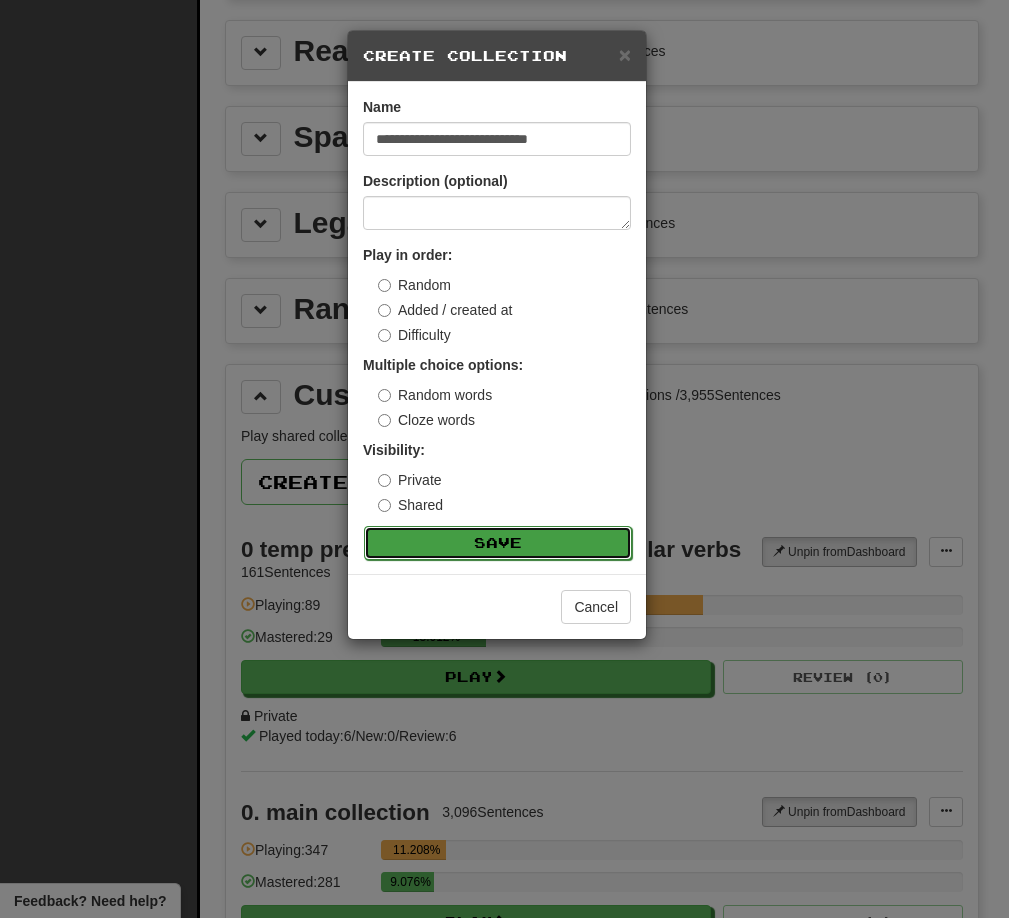 click on "Save" at bounding box center (498, 543) 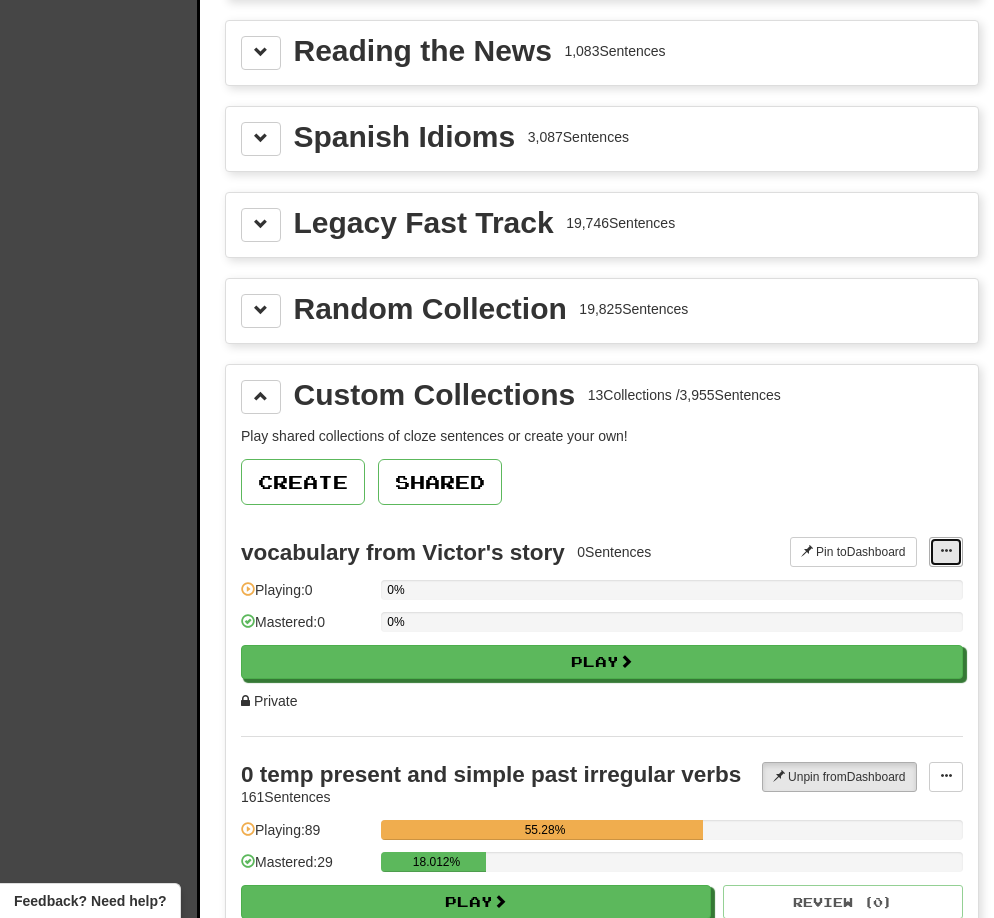 click at bounding box center (946, 551) 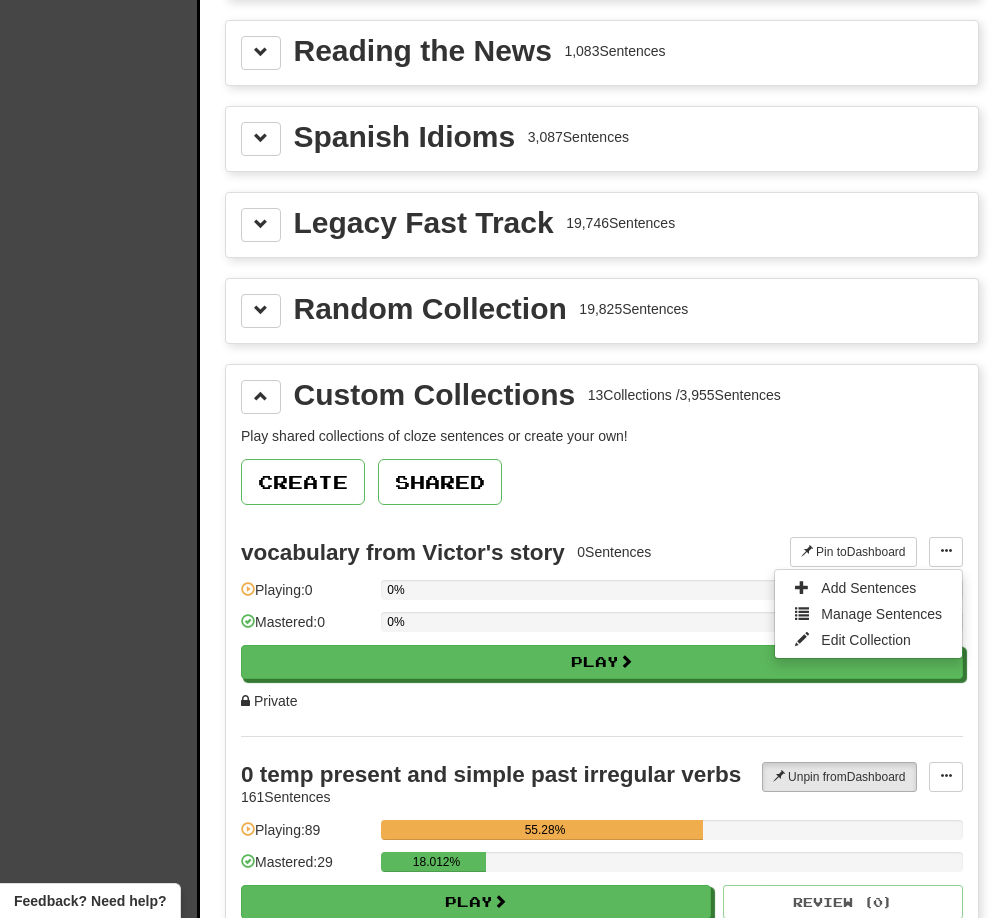 click on "Create Shared" at bounding box center [602, 482] 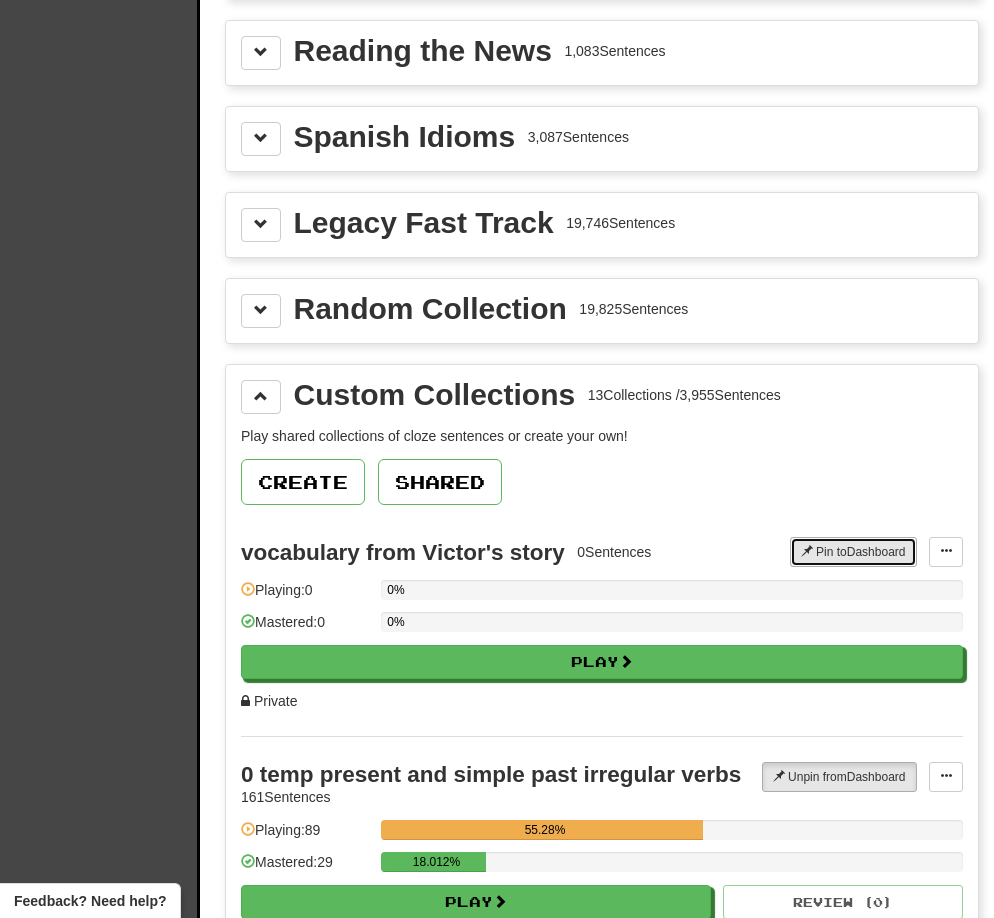 click on "Pin to  Dashboard" at bounding box center [853, 552] 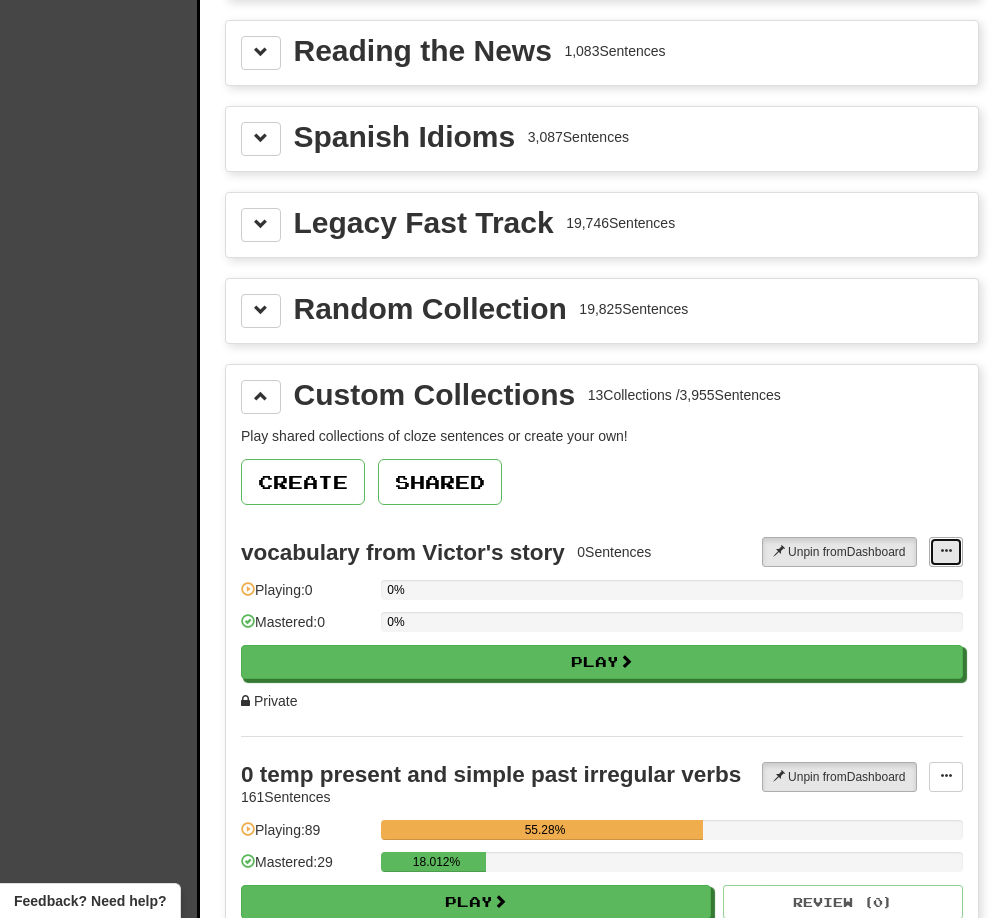 click at bounding box center [946, 551] 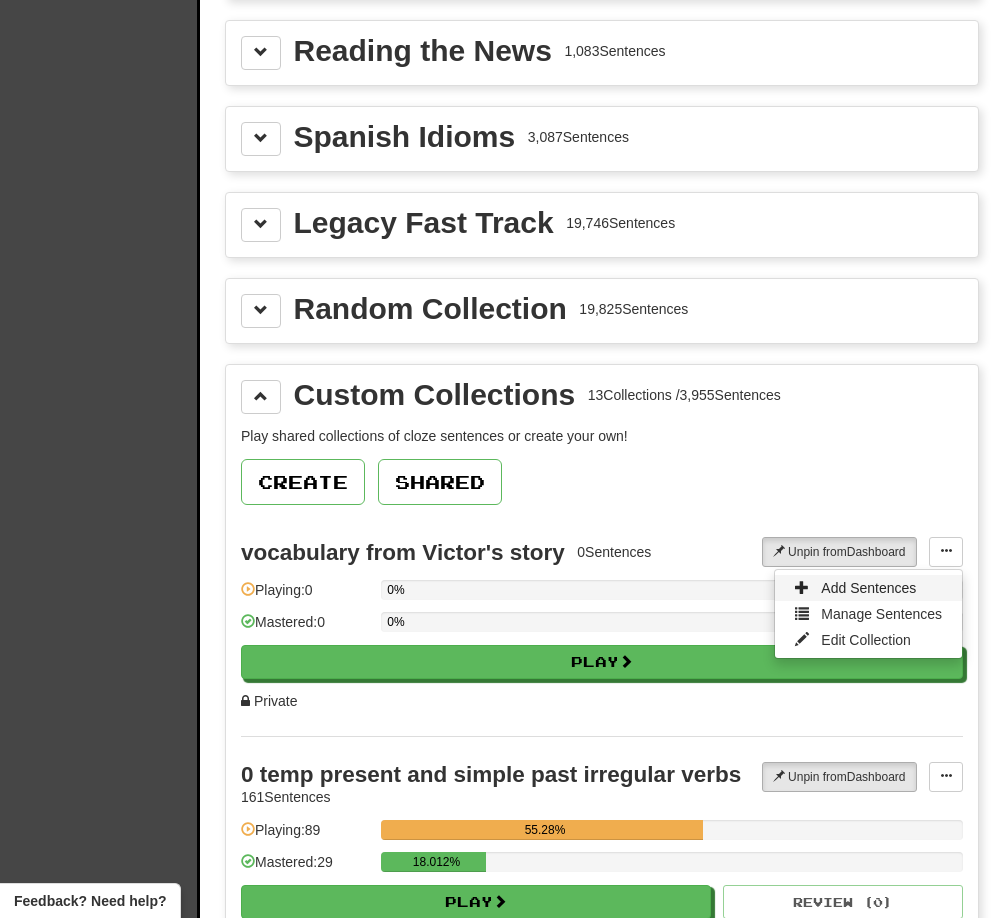 click on "Add Sentences" at bounding box center [868, 588] 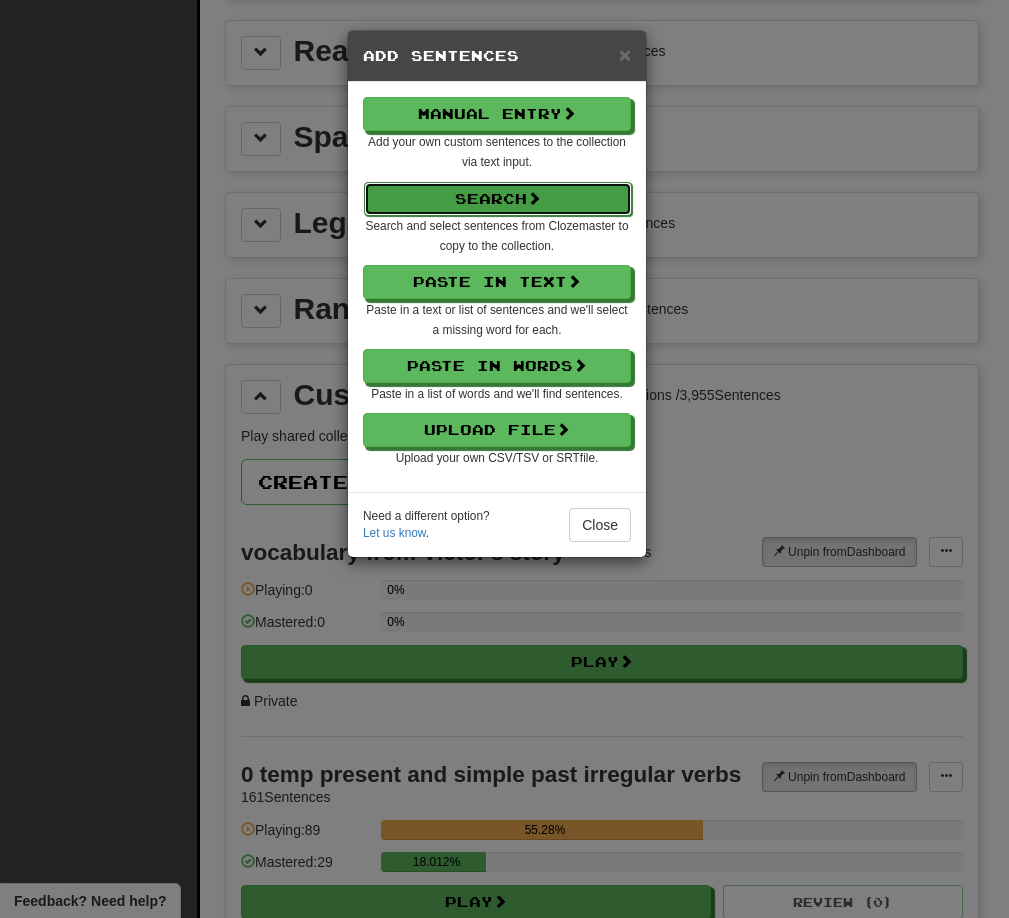 click on "Search" at bounding box center (498, 199) 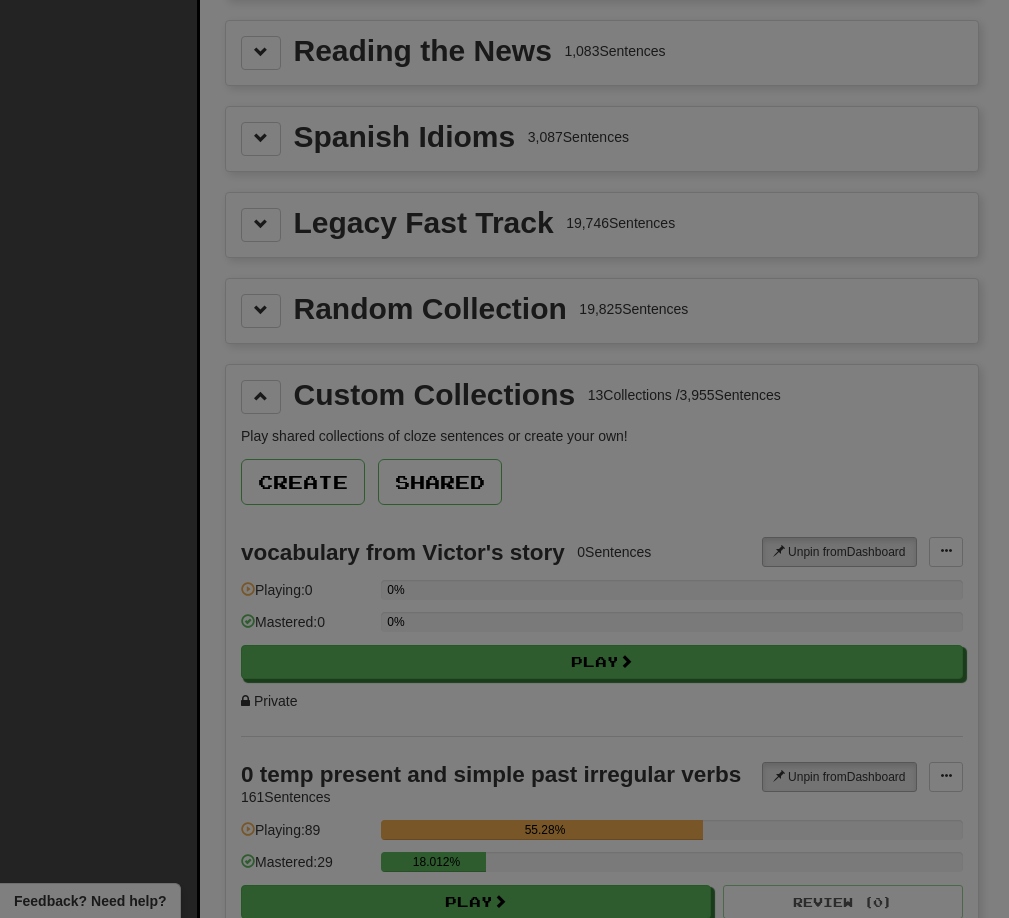 select on "****" 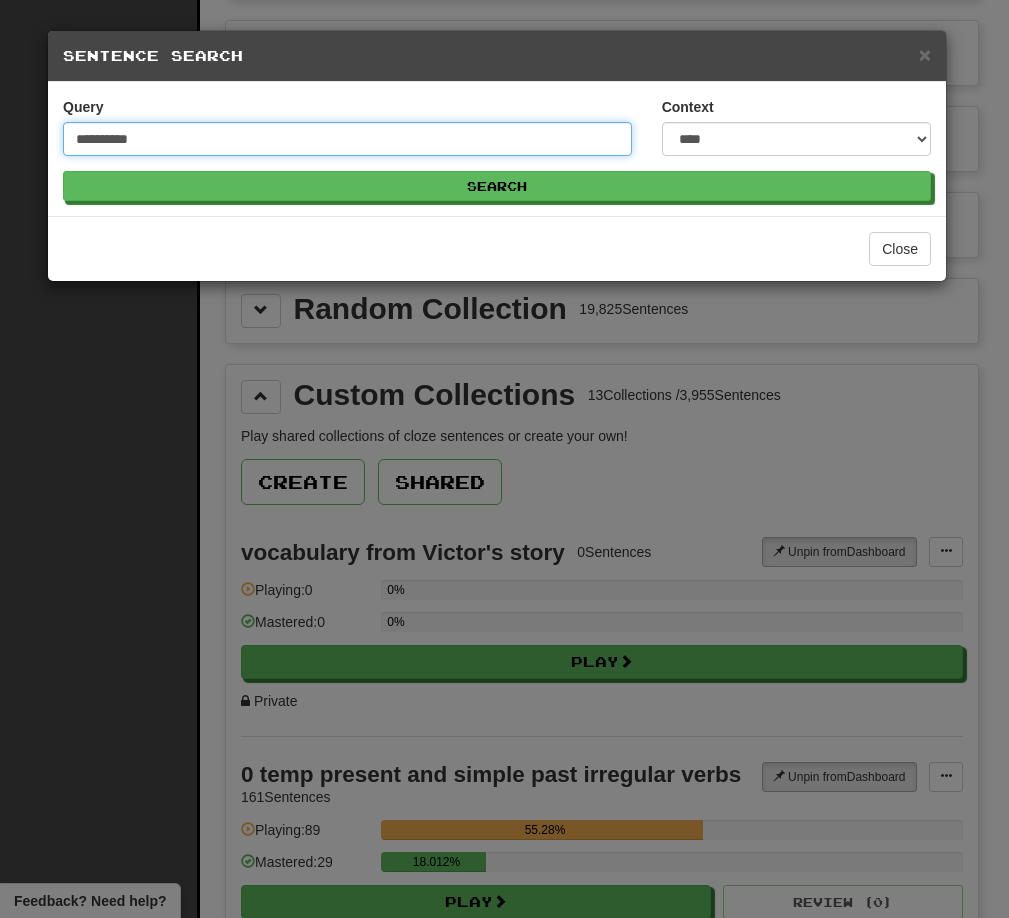 type on "**********" 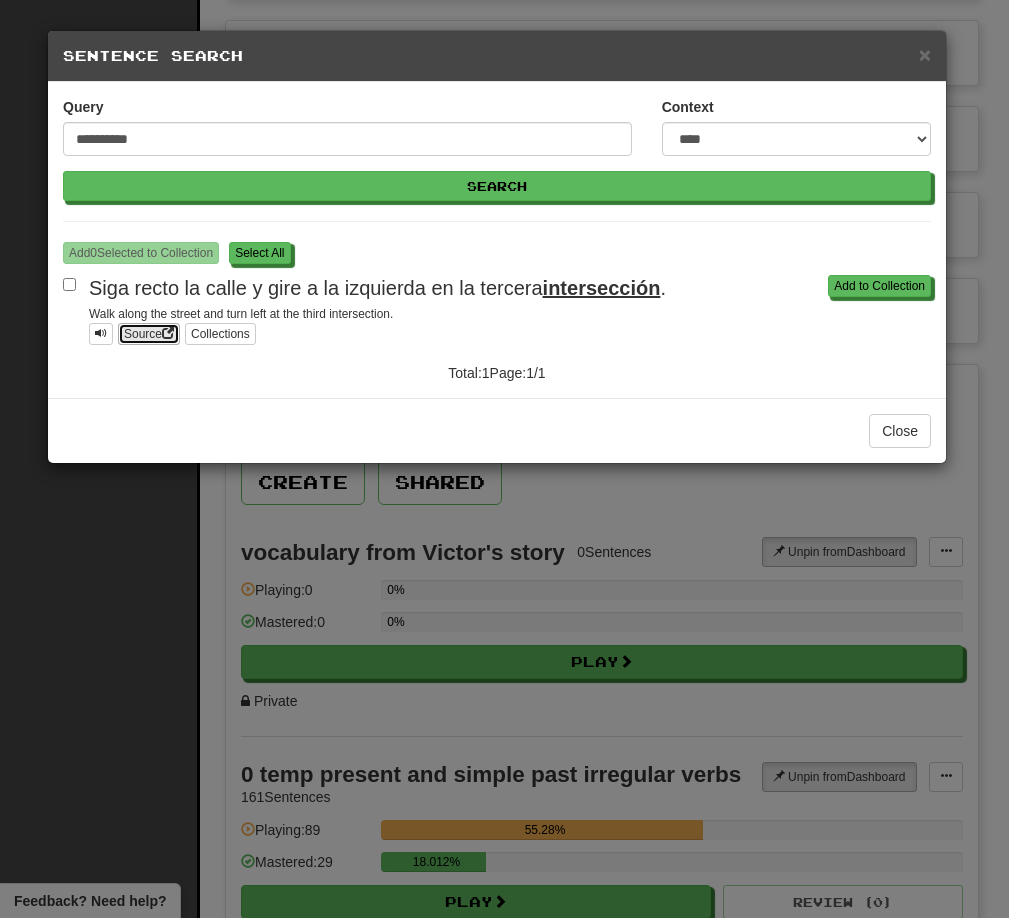 click on "Source" at bounding box center [149, 334] 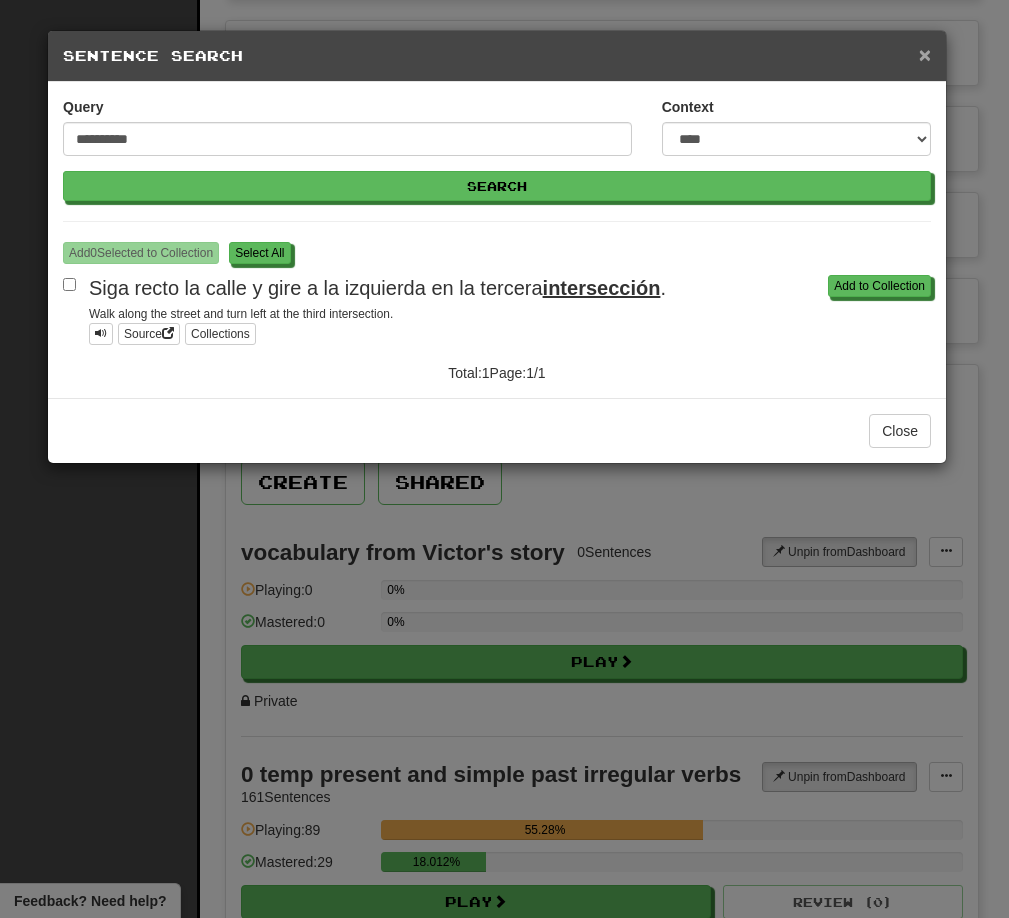click on "×" at bounding box center [925, 54] 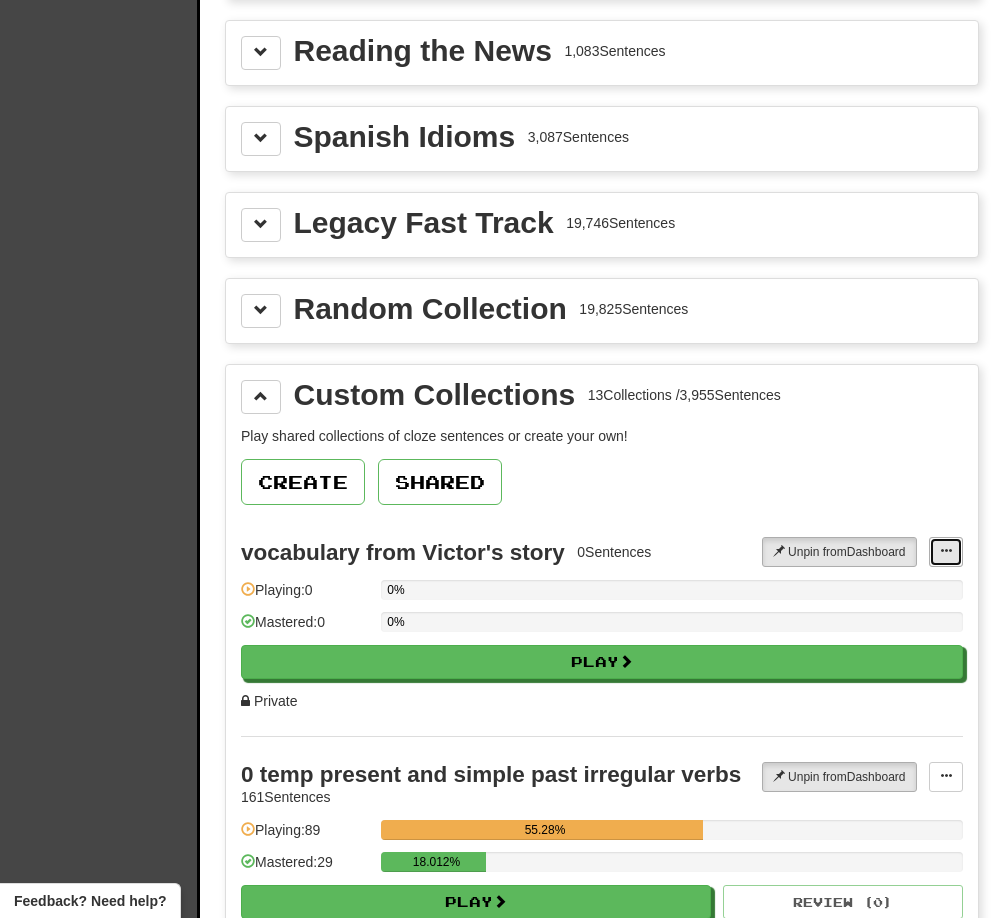 click at bounding box center (946, 551) 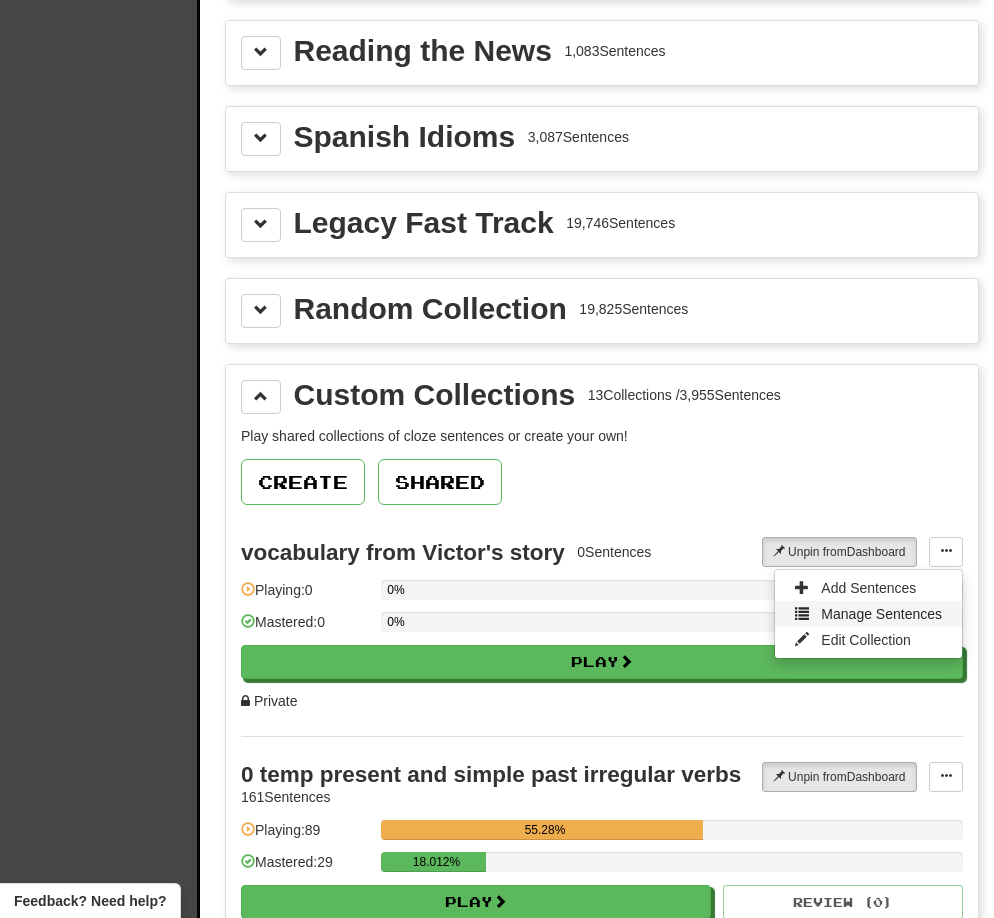 click on "Manage Sentences" at bounding box center (881, 614) 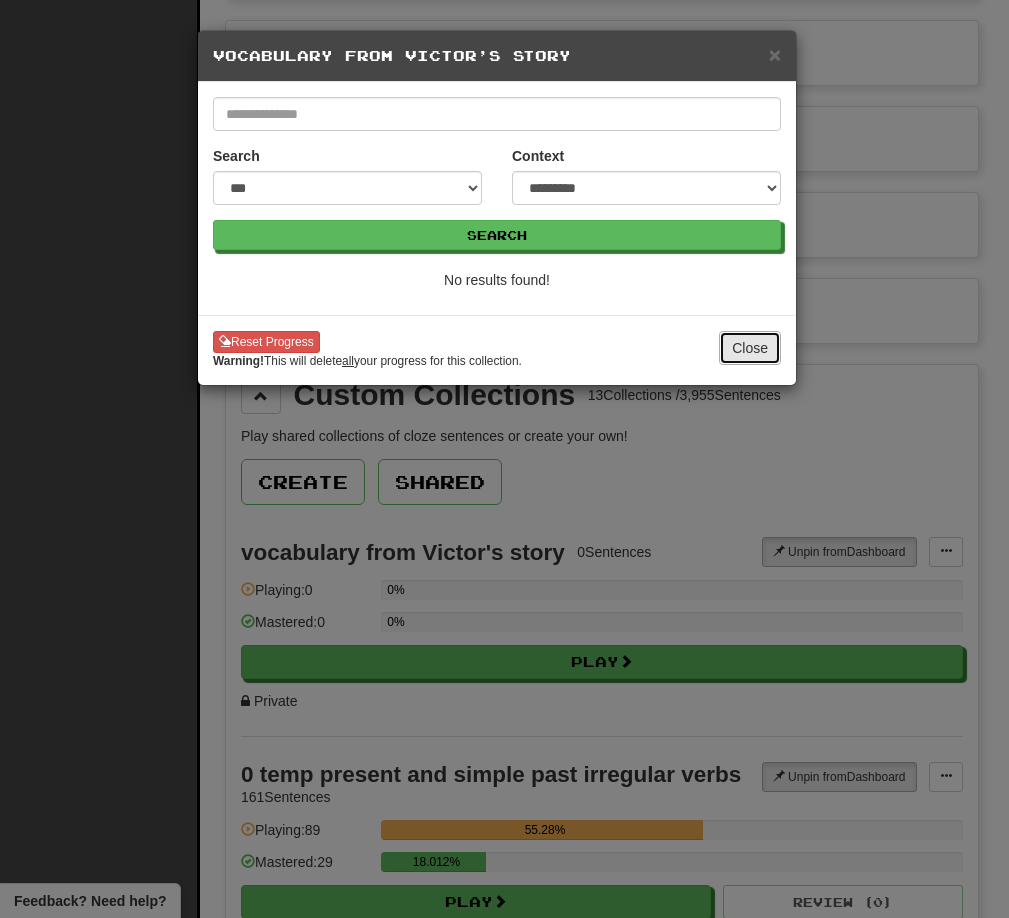 click on "Close" at bounding box center [750, 348] 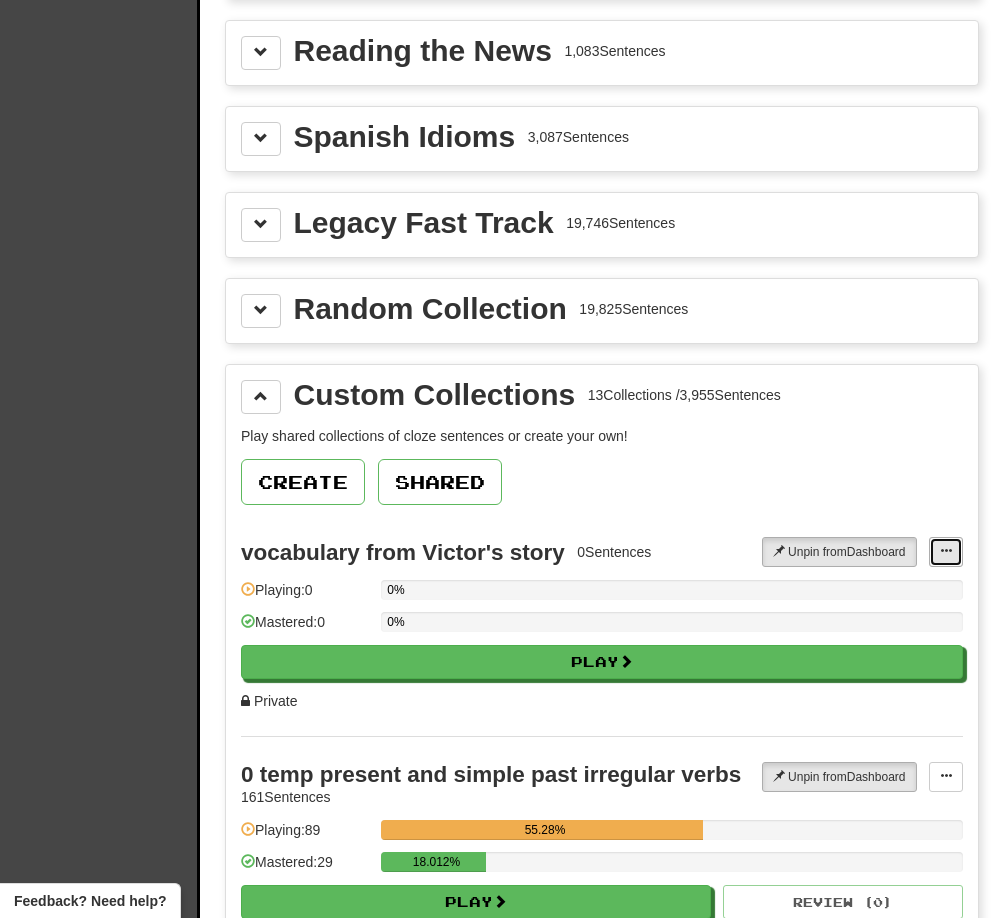 click at bounding box center [946, 551] 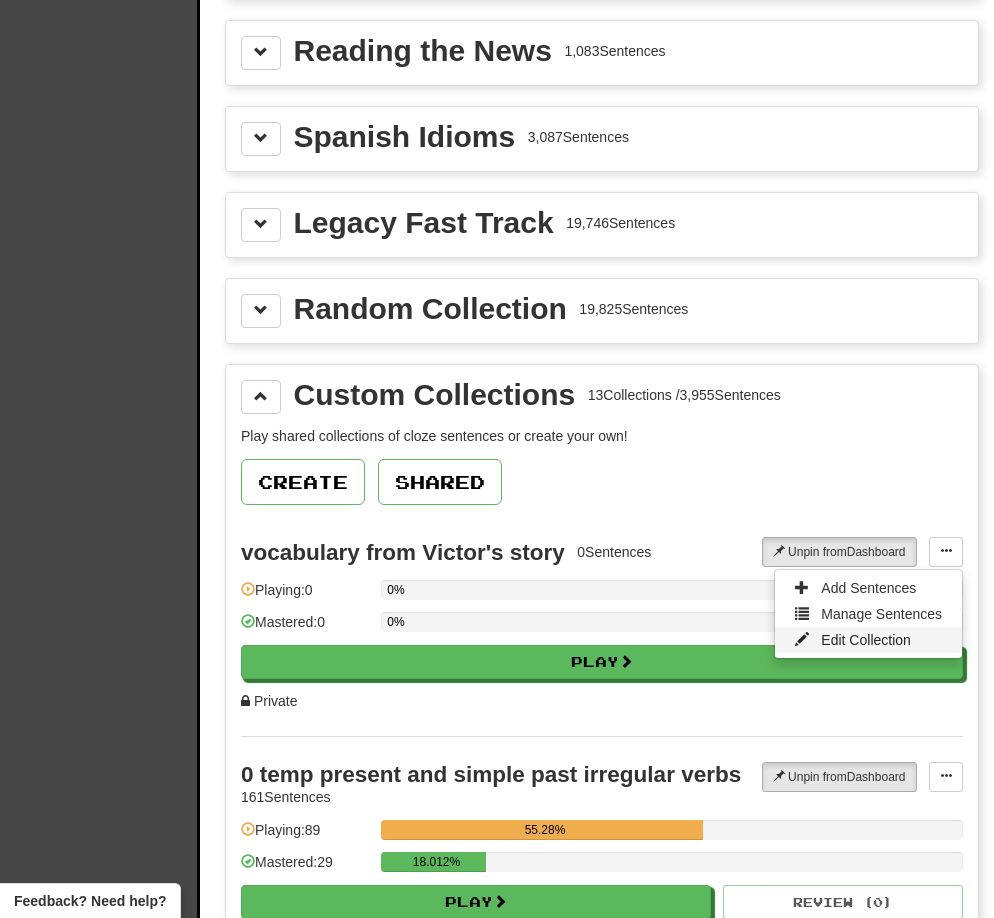 click on "Edit Collection" at bounding box center [868, 640] 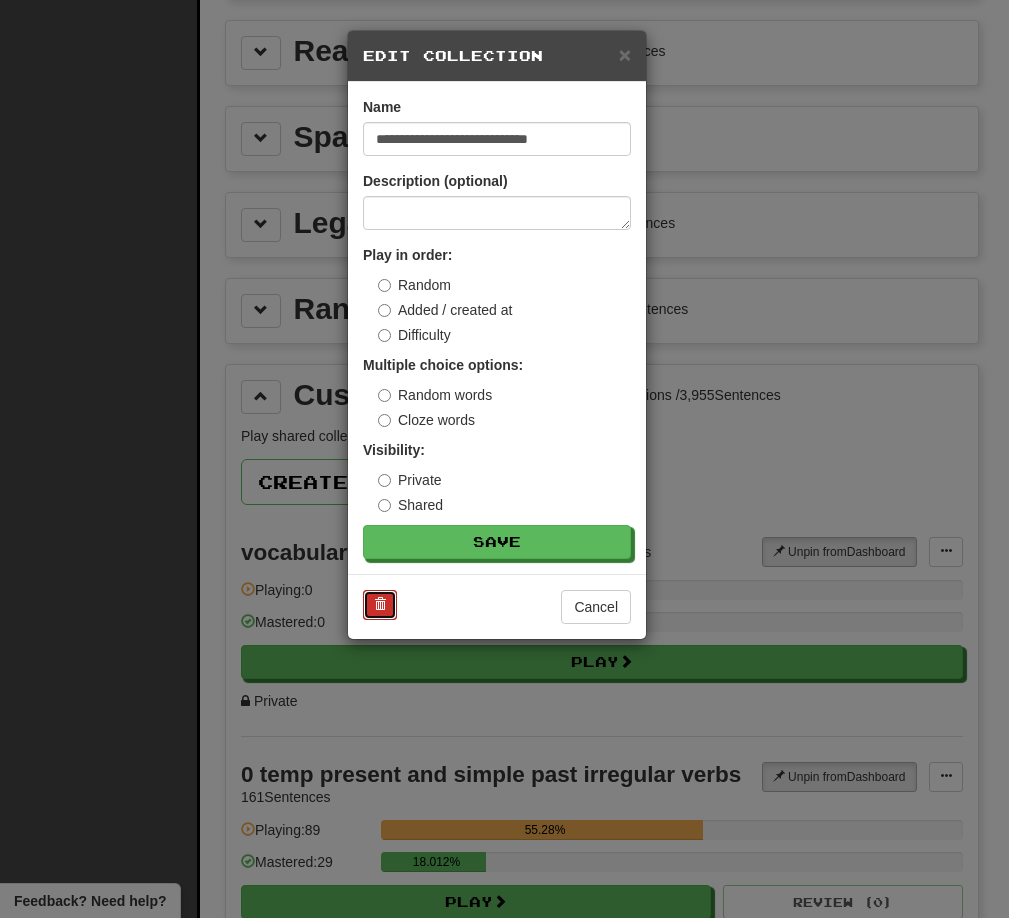 click at bounding box center [380, 605] 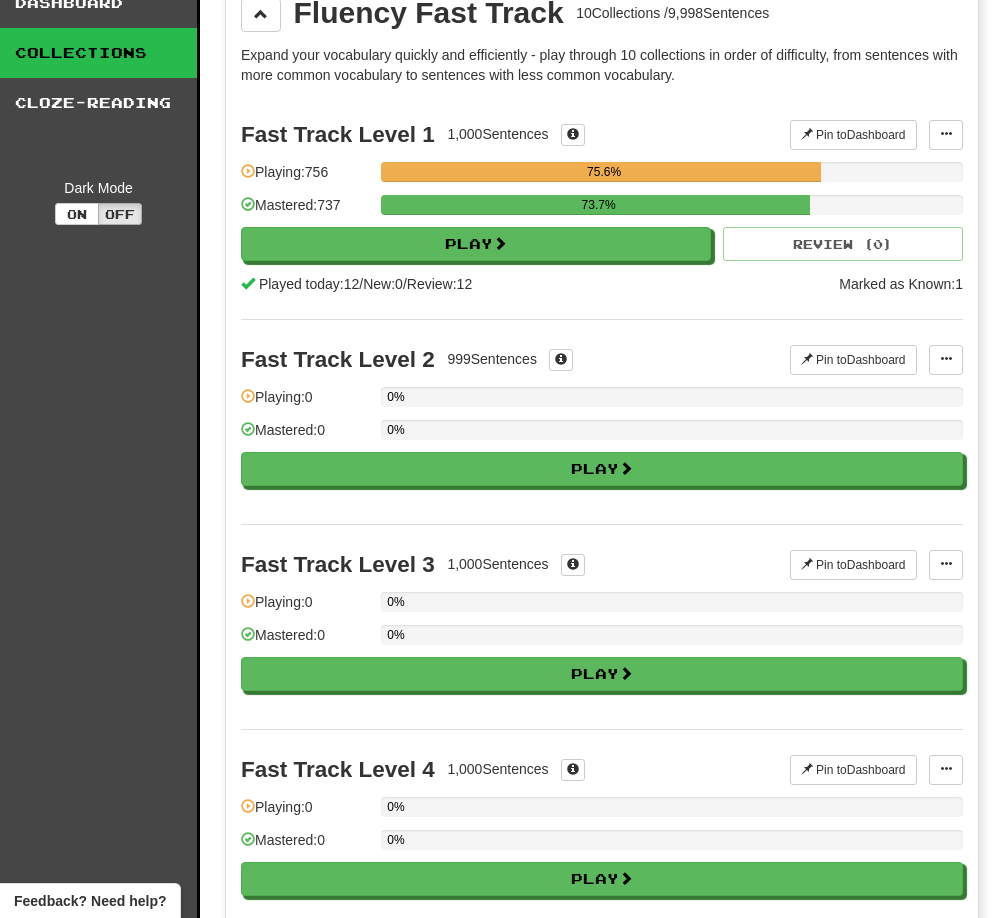 scroll, scrollTop: 0, scrollLeft: 0, axis: both 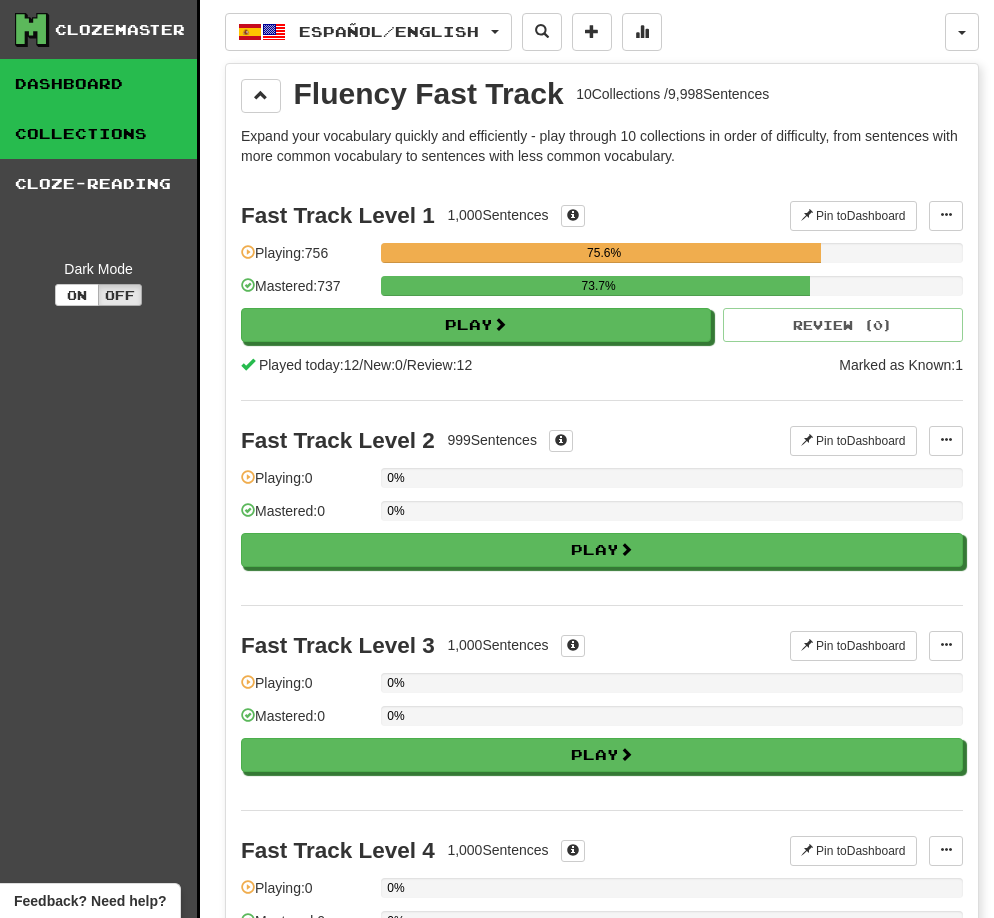 click on "Dashboard" at bounding box center (98, 84) 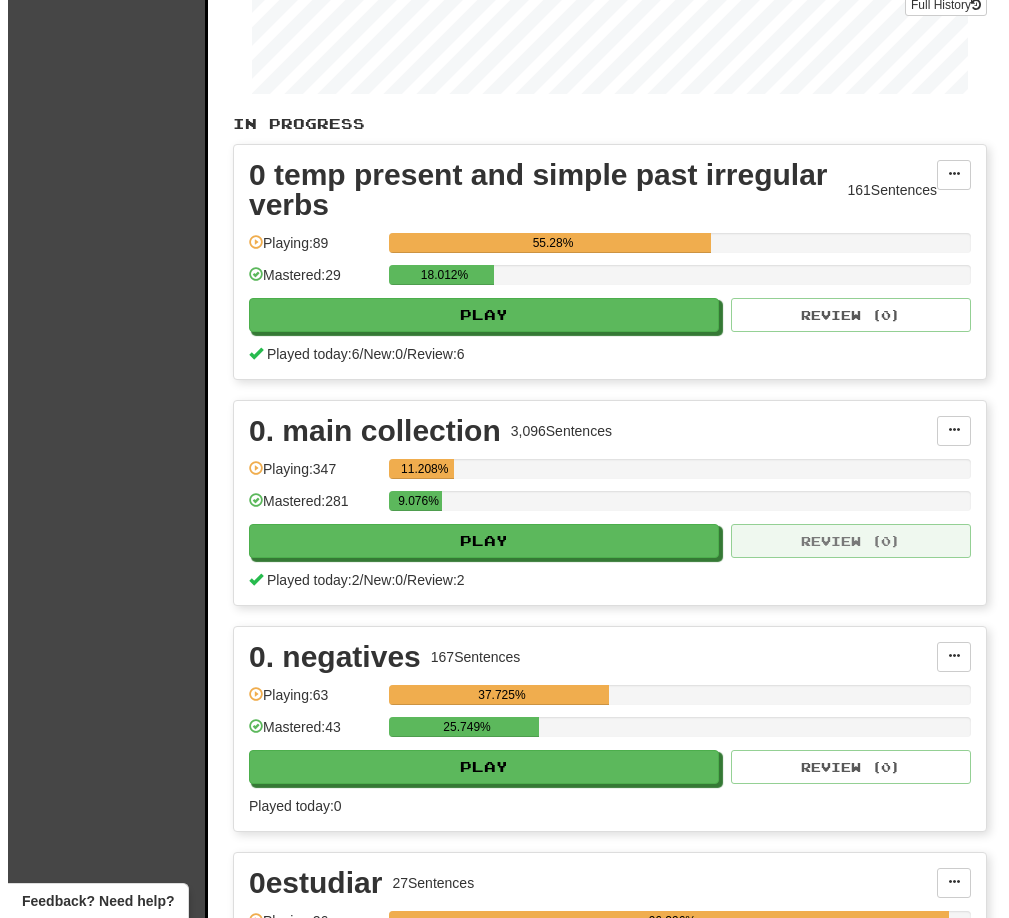 scroll, scrollTop: 374, scrollLeft: 0, axis: vertical 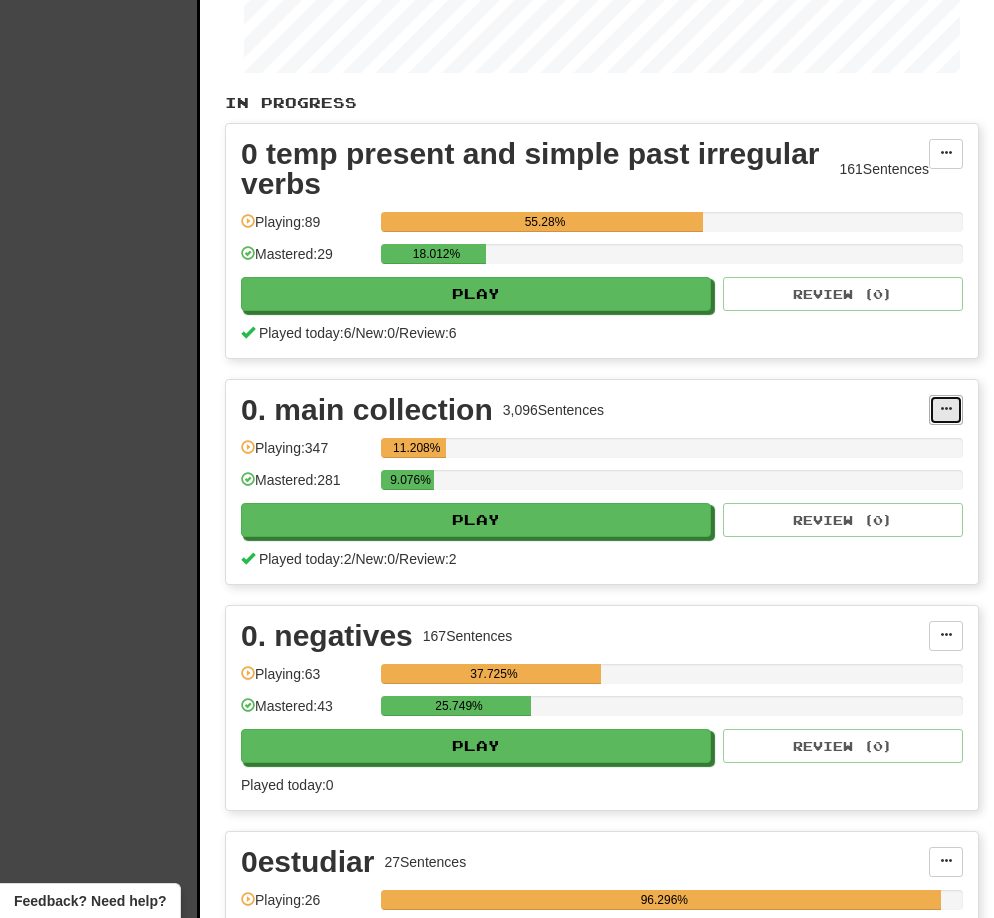 click at bounding box center (946, 409) 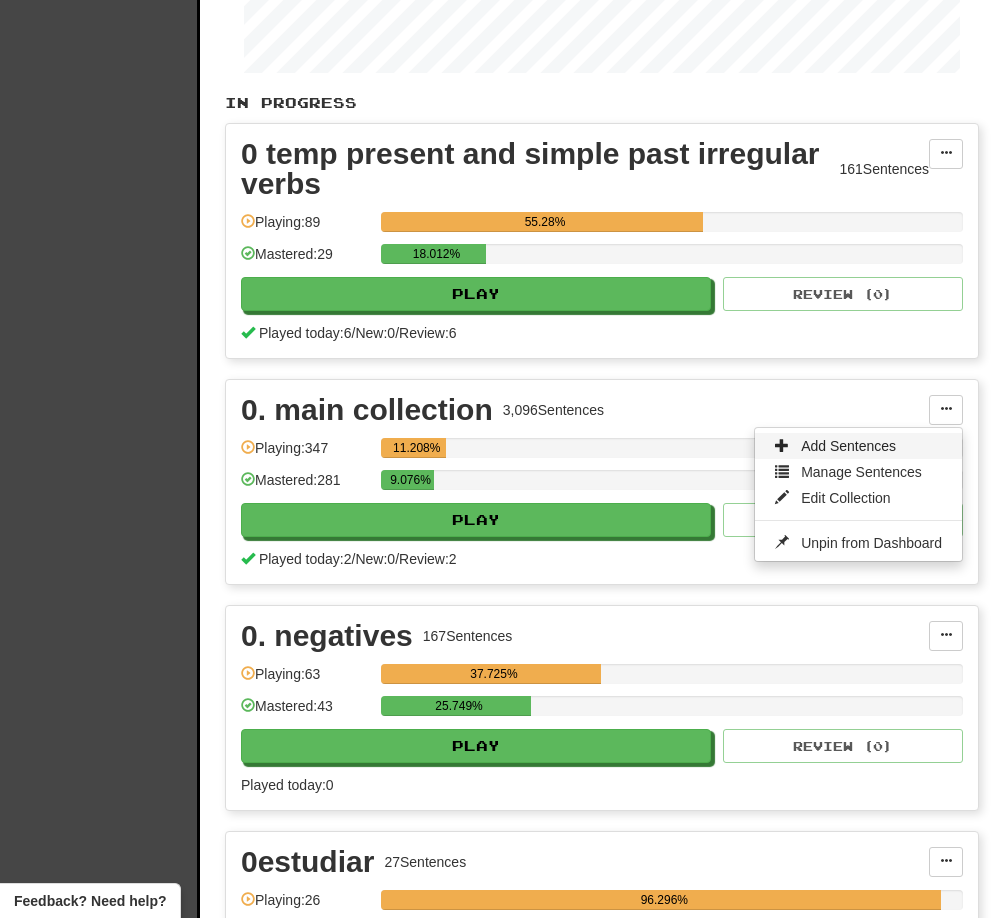 click on "Add Sentences" at bounding box center [848, 446] 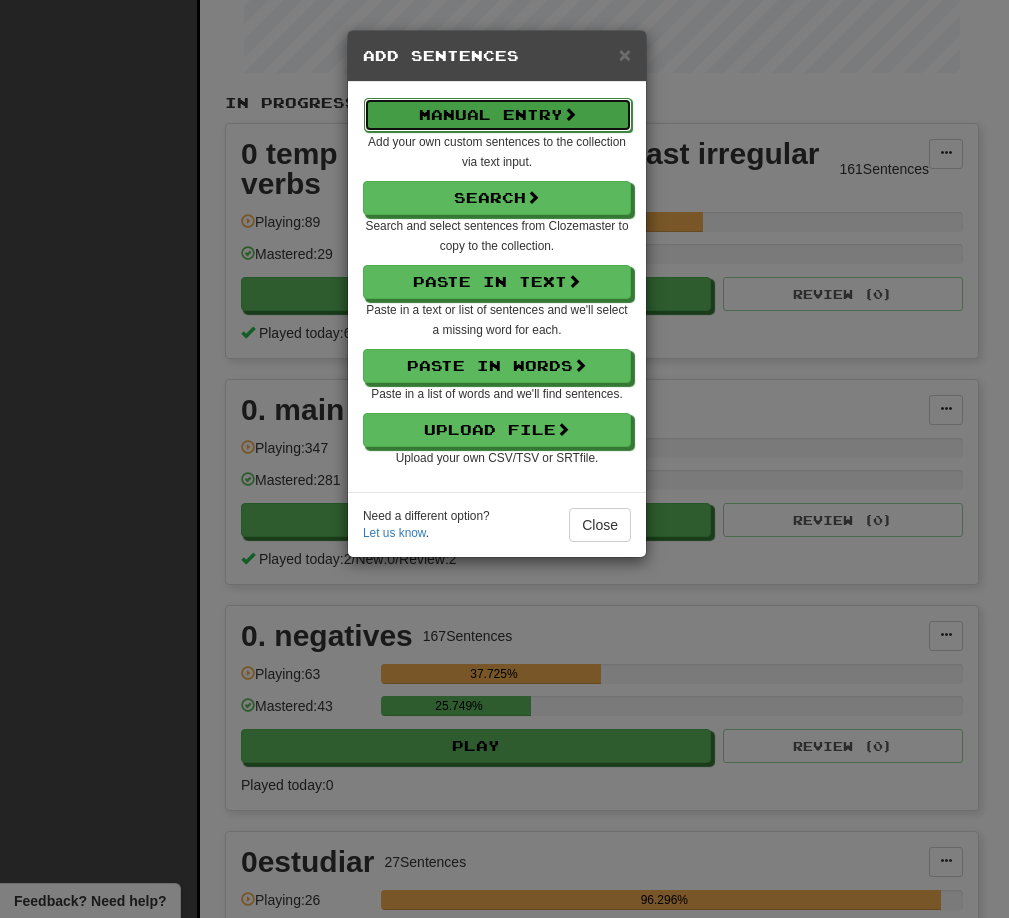 click on "Manual Entry" at bounding box center [498, 115] 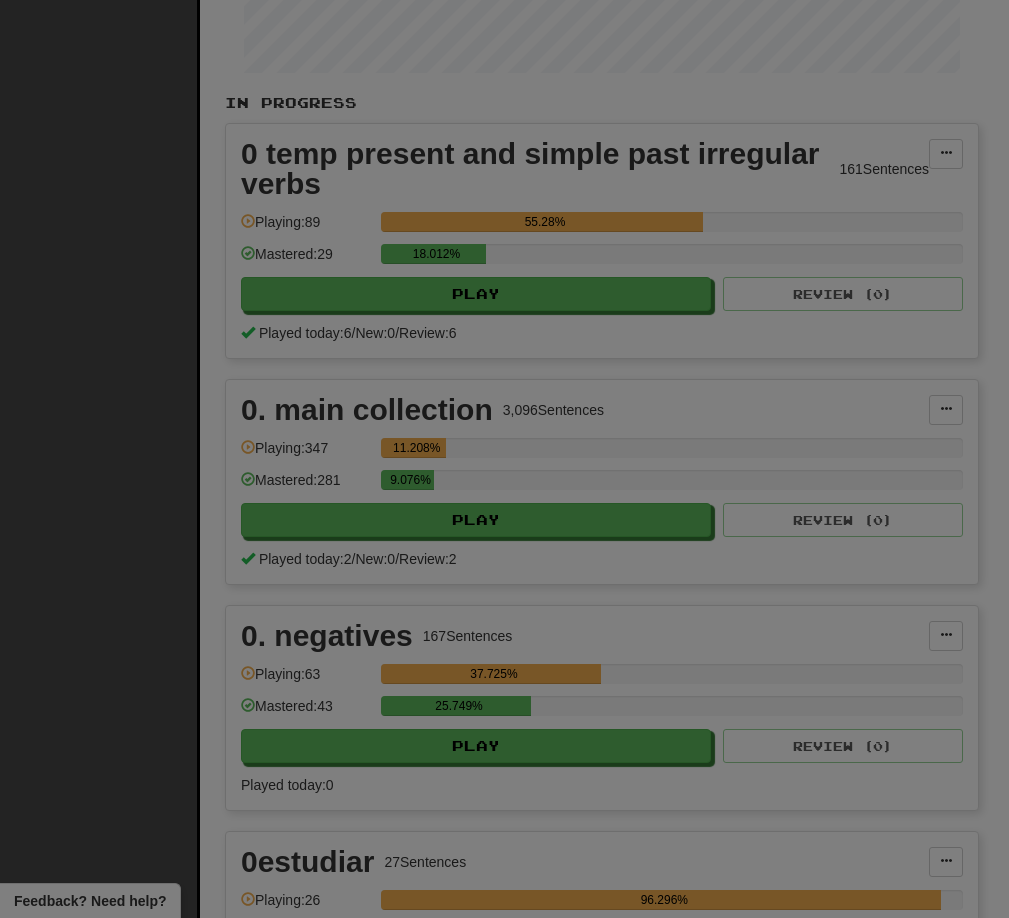 select on "*****" 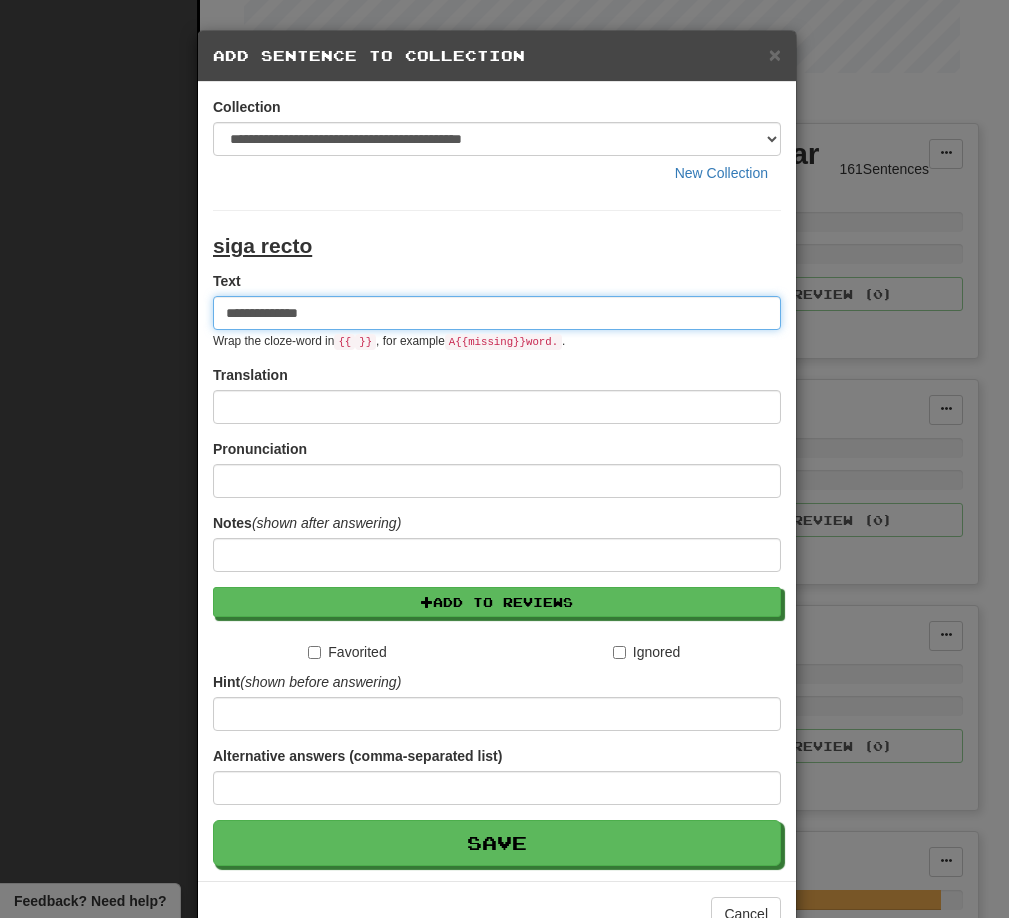 type on "**********" 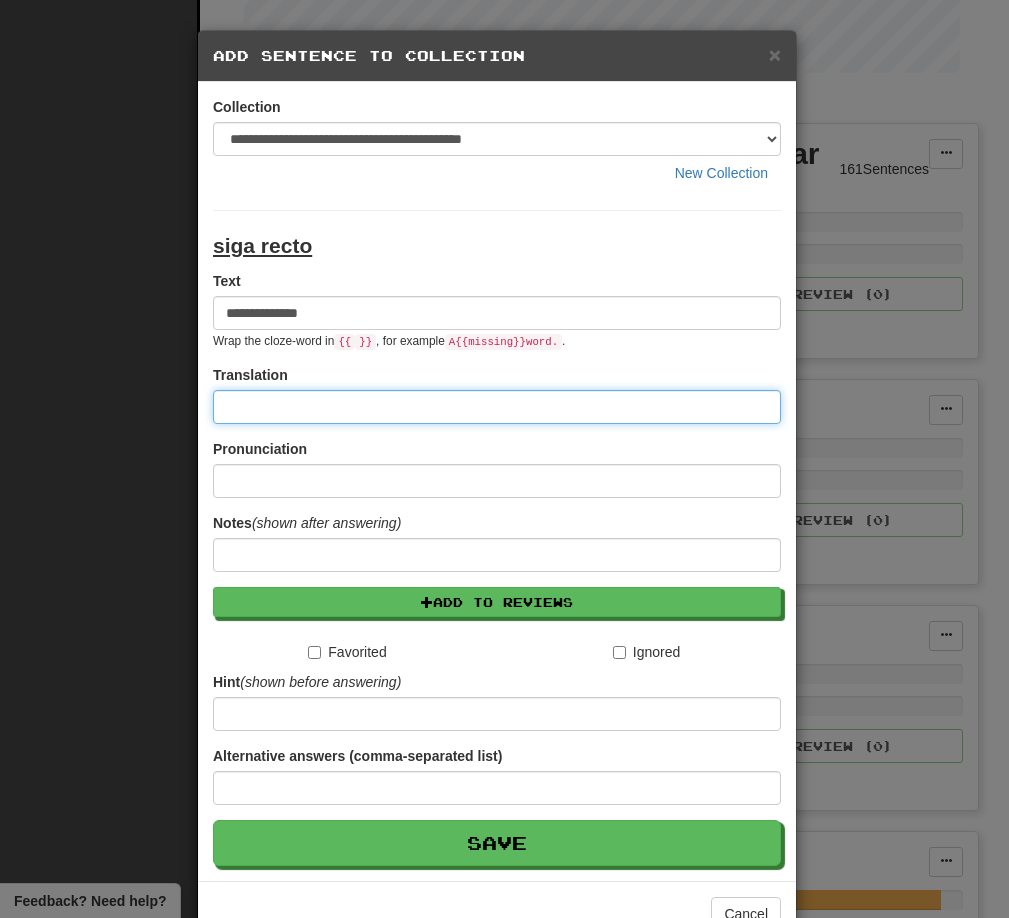 scroll, scrollTop: 1, scrollLeft: 0, axis: vertical 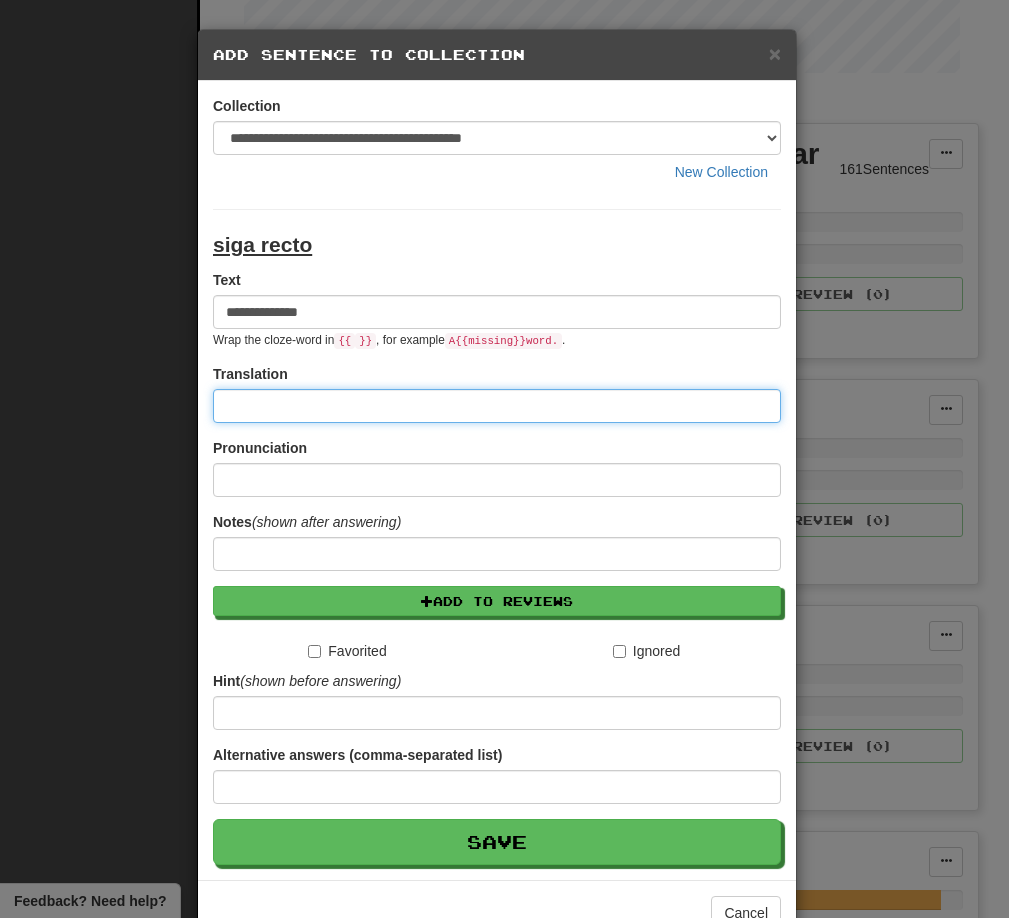 click at bounding box center [497, 406] 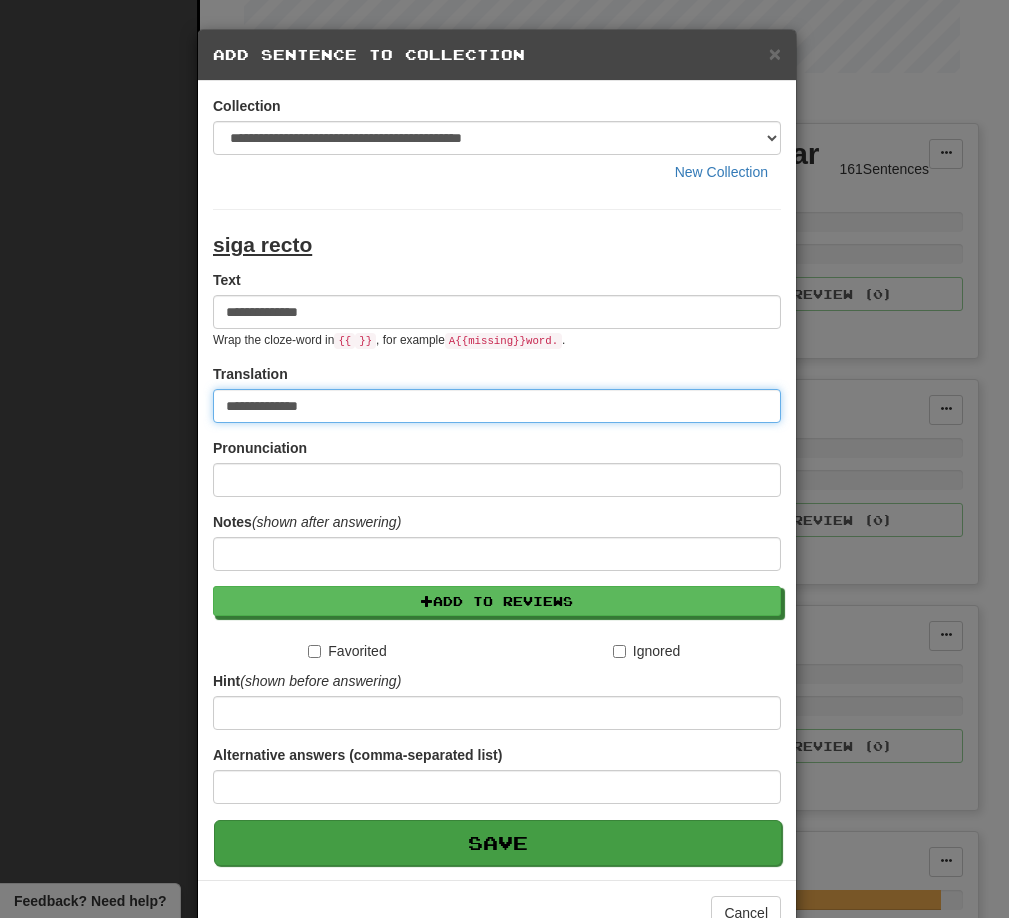 type on "**********" 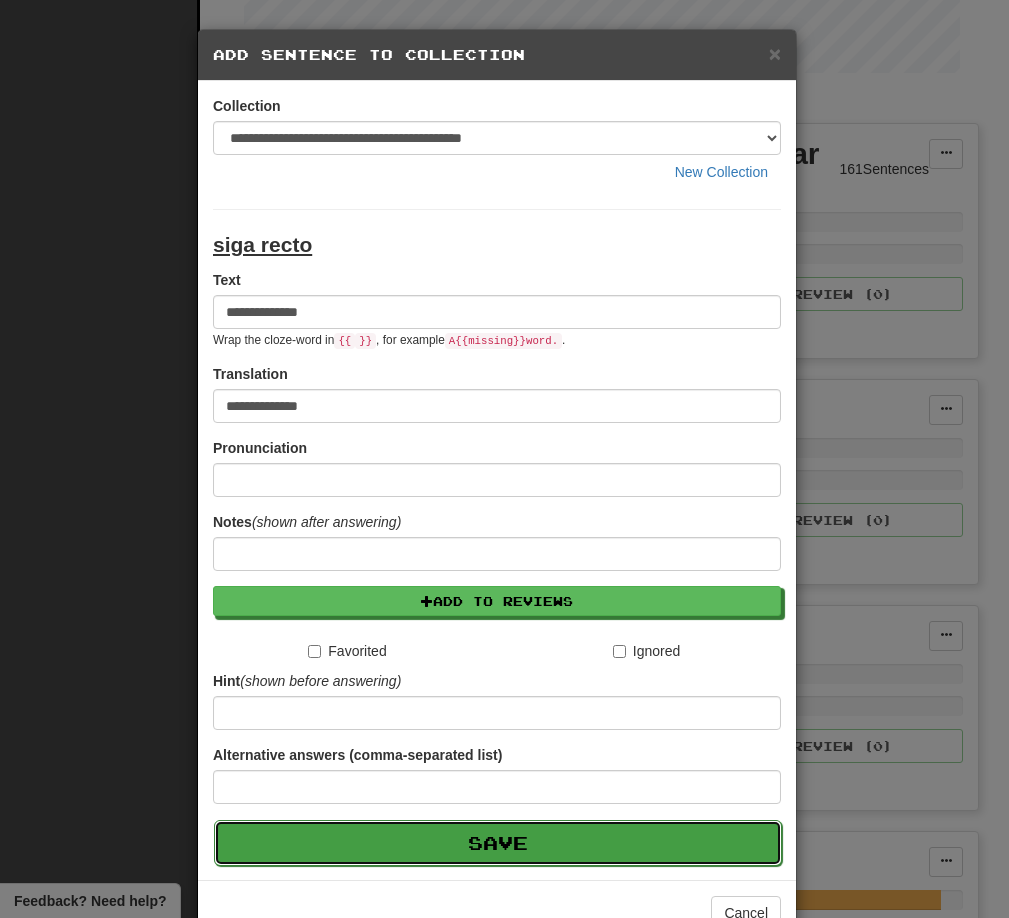 click on "Save" at bounding box center [498, 843] 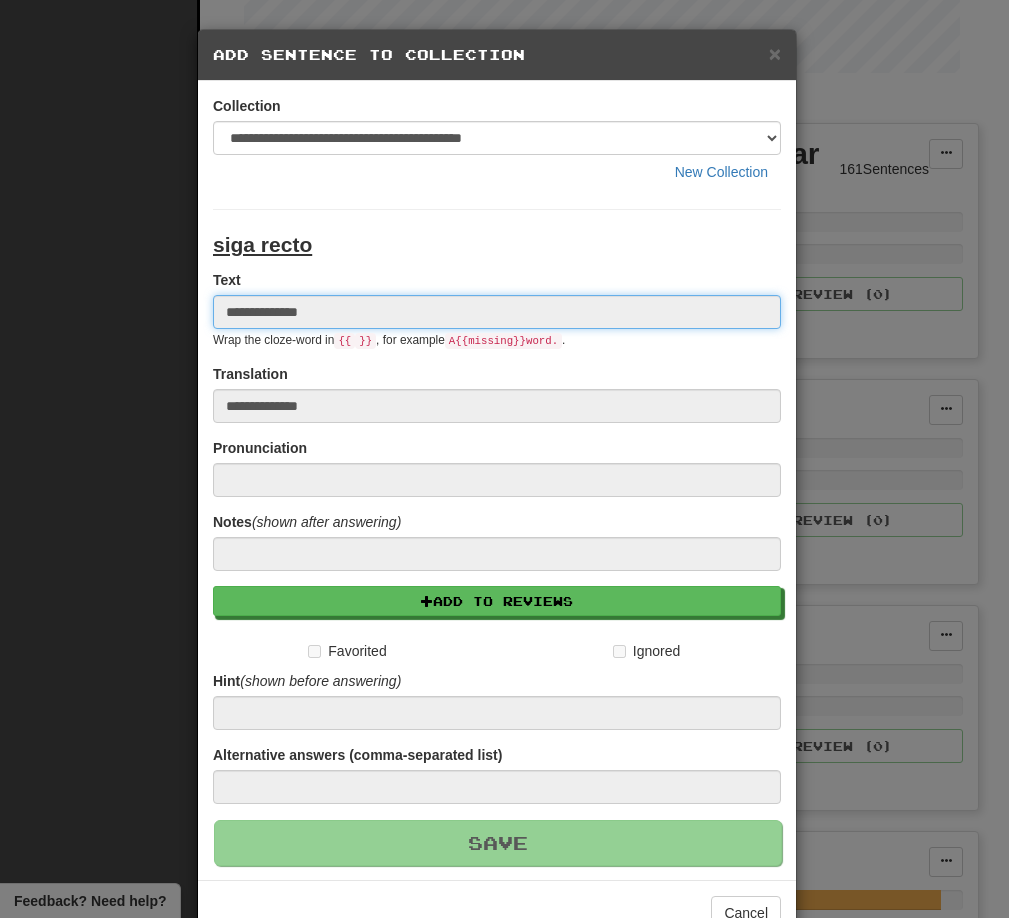 type 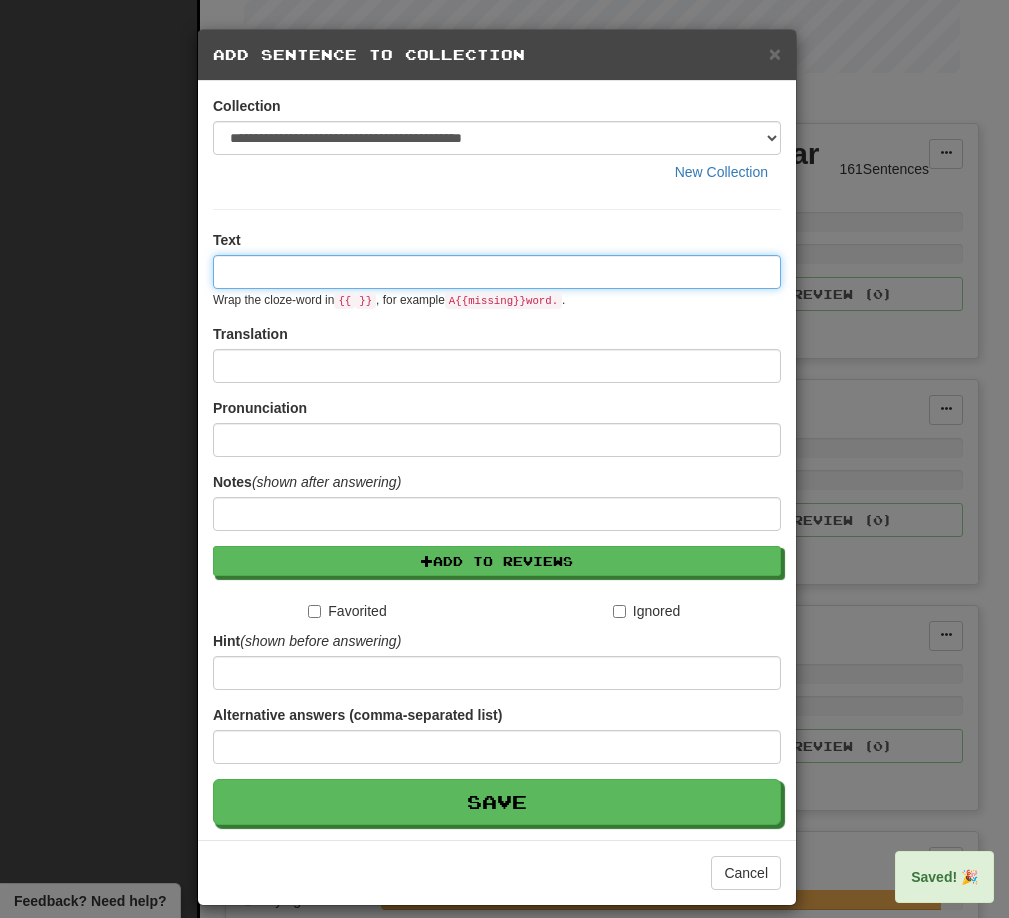 scroll, scrollTop: 0, scrollLeft: 0, axis: both 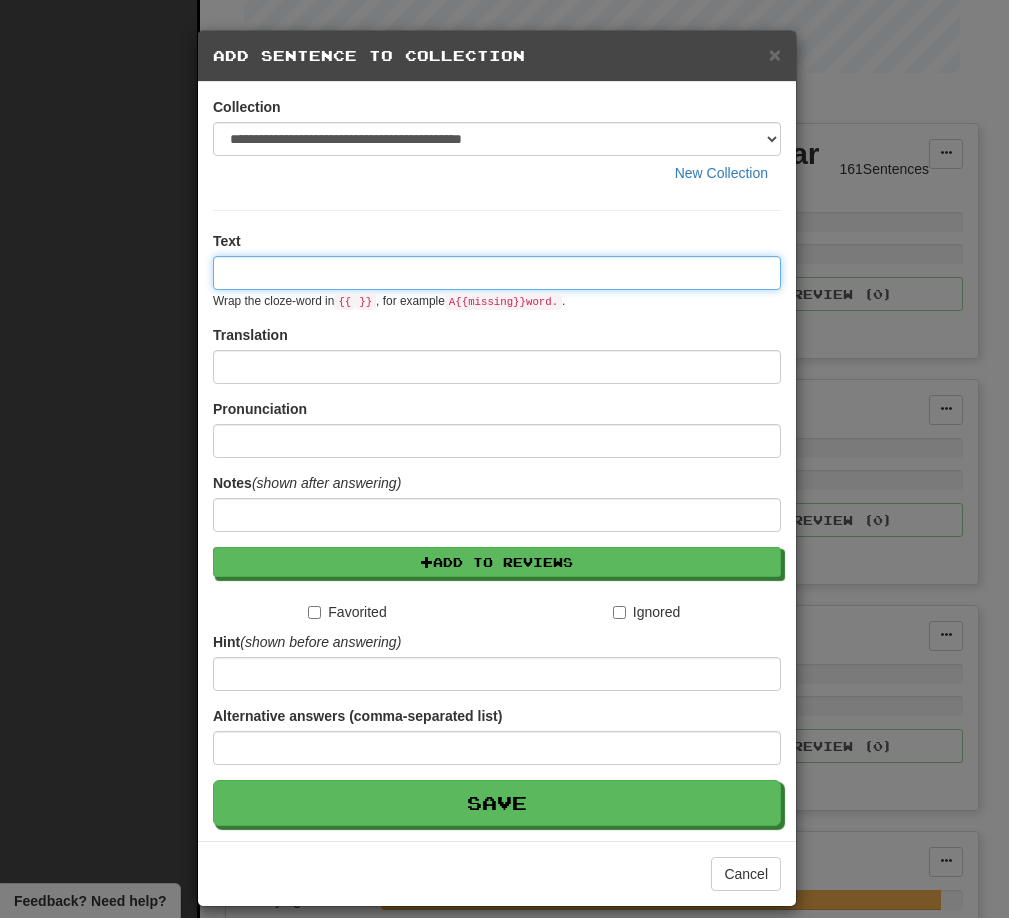 click at bounding box center [497, 273] 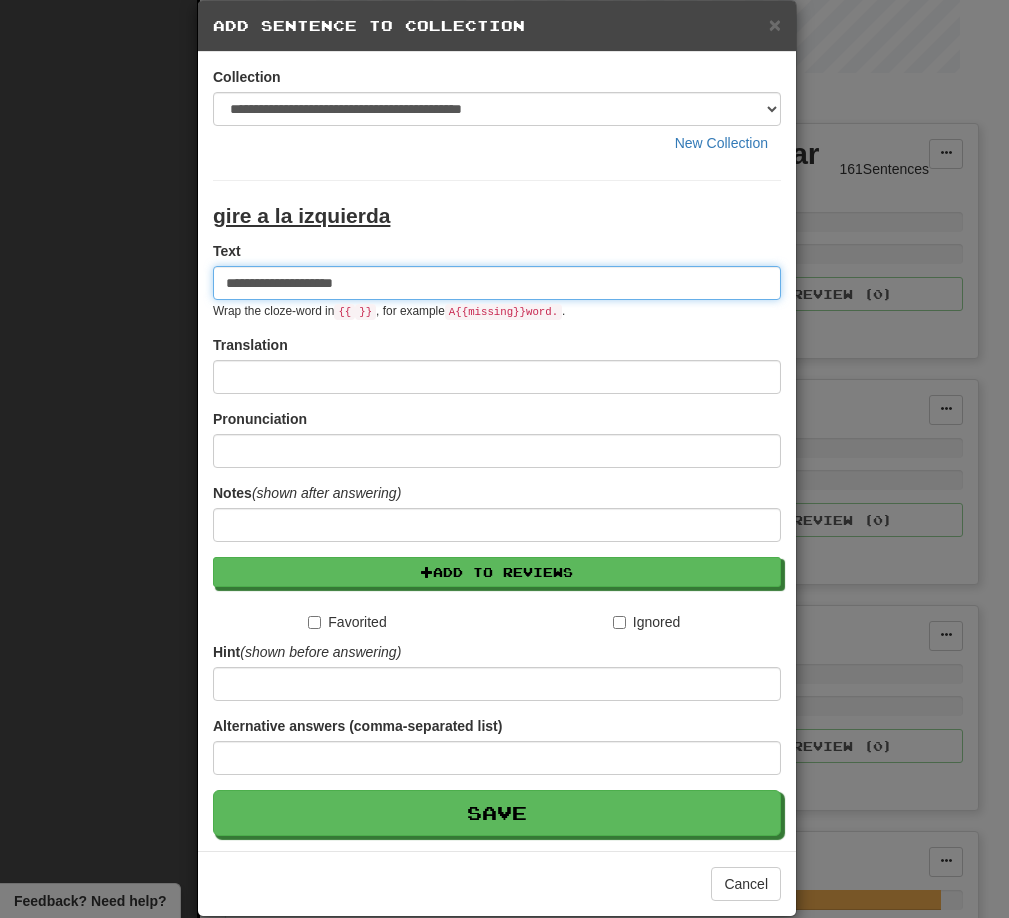 scroll, scrollTop: 41, scrollLeft: 0, axis: vertical 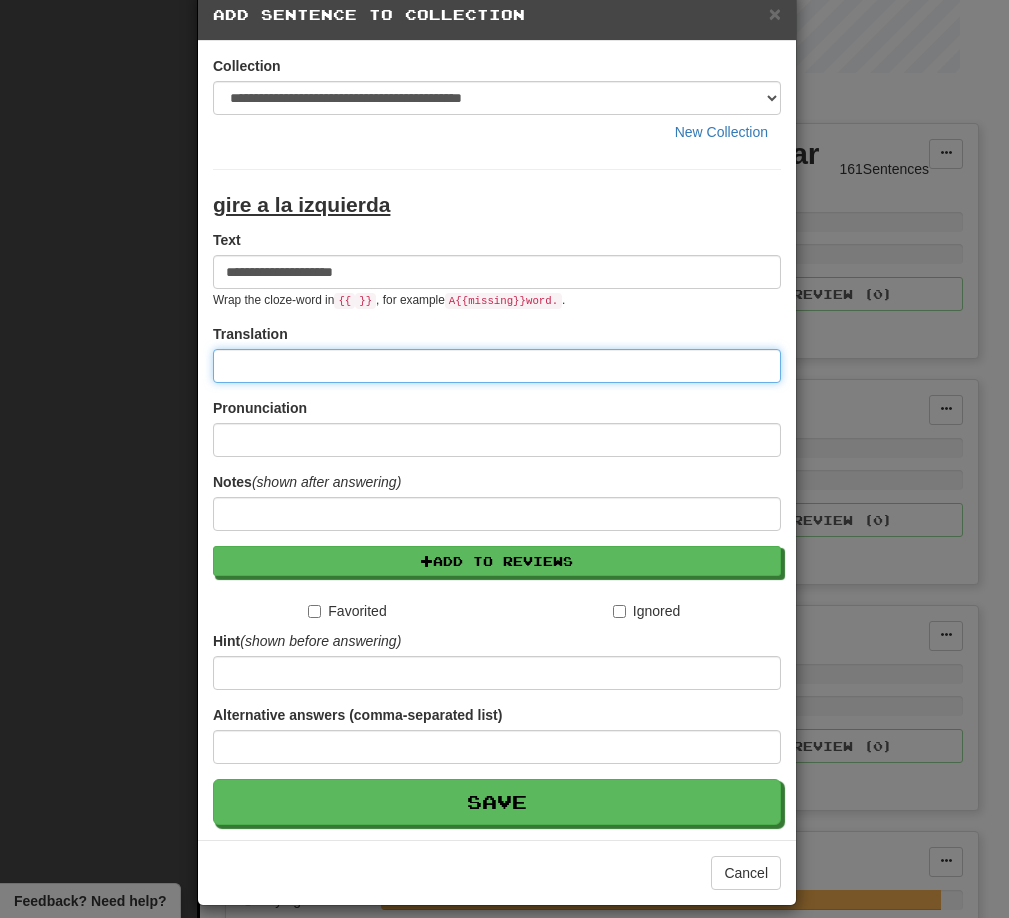 click at bounding box center (497, 366) 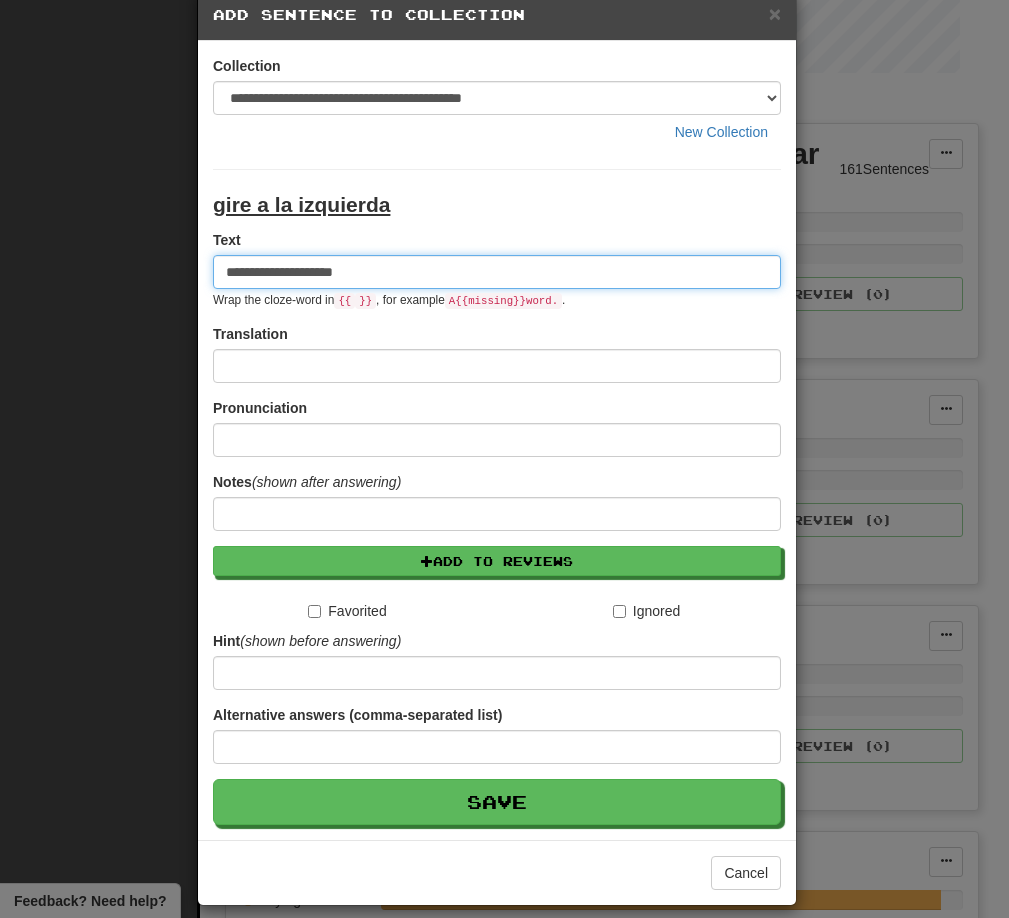click on "**********" at bounding box center (497, 272) 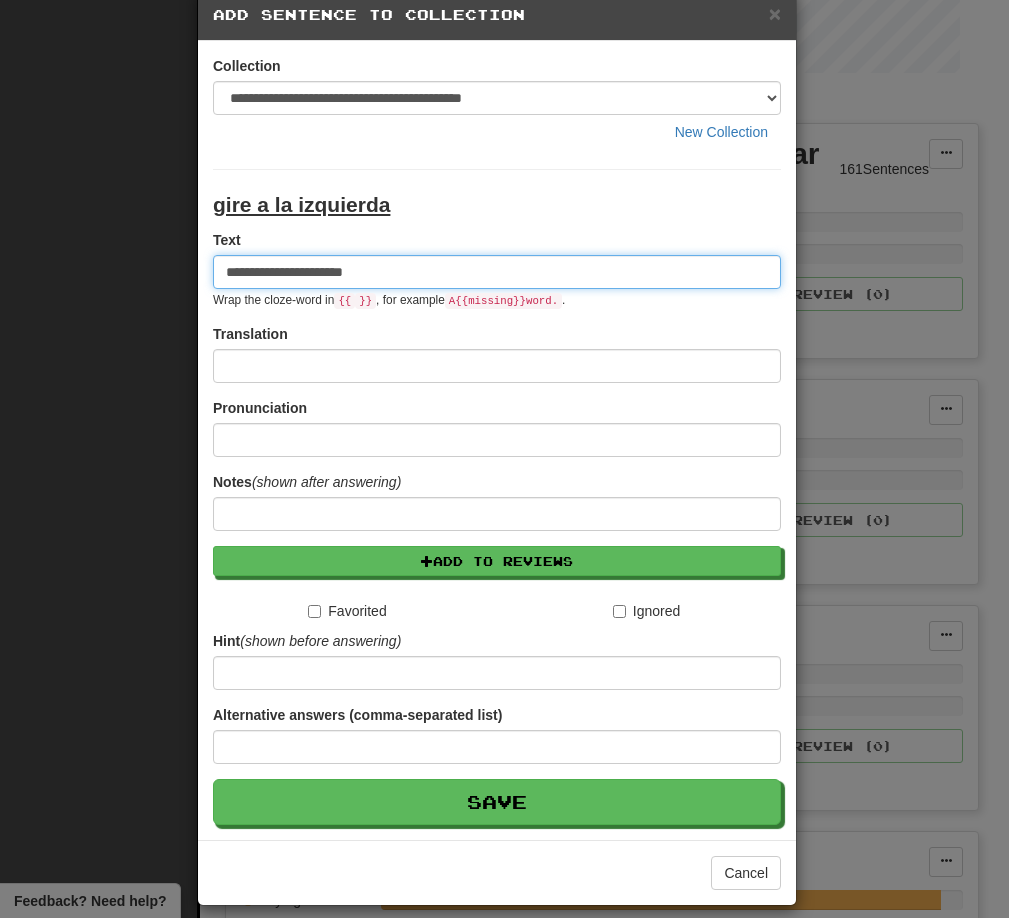type on "**********" 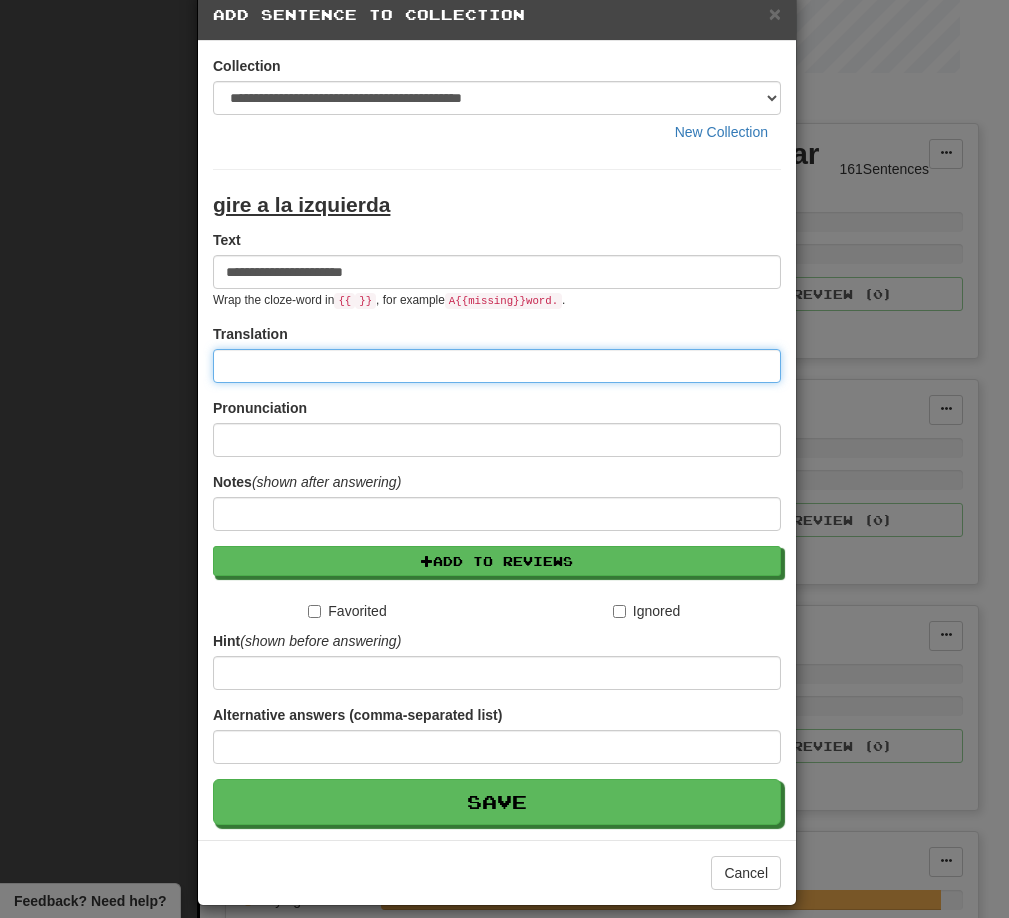 click at bounding box center [497, 366] 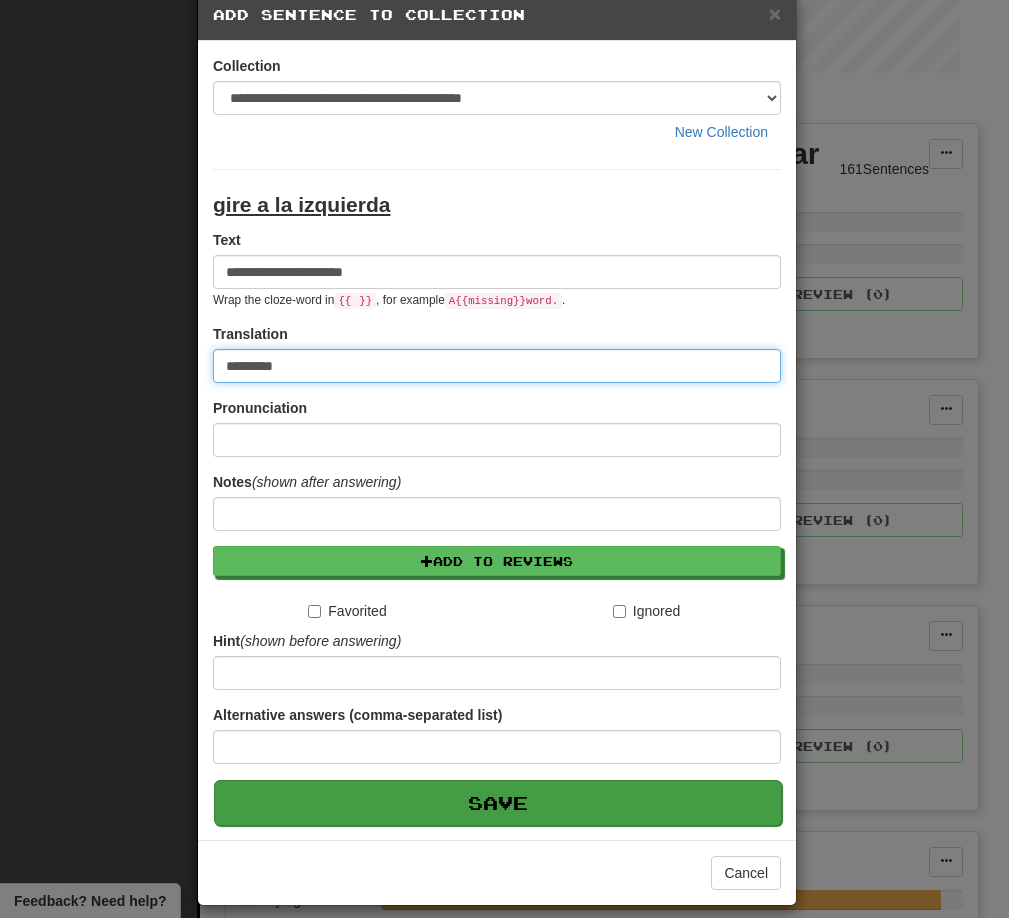 type on "*********" 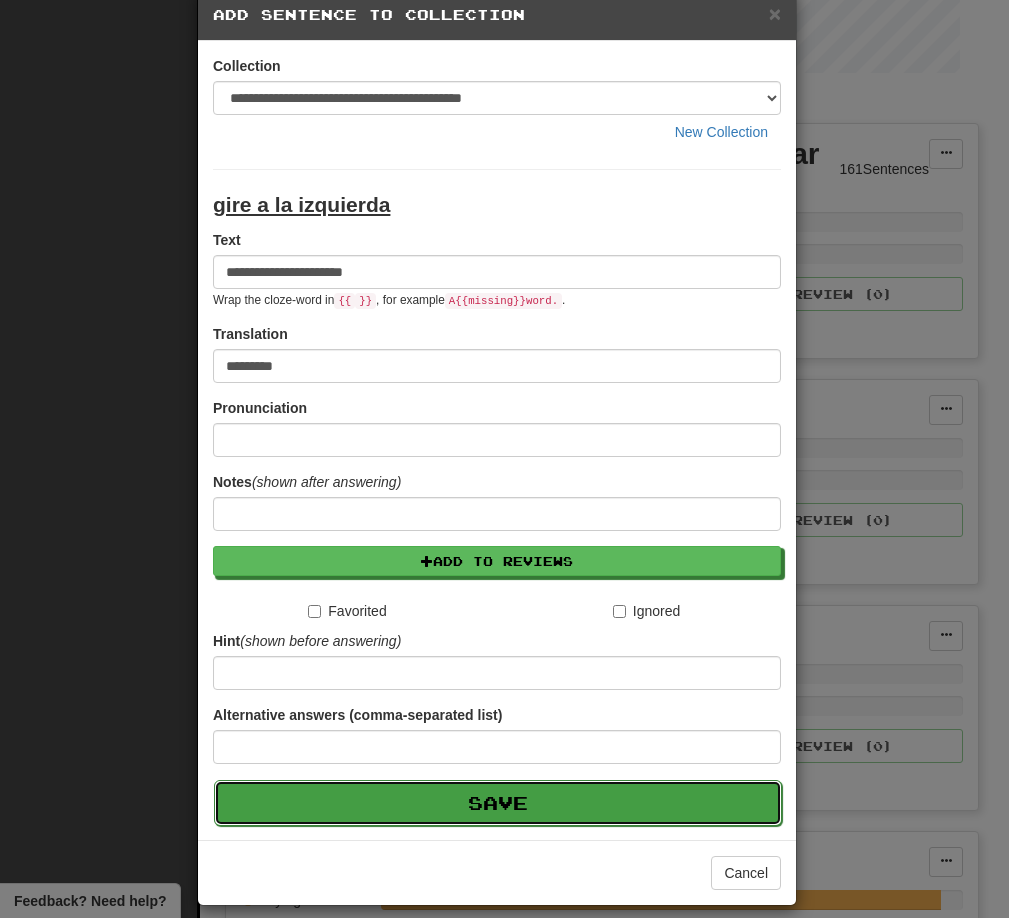 click on "Save" at bounding box center [498, 803] 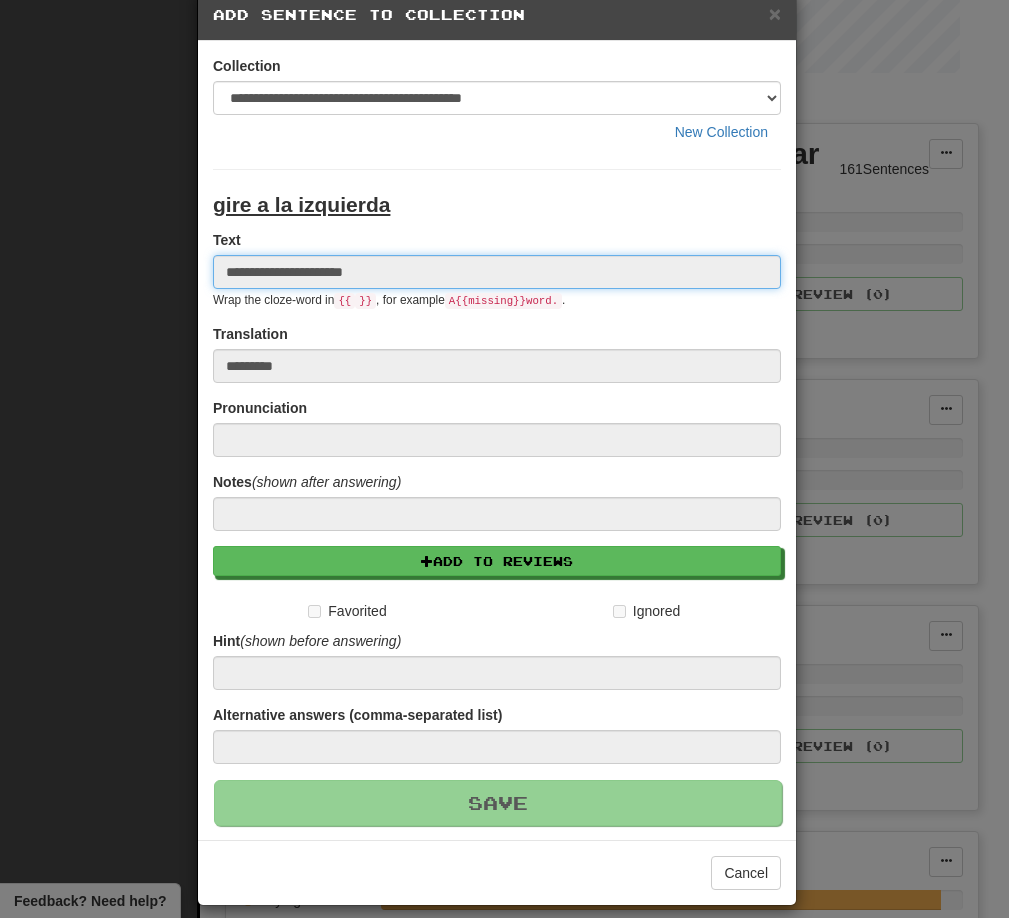type 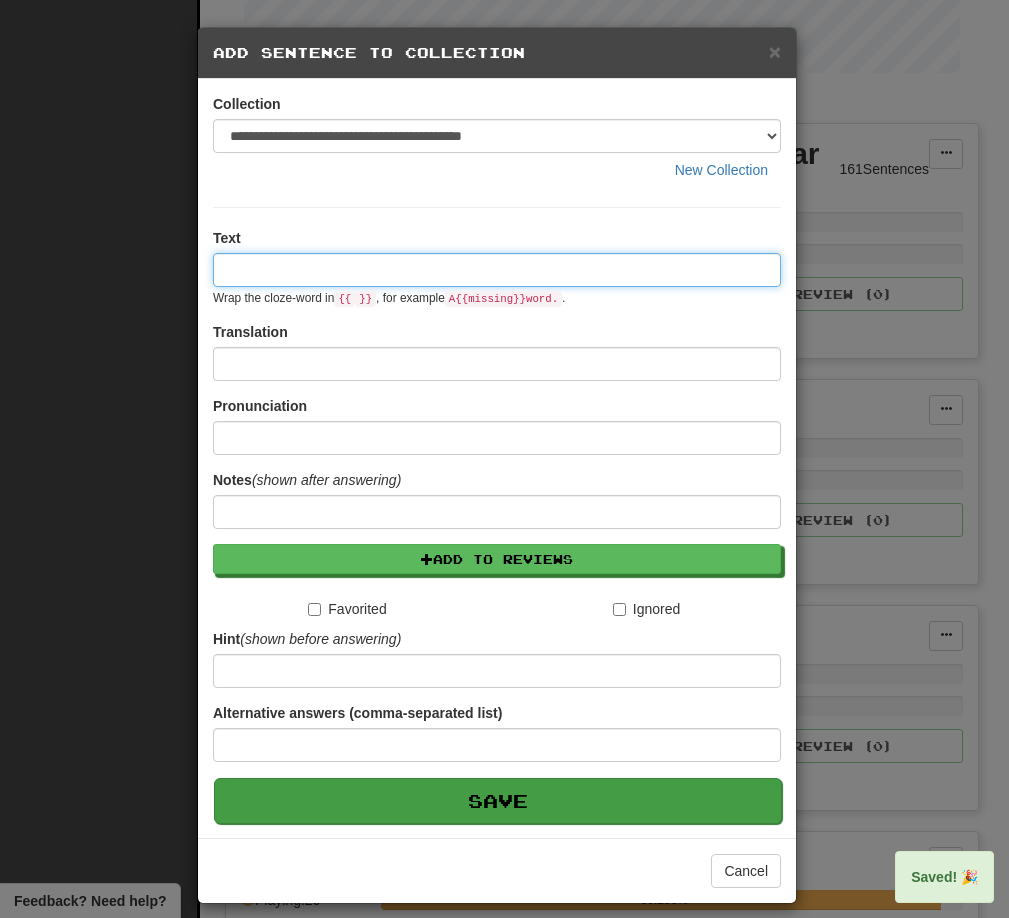 scroll, scrollTop: 0, scrollLeft: 0, axis: both 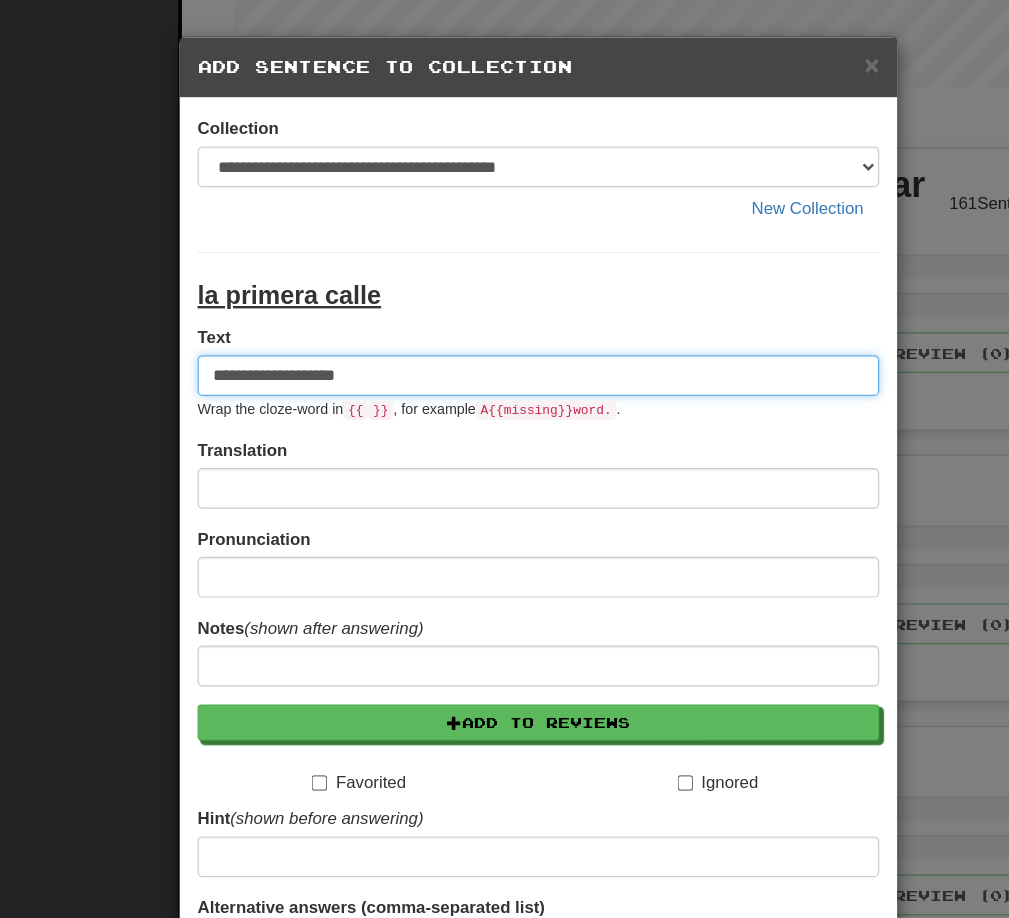 type on "**********" 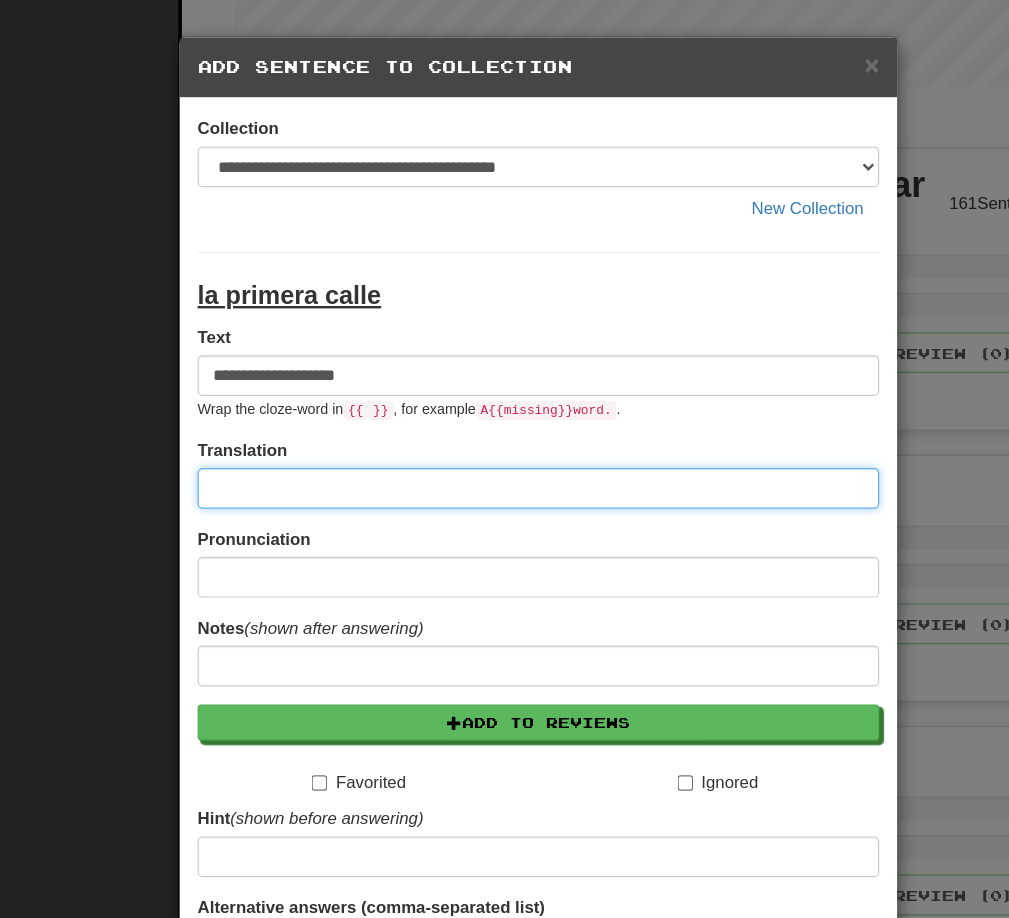 click at bounding box center [497, 407] 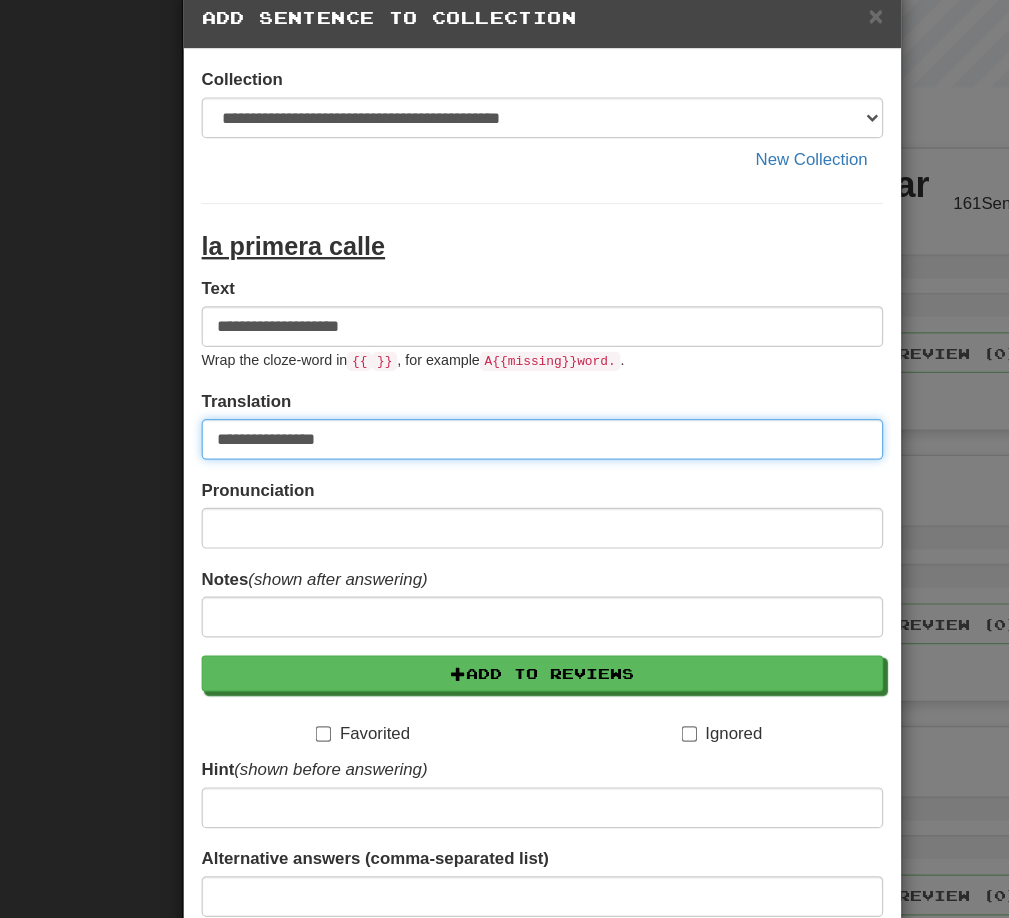 scroll, scrollTop: 59, scrollLeft: 0, axis: vertical 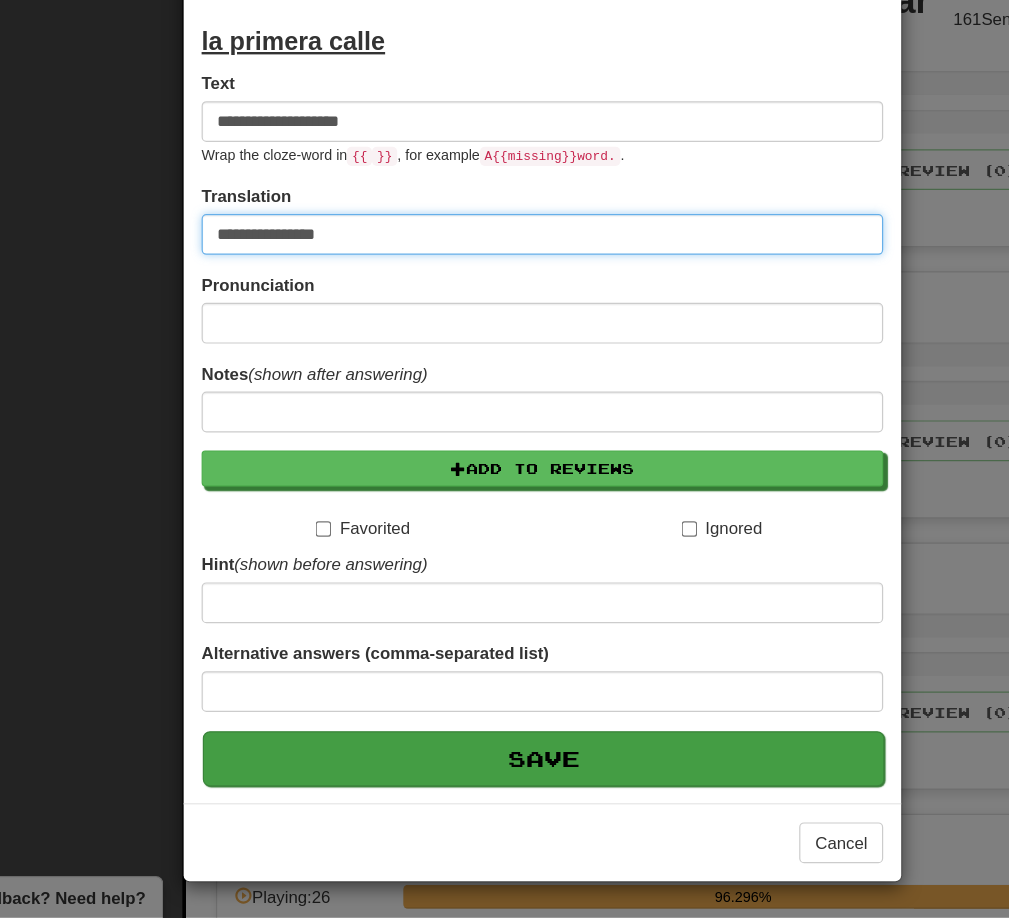 type on "**********" 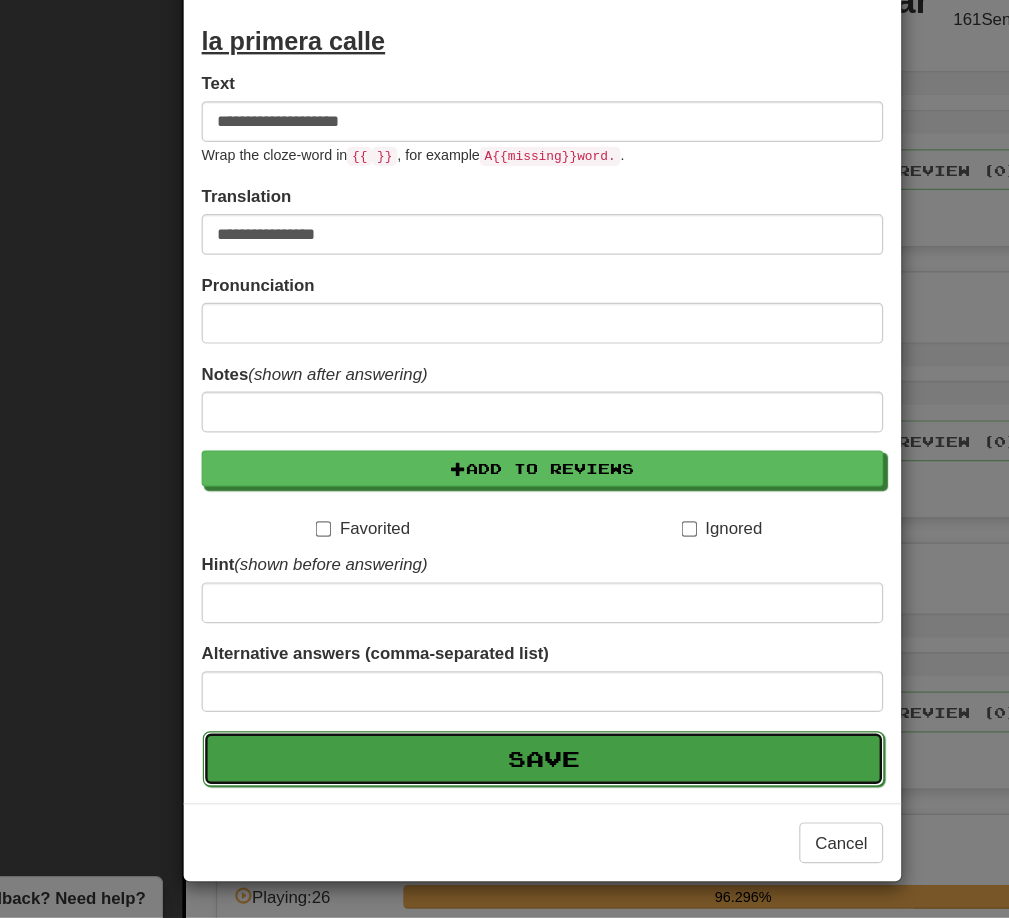 click on "Save" at bounding box center (498, 785) 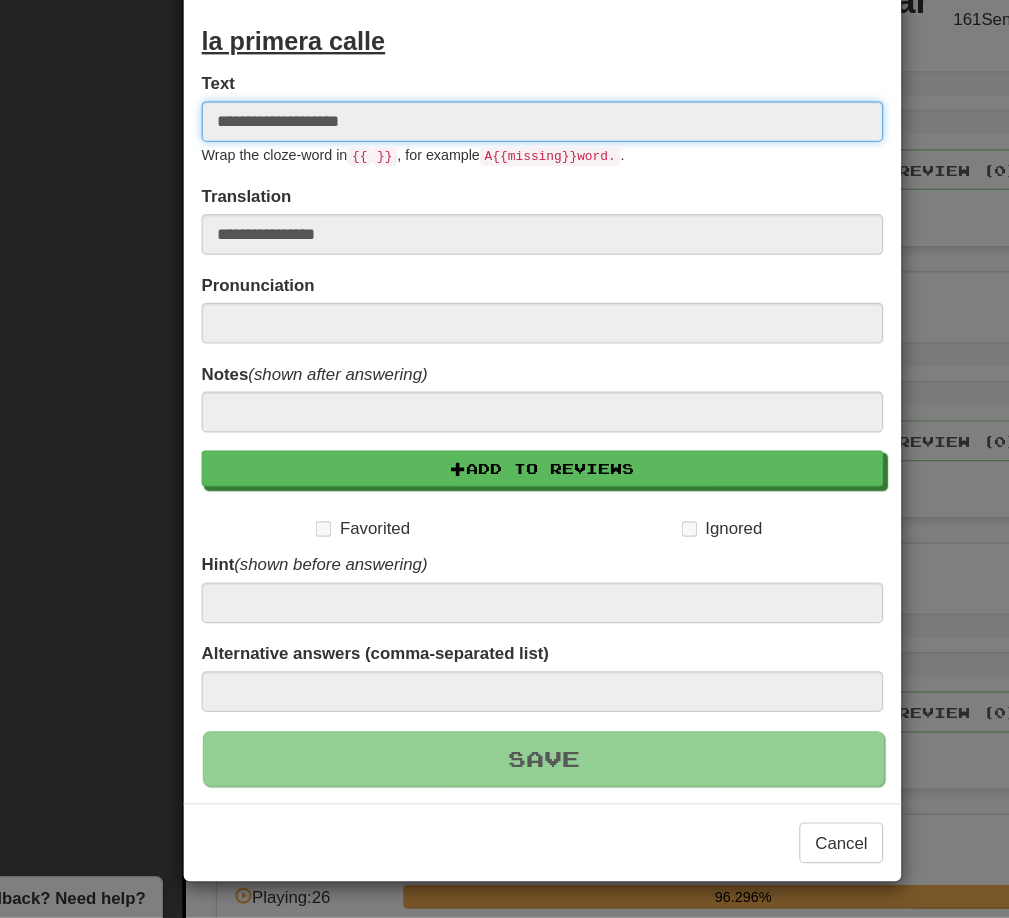 type 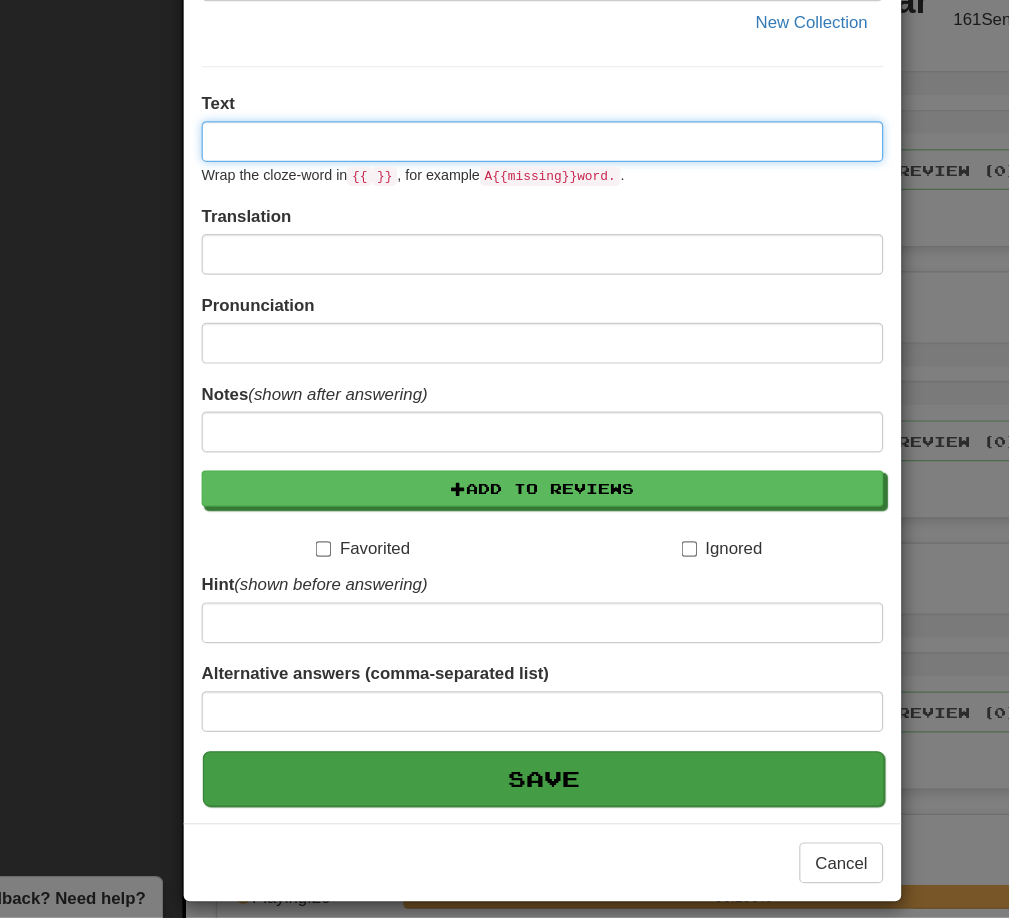 scroll, scrollTop: 0, scrollLeft: 0, axis: both 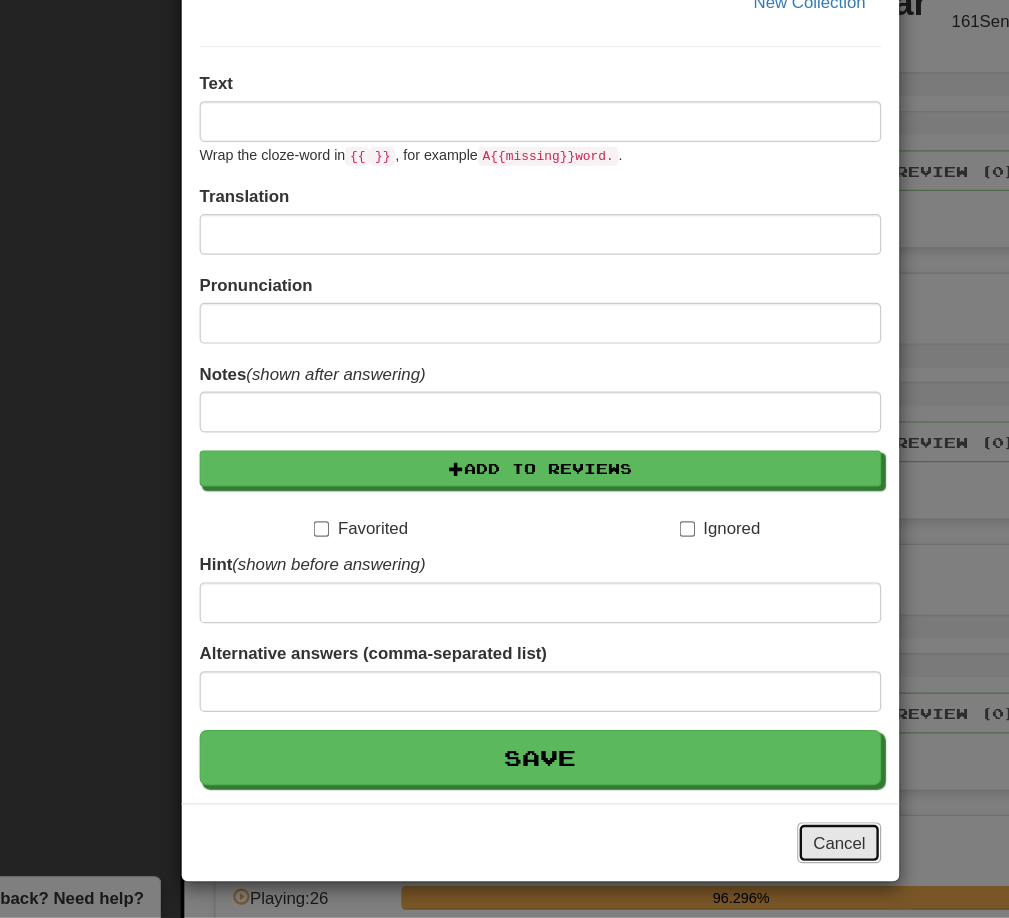 click on "Cancel" at bounding box center (746, 855) 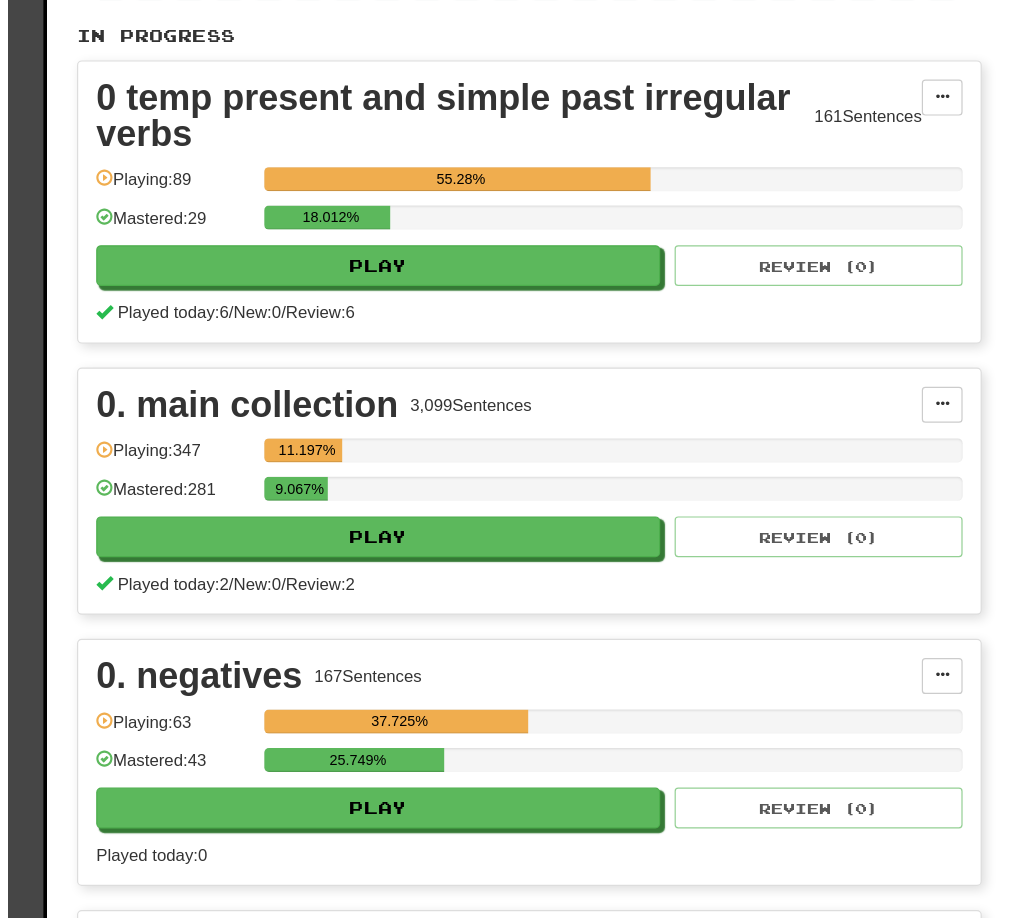 scroll, scrollTop: 373, scrollLeft: 0, axis: vertical 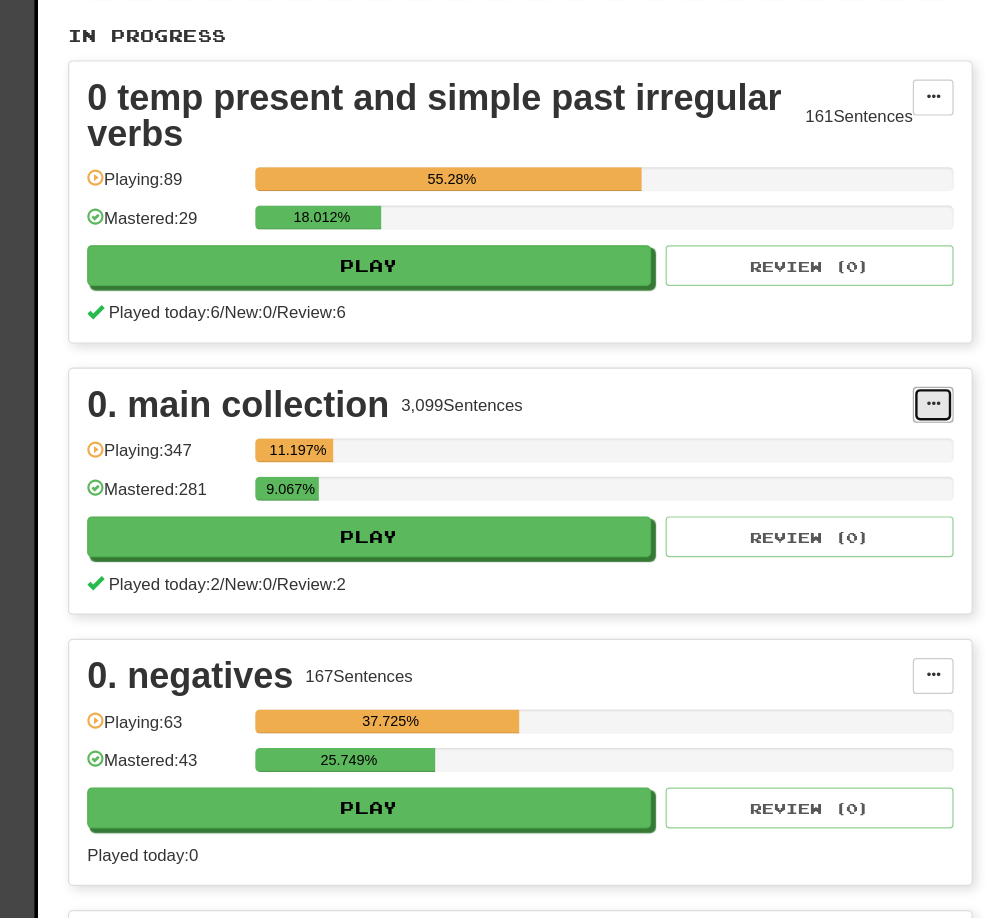 click at bounding box center (946, 411) 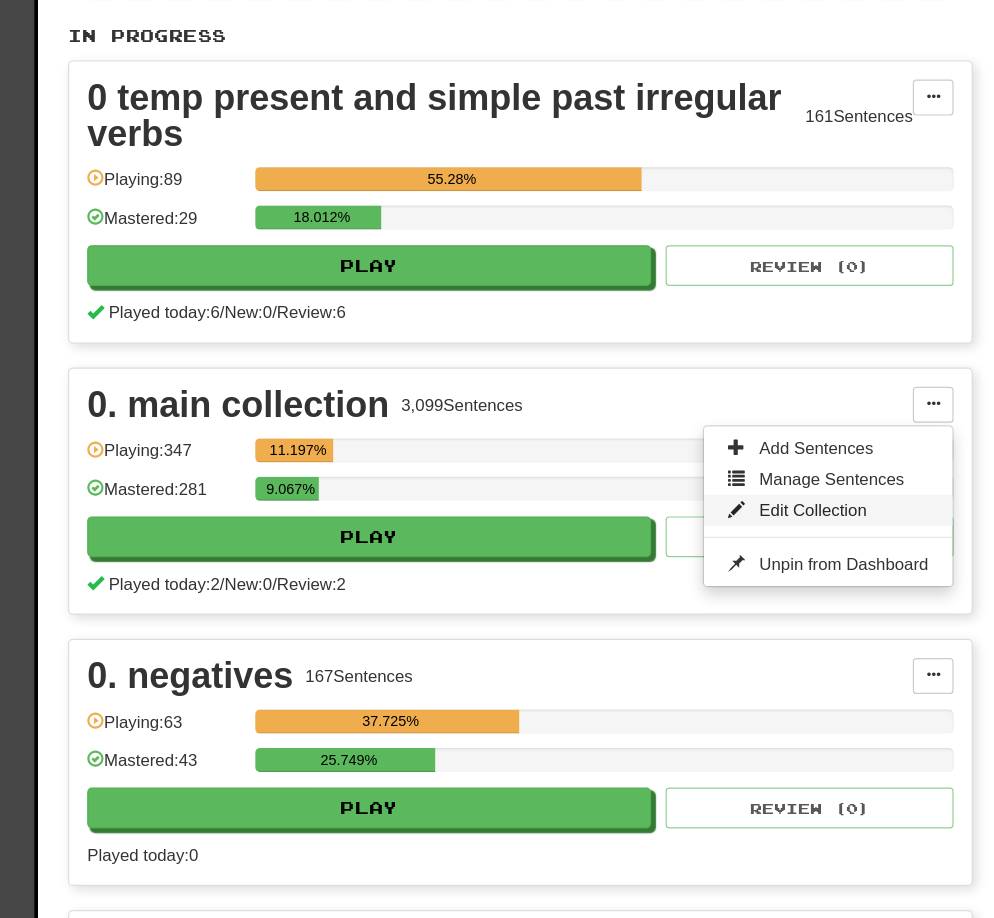 click on "Edit Collection" at bounding box center [846, 499] 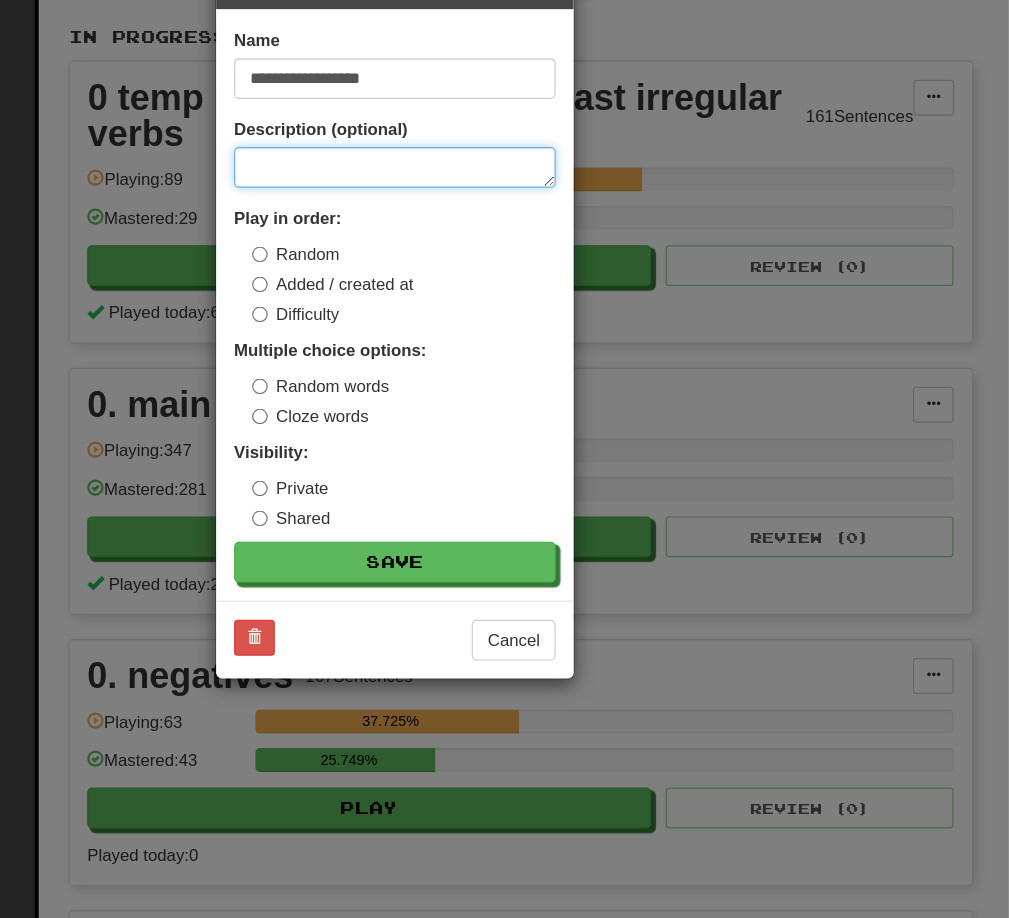 click at bounding box center [497, 213] 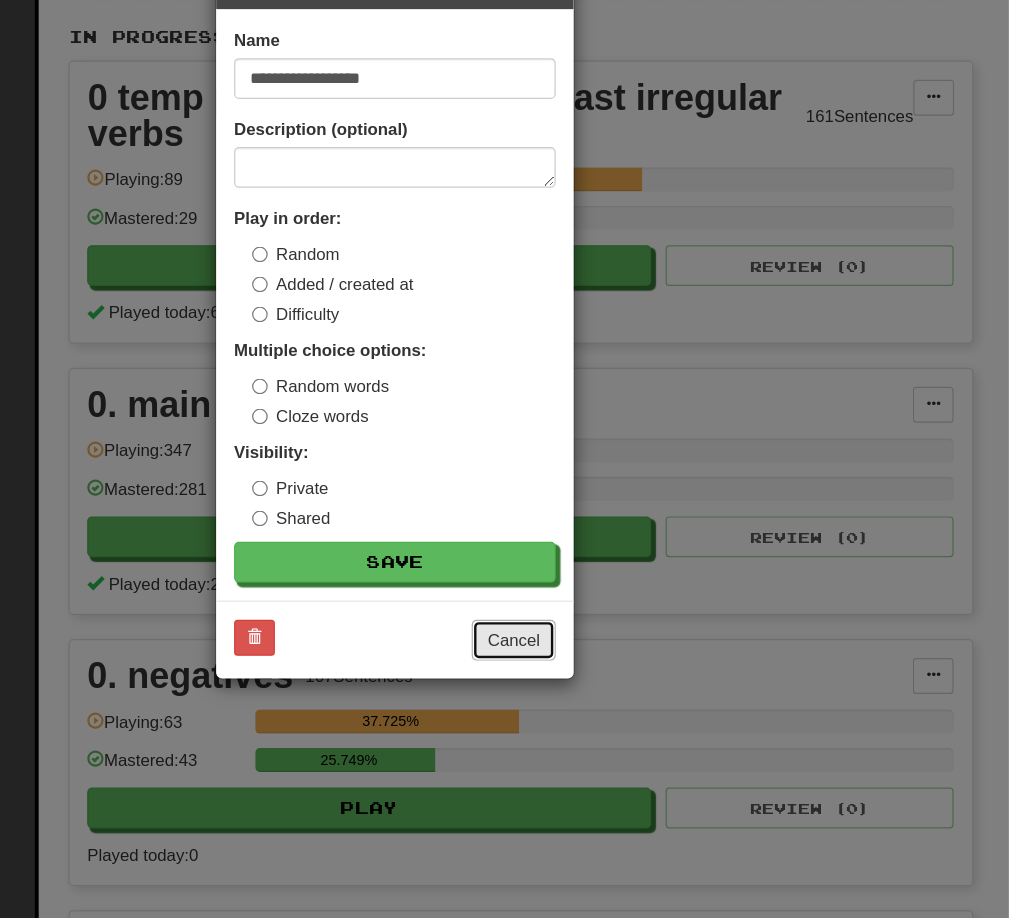 click on "Cancel" at bounding box center [596, 607] 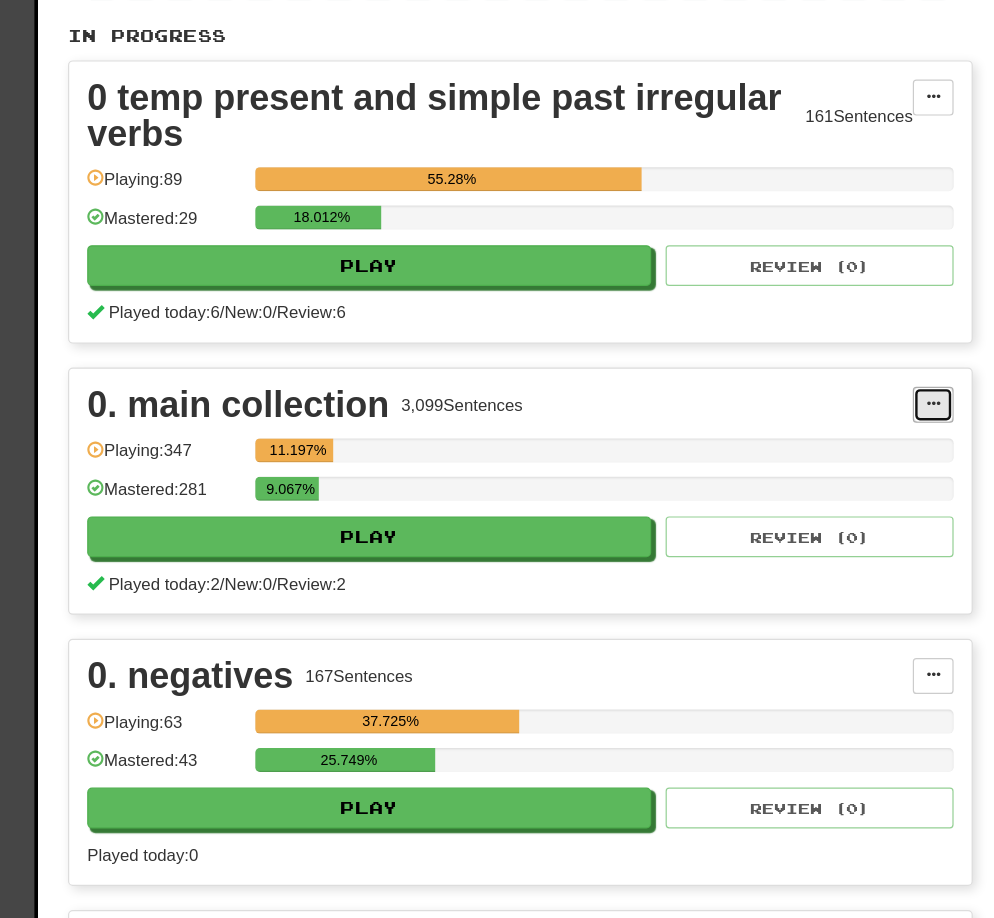 click at bounding box center [946, 411] 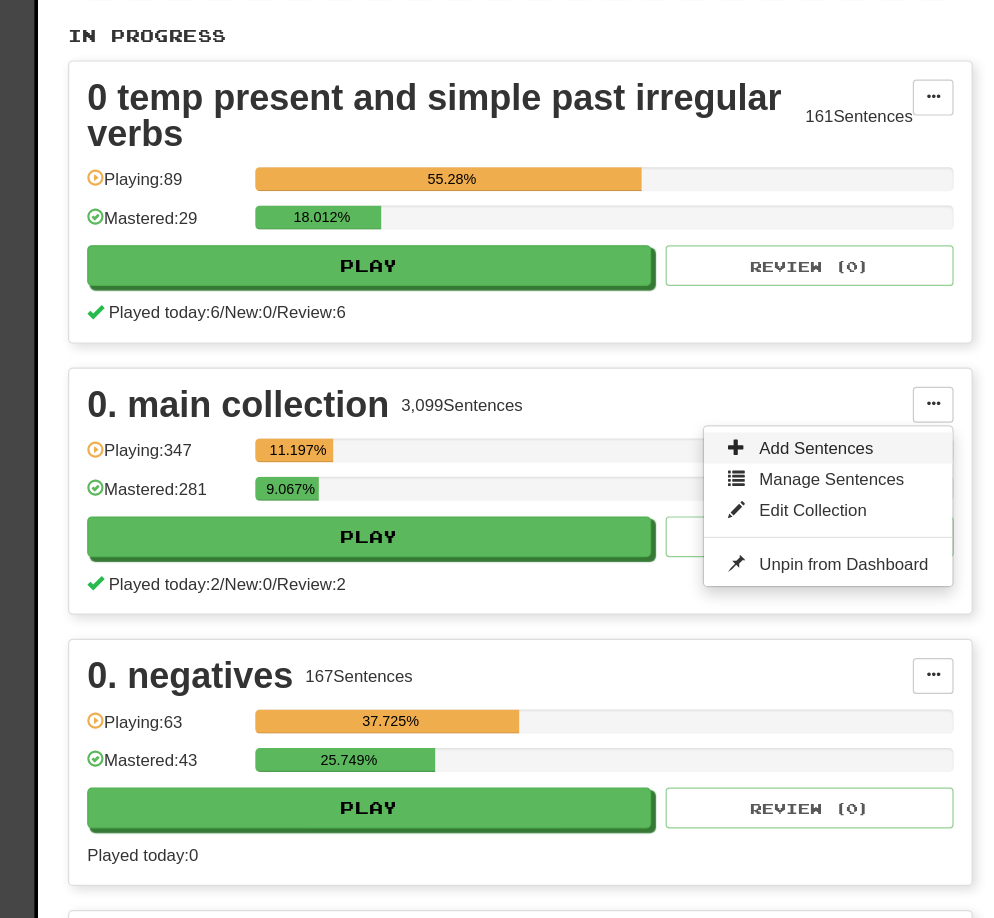 click on "Add Sentences" at bounding box center [848, 447] 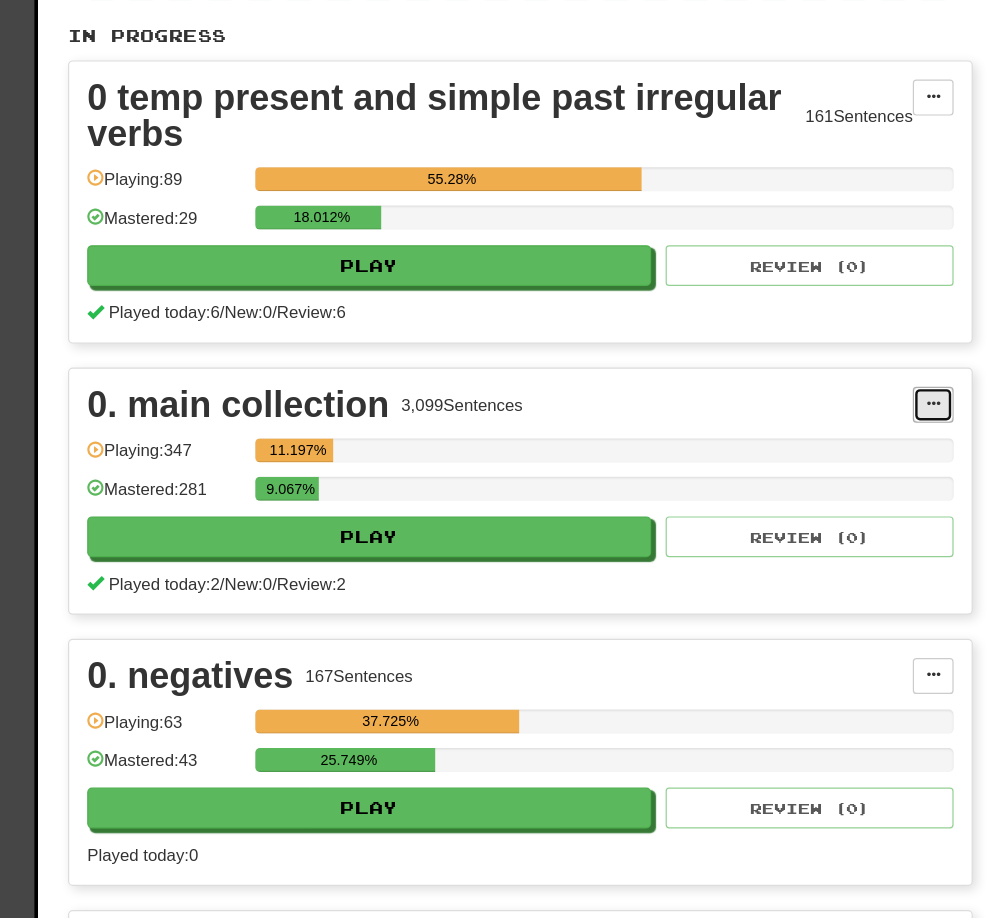 click at bounding box center [946, 410] 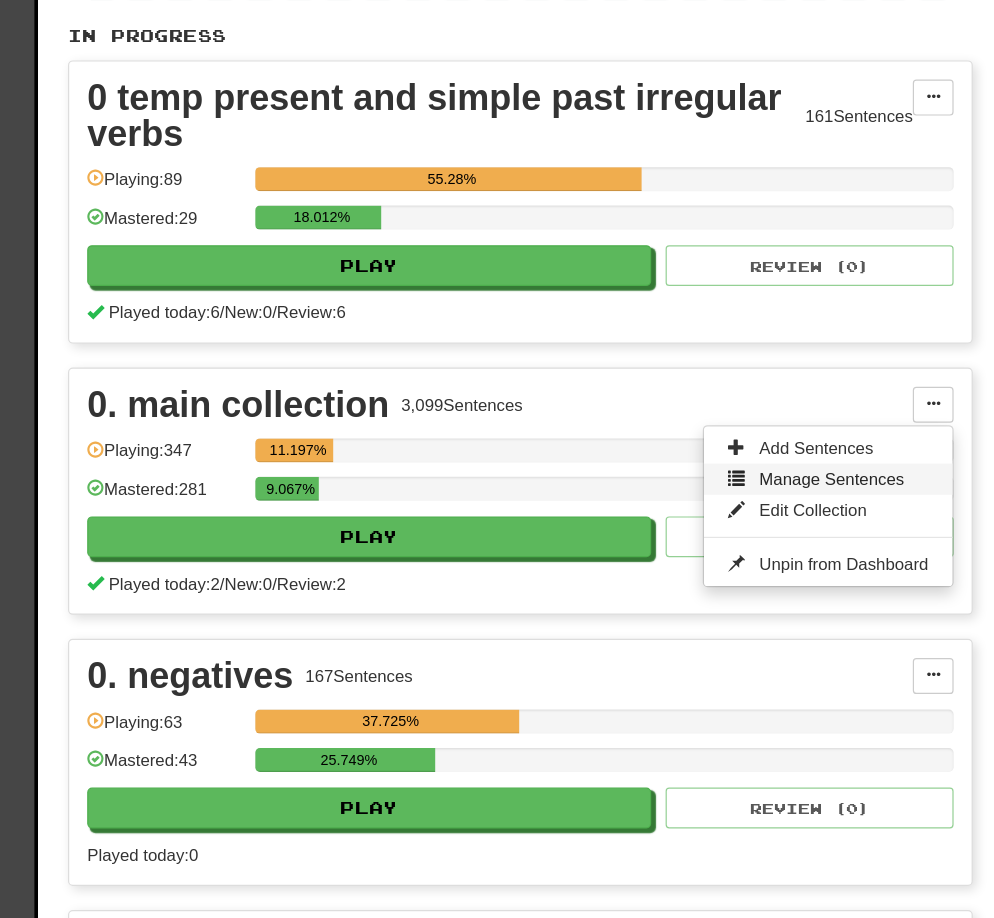 click on "Manage Sentences" at bounding box center (858, 473) 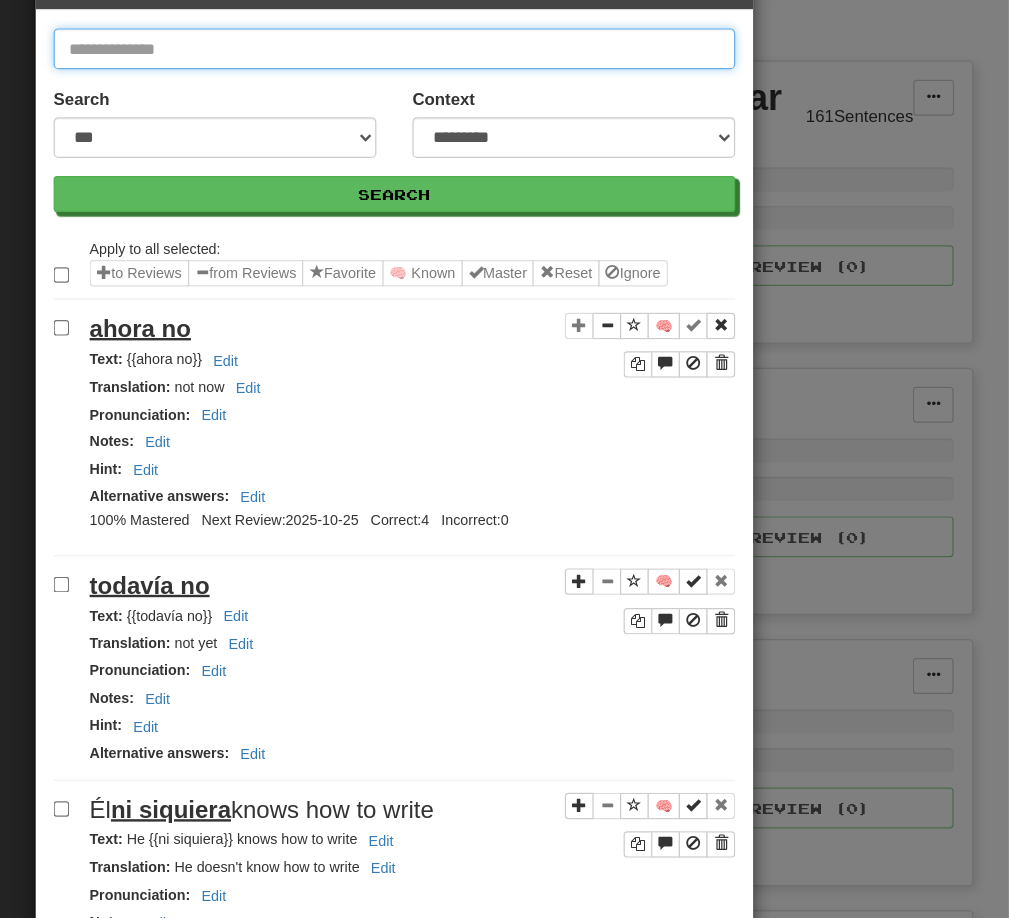 click at bounding box center [497, 114] 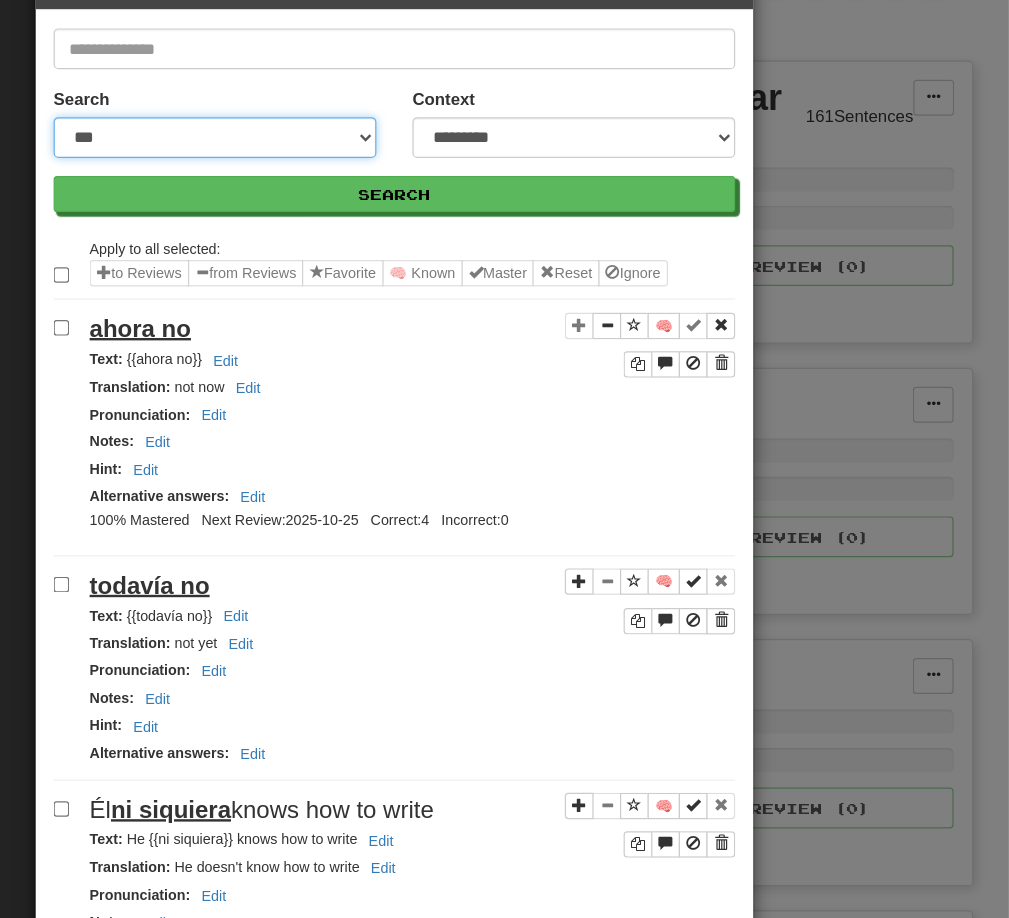 click on "**********" at bounding box center [347, 188] 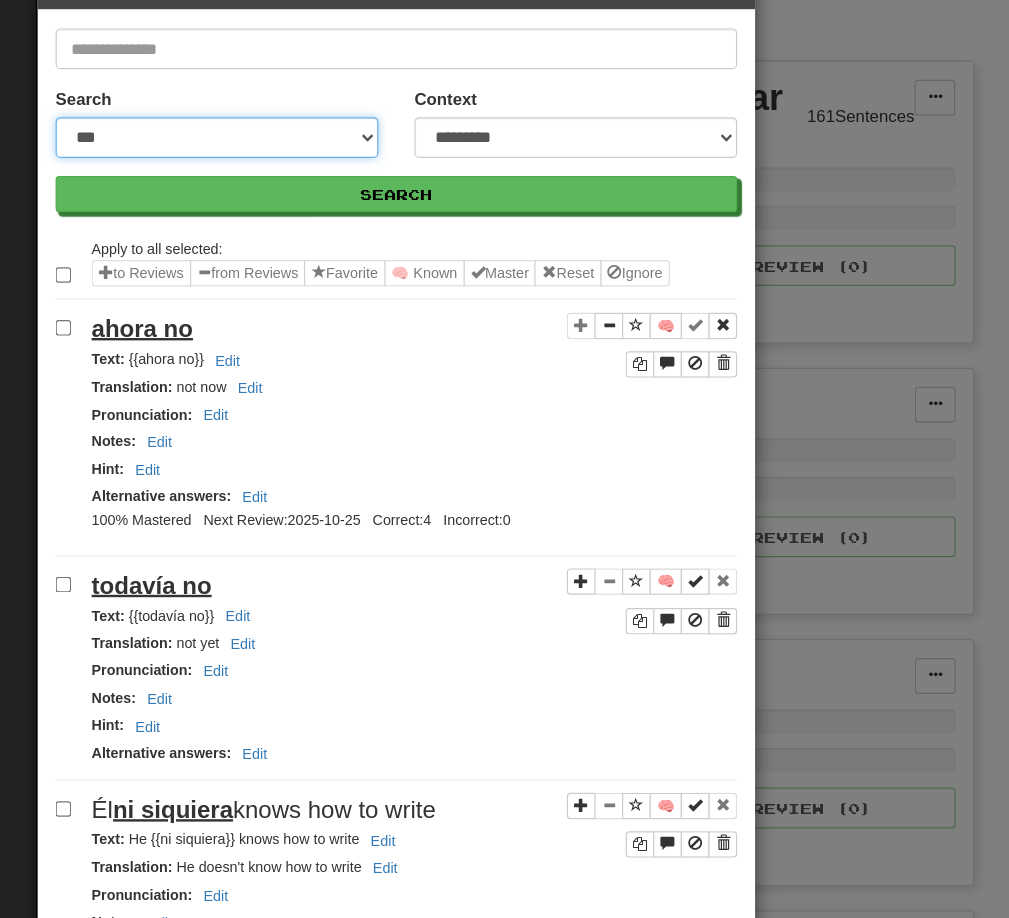 click on "**********" at bounding box center (347, 188) 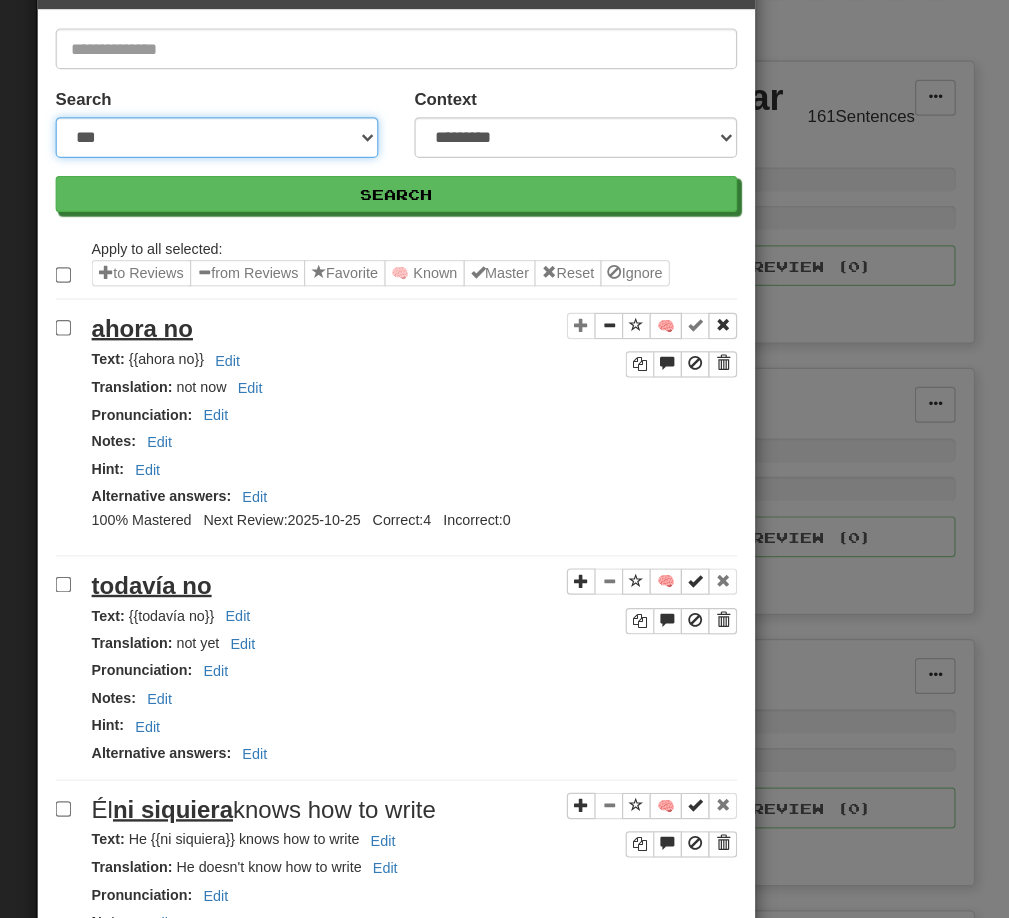 scroll, scrollTop: 373, scrollLeft: 0, axis: vertical 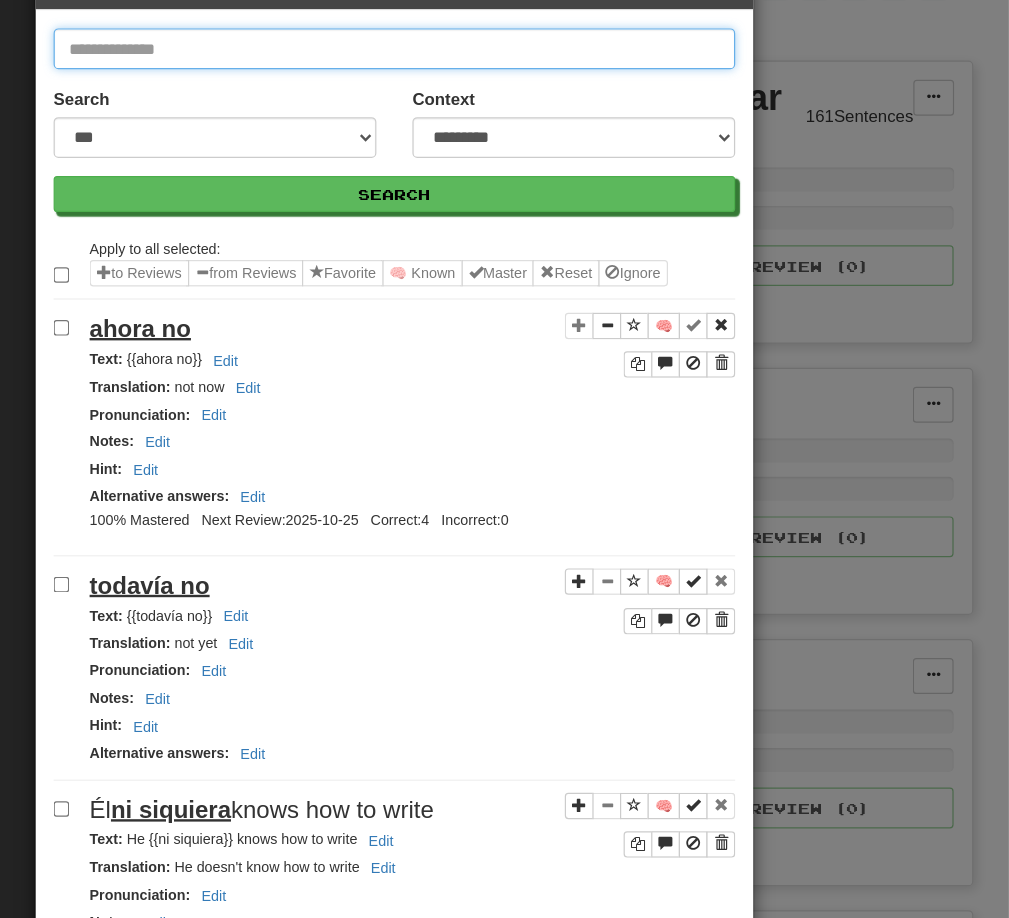 click at bounding box center [497, 114] 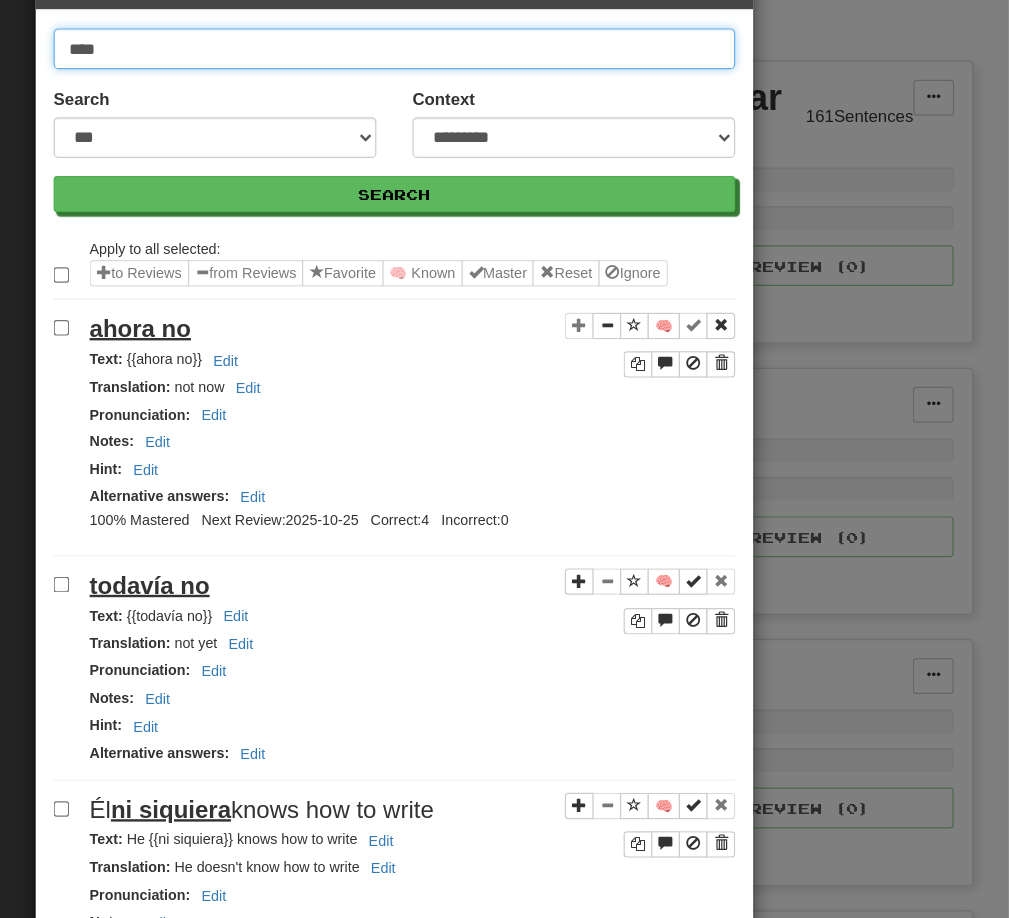 type on "****" 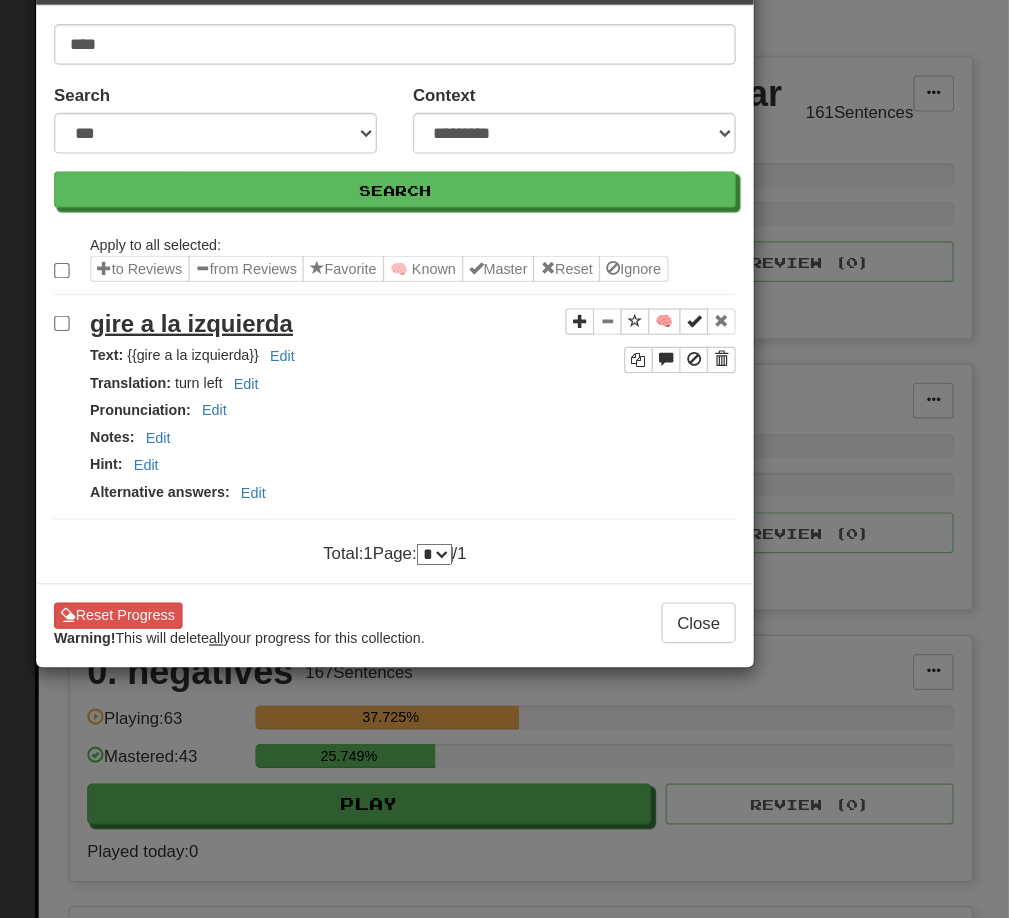 scroll, scrollTop: 373, scrollLeft: 0, axis: vertical 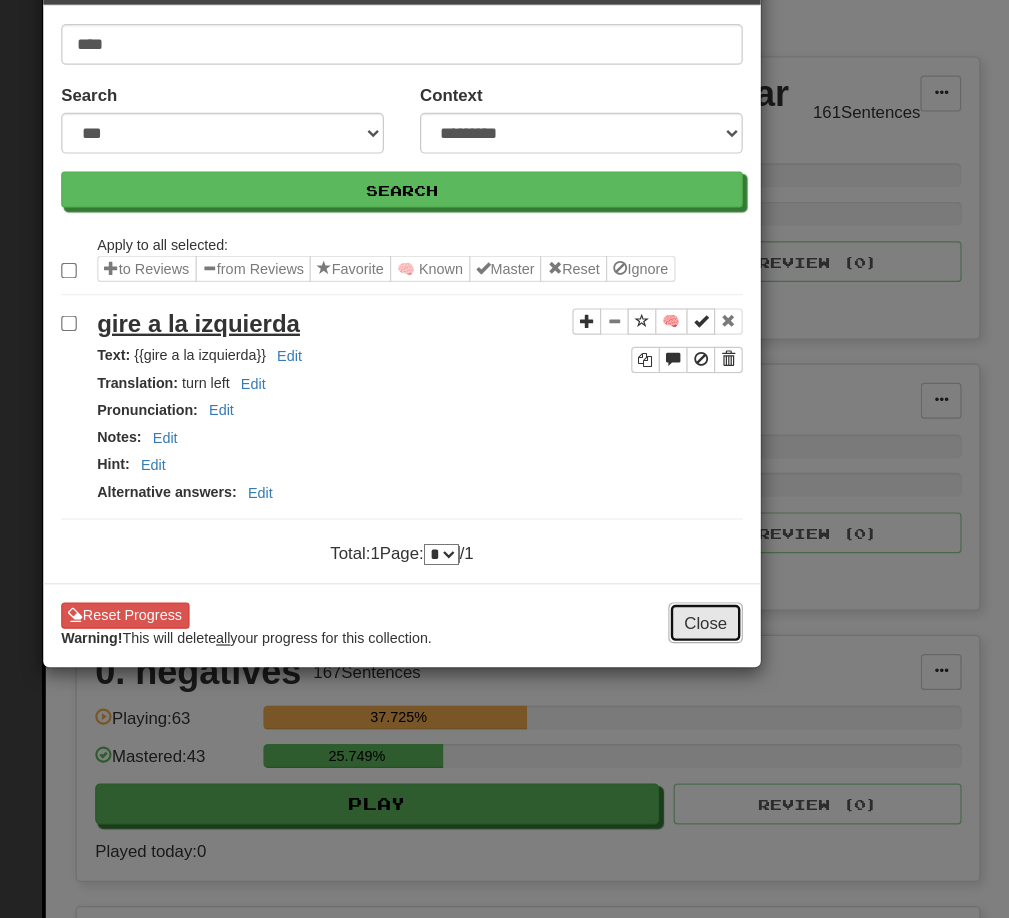 click on "Close" at bounding box center [750, 596] 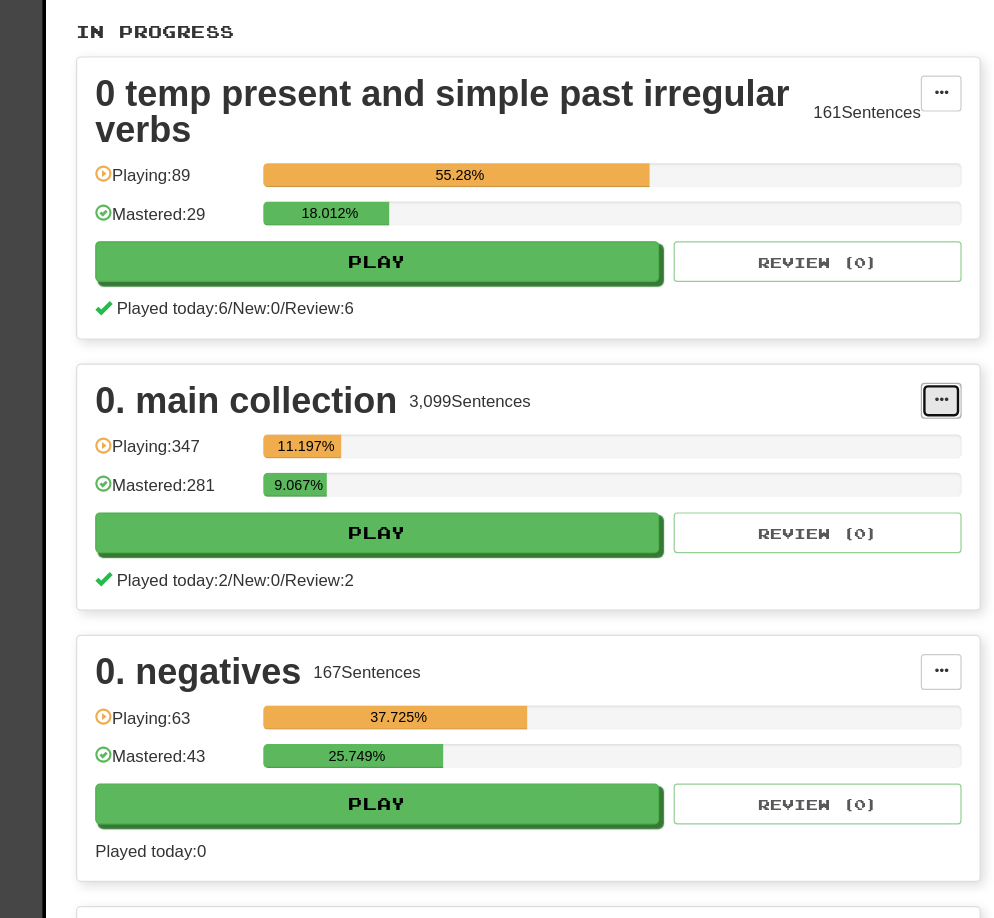 click at bounding box center (946, 410) 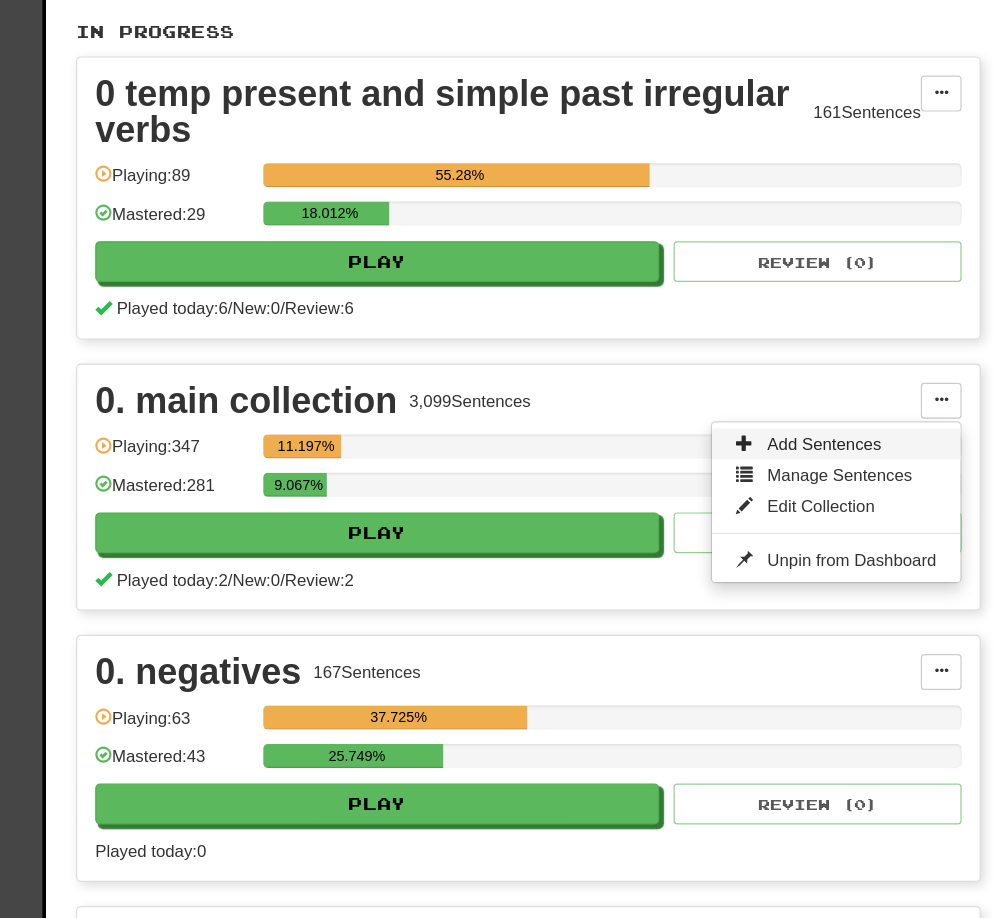 click on "Add Sentences" at bounding box center (848, 447) 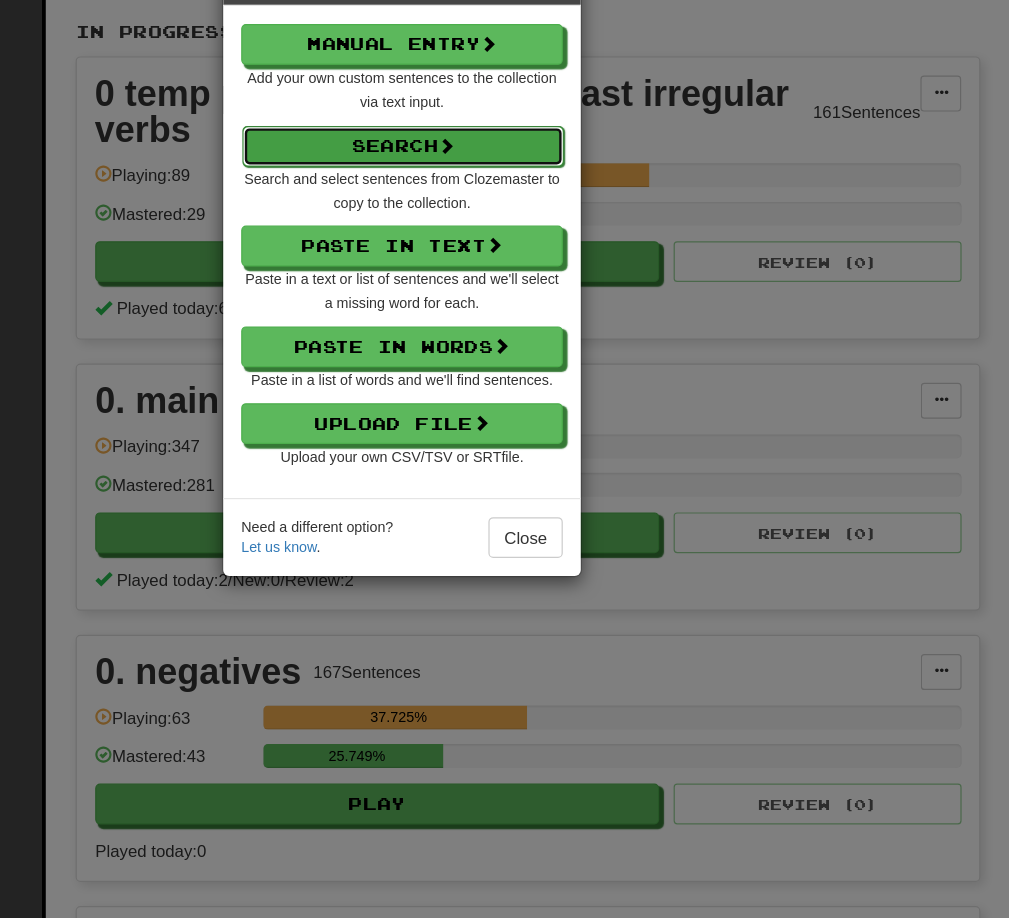 click on "Search" at bounding box center (498, 199) 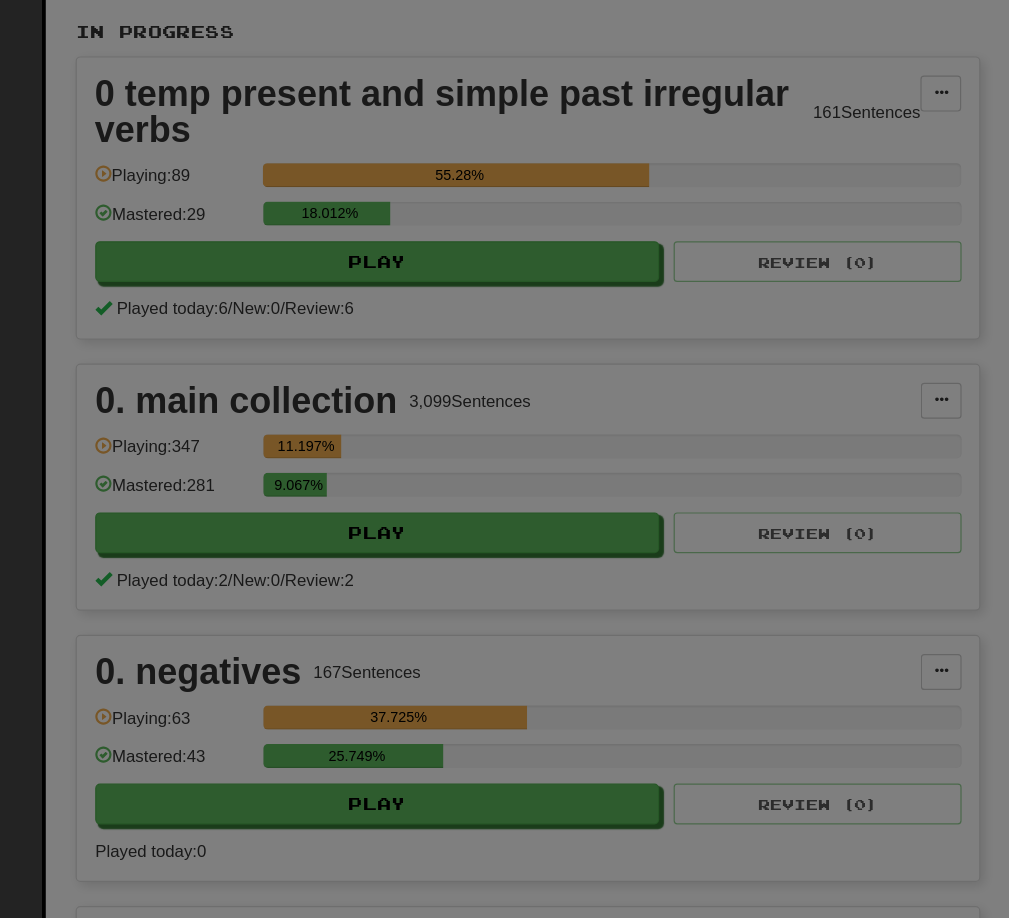 select on "****" 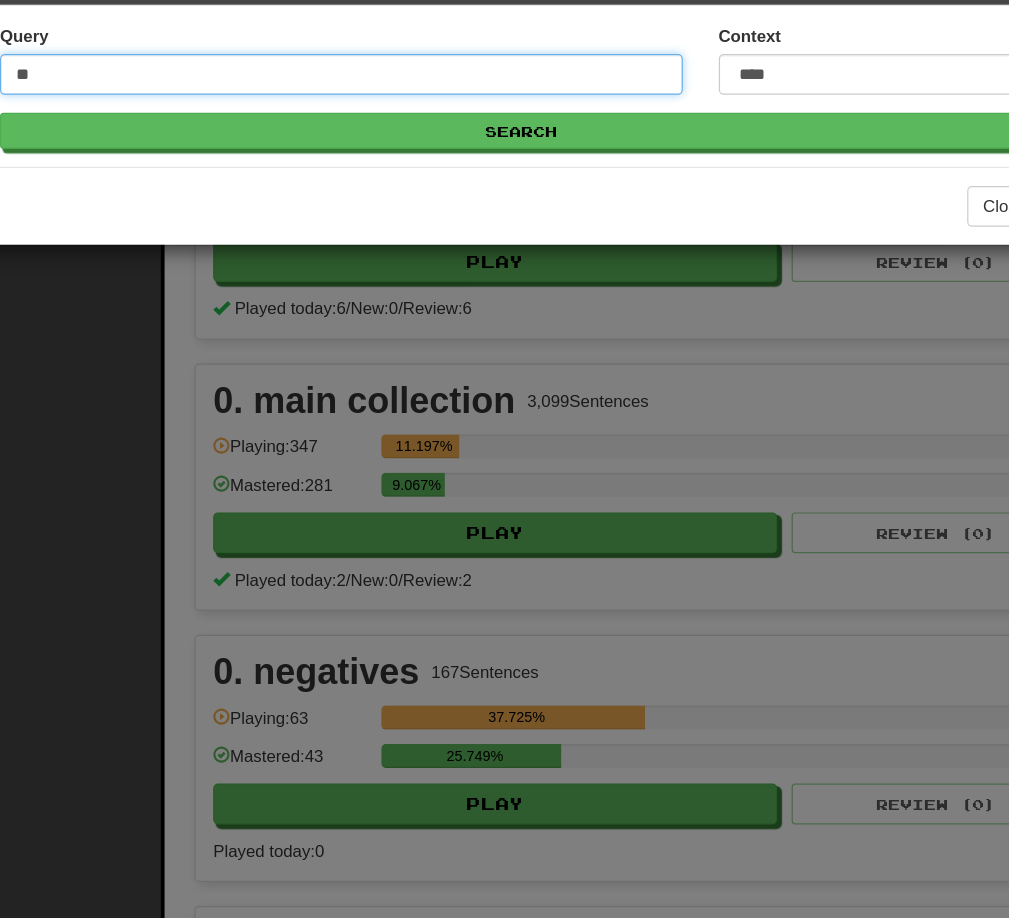 type on "*" 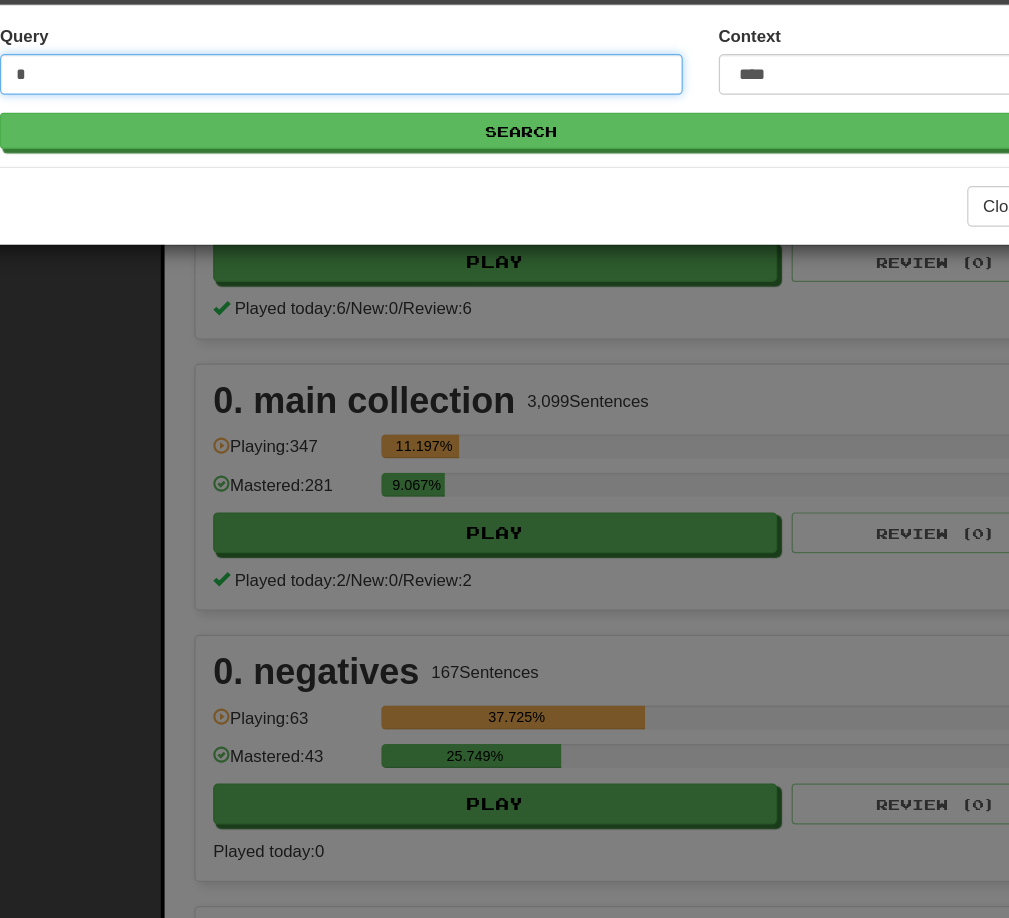 type 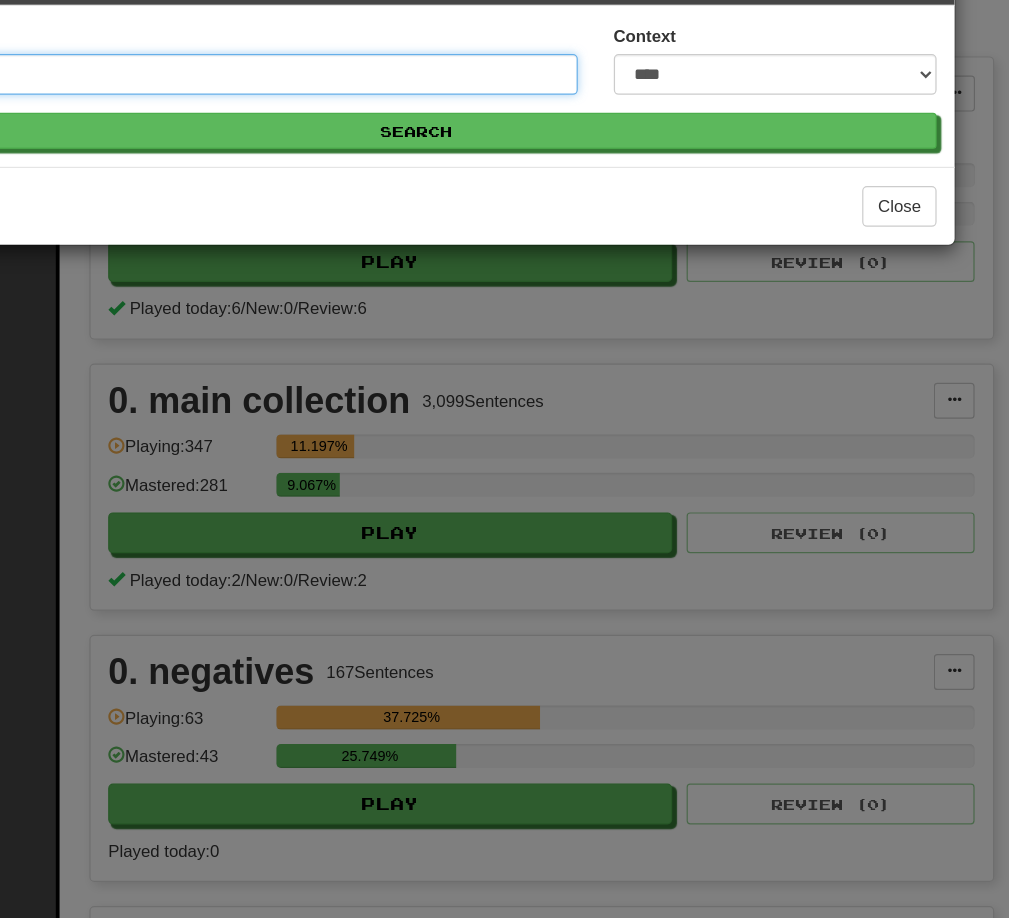 scroll, scrollTop: 373, scrollLeft: 0, axis: vertical 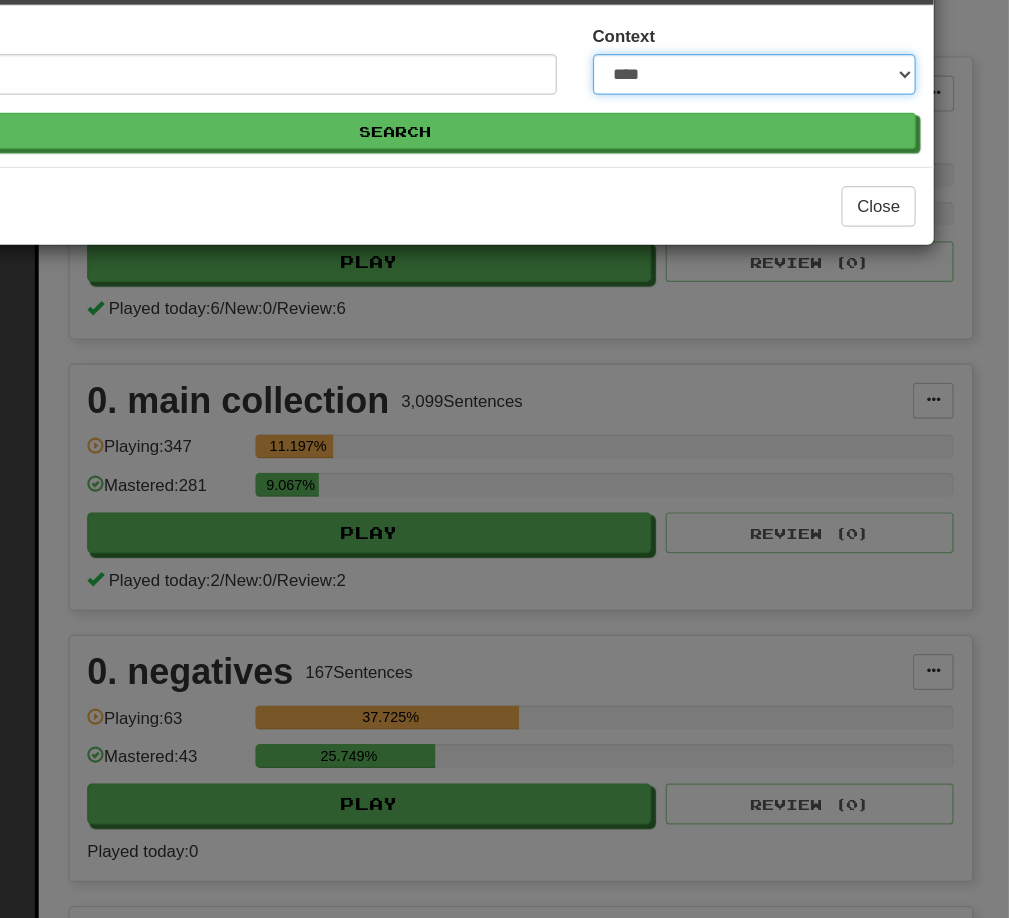 click on "**********" at bounding box center [796, 139] 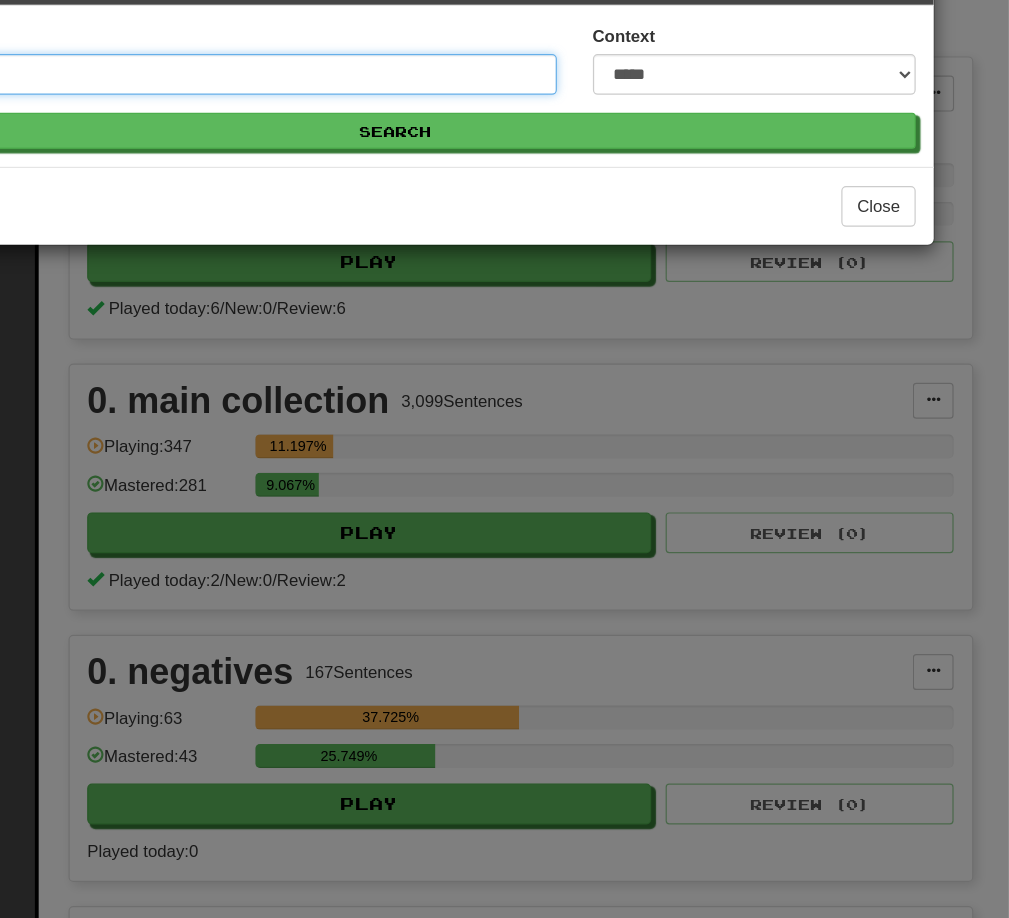 click on "Query" at bounding box center [347, 139] 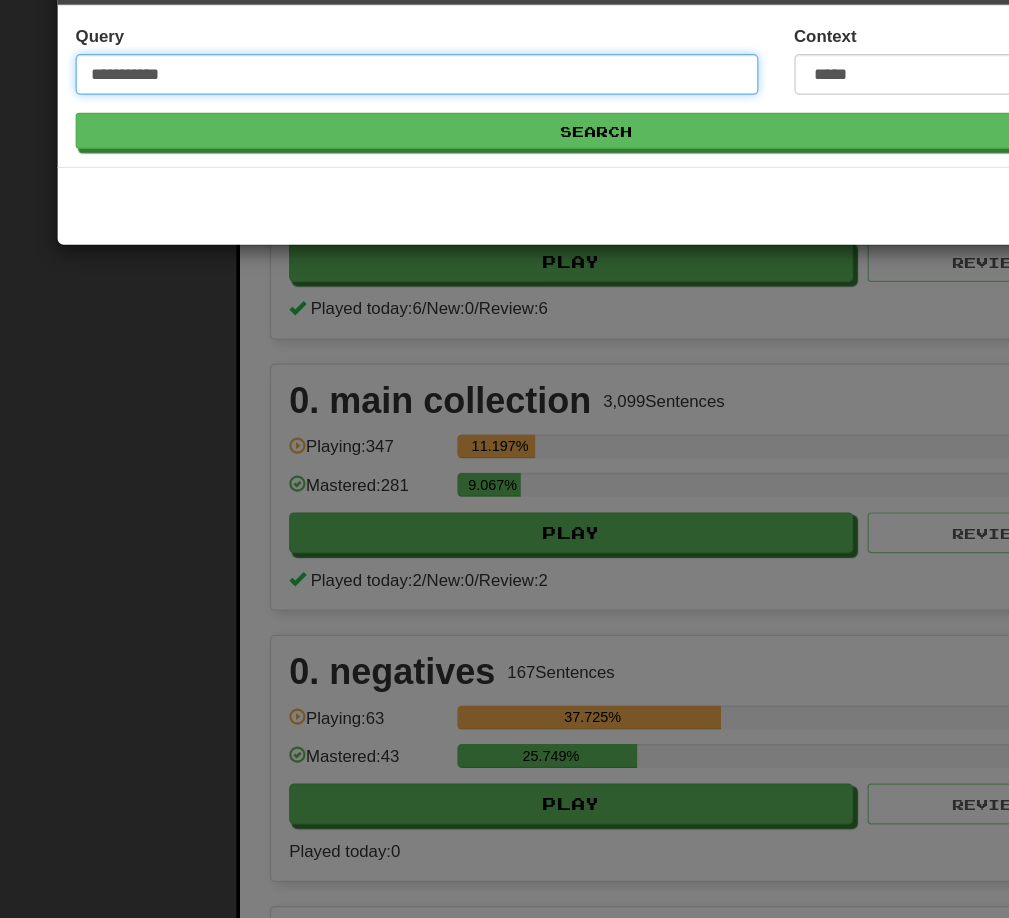 type on "**********" 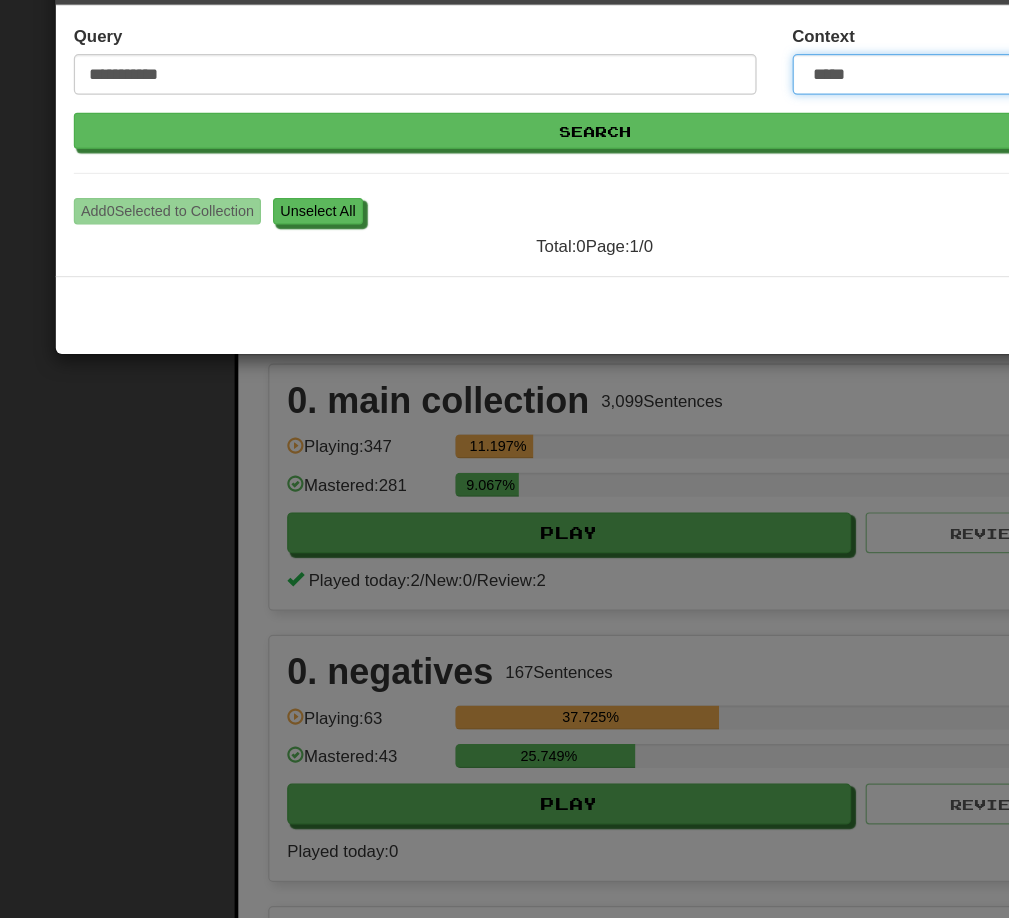 click on "**********" at bounding box center [796, 139] 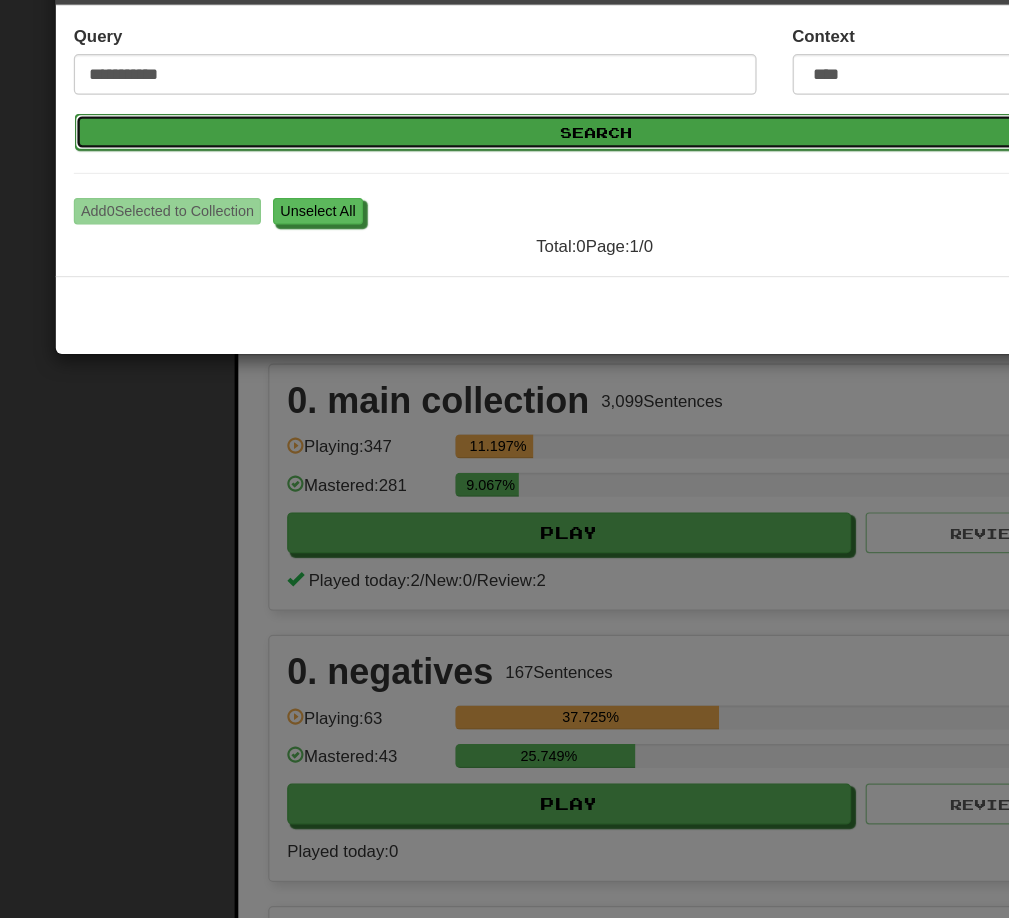 click on "Search" at bounding box center (498, 187) 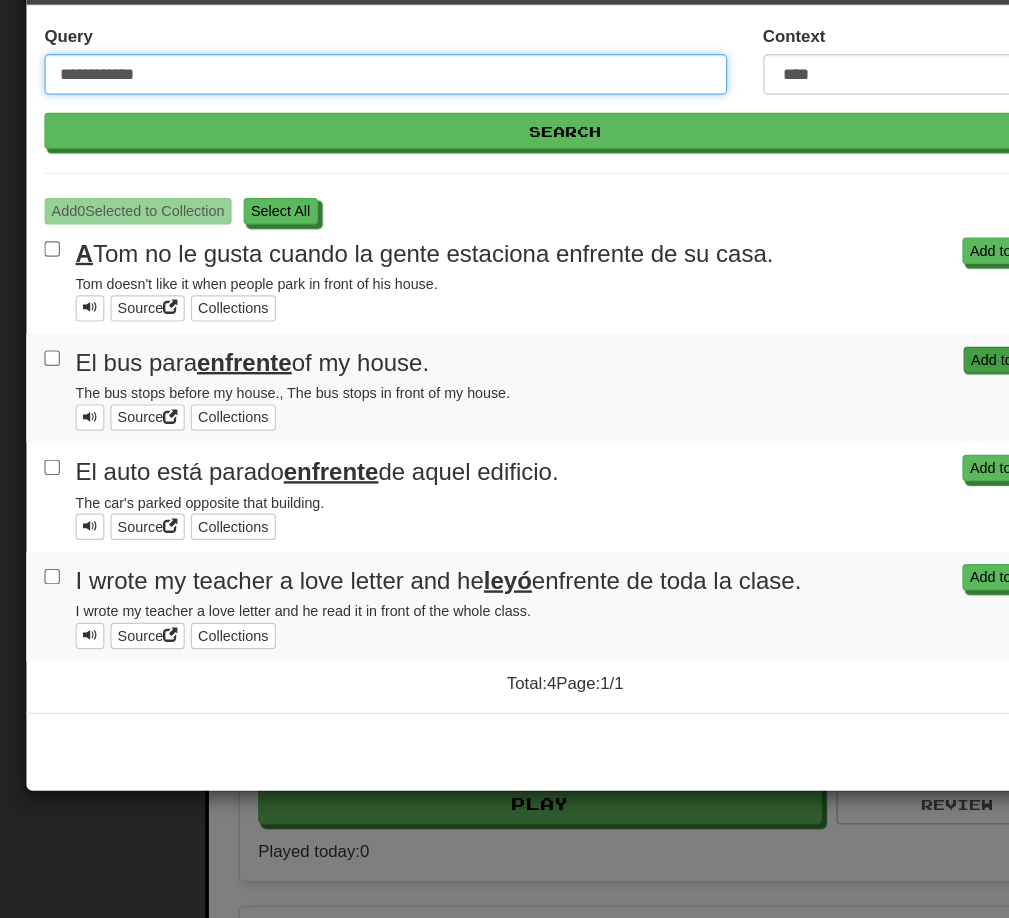 type on "**********" 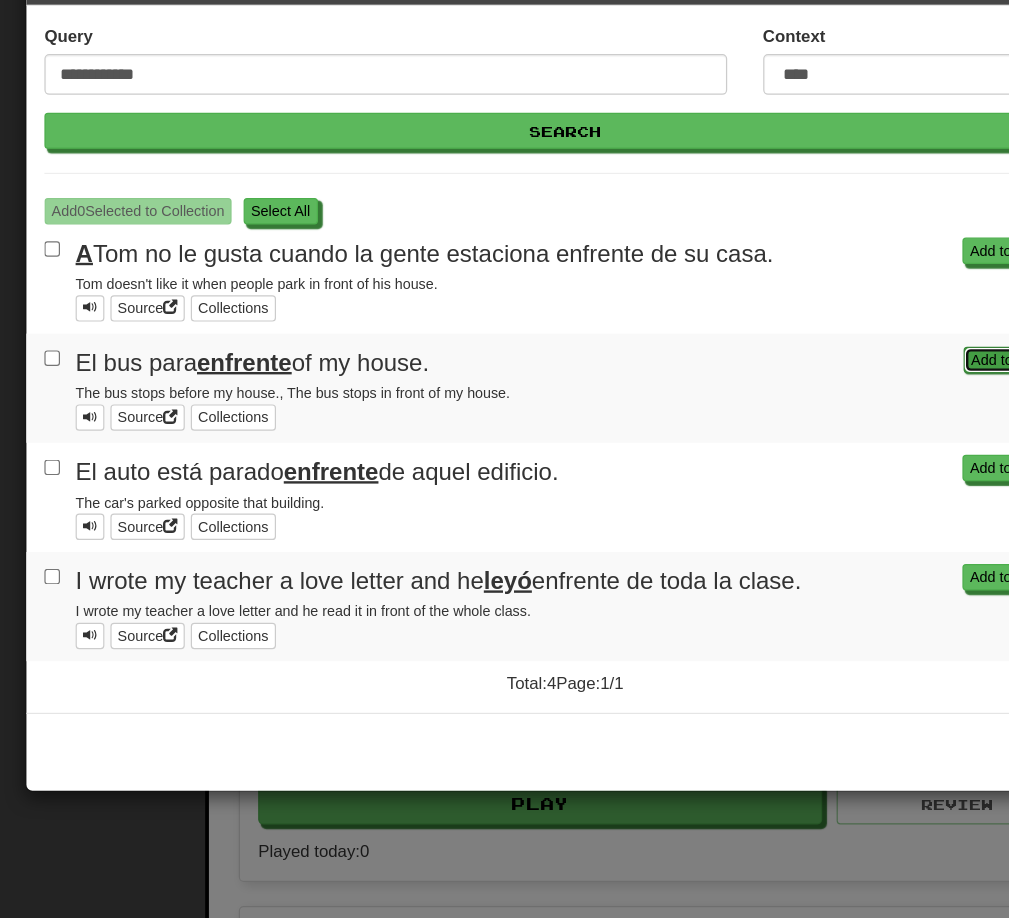 click on "Add to Collection" at bounding box center (880, 377) 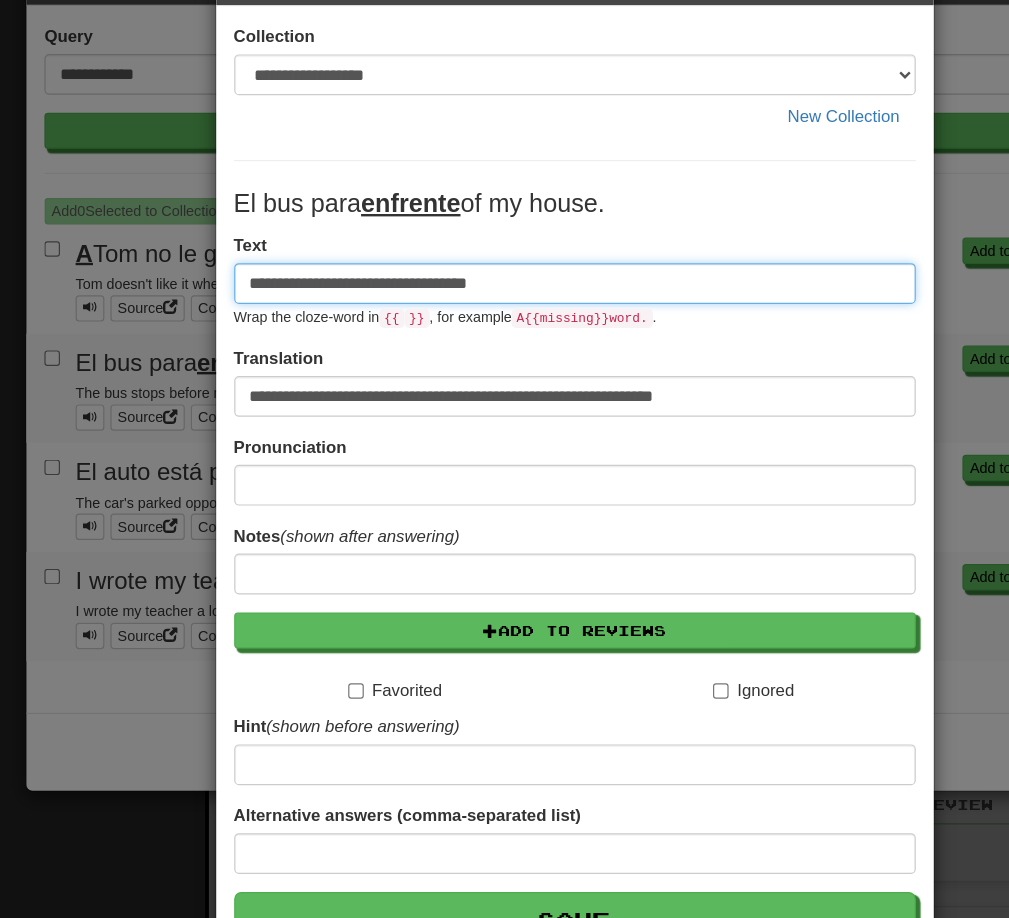 click on "**********" at bounding box center [505, 313] 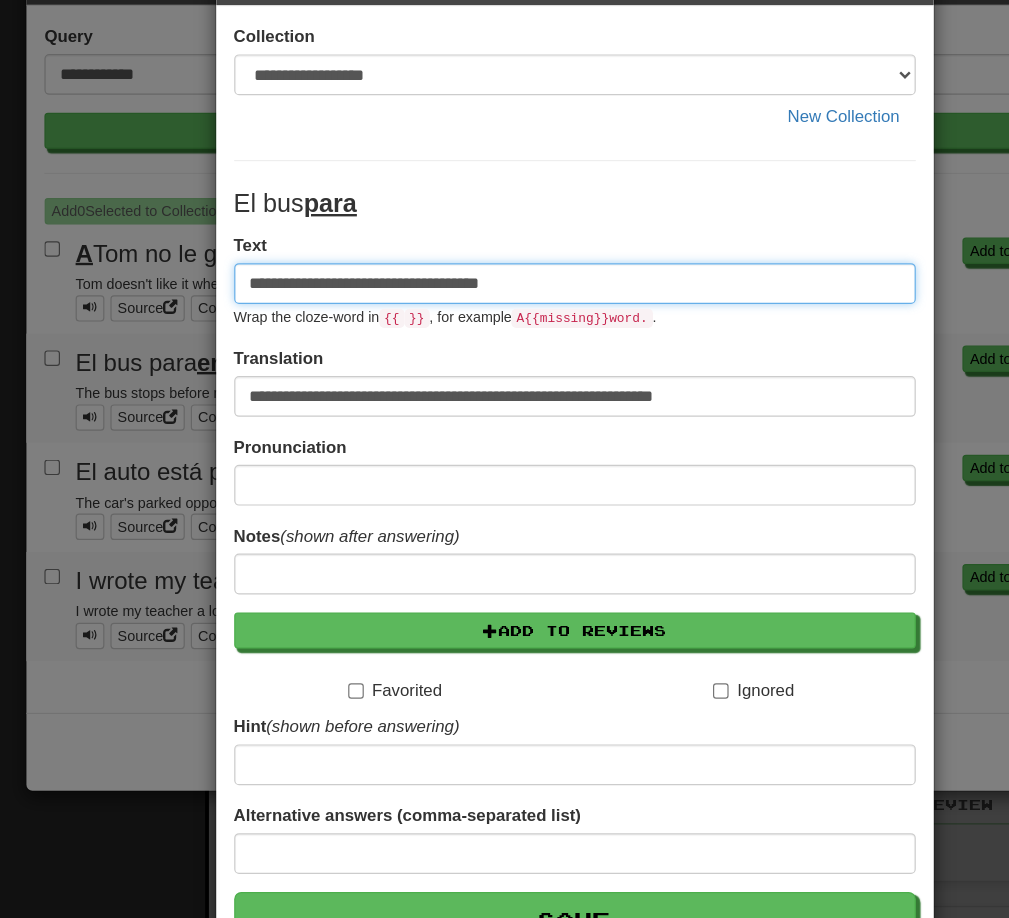 click on "**********" at bounding box center [505, 313] 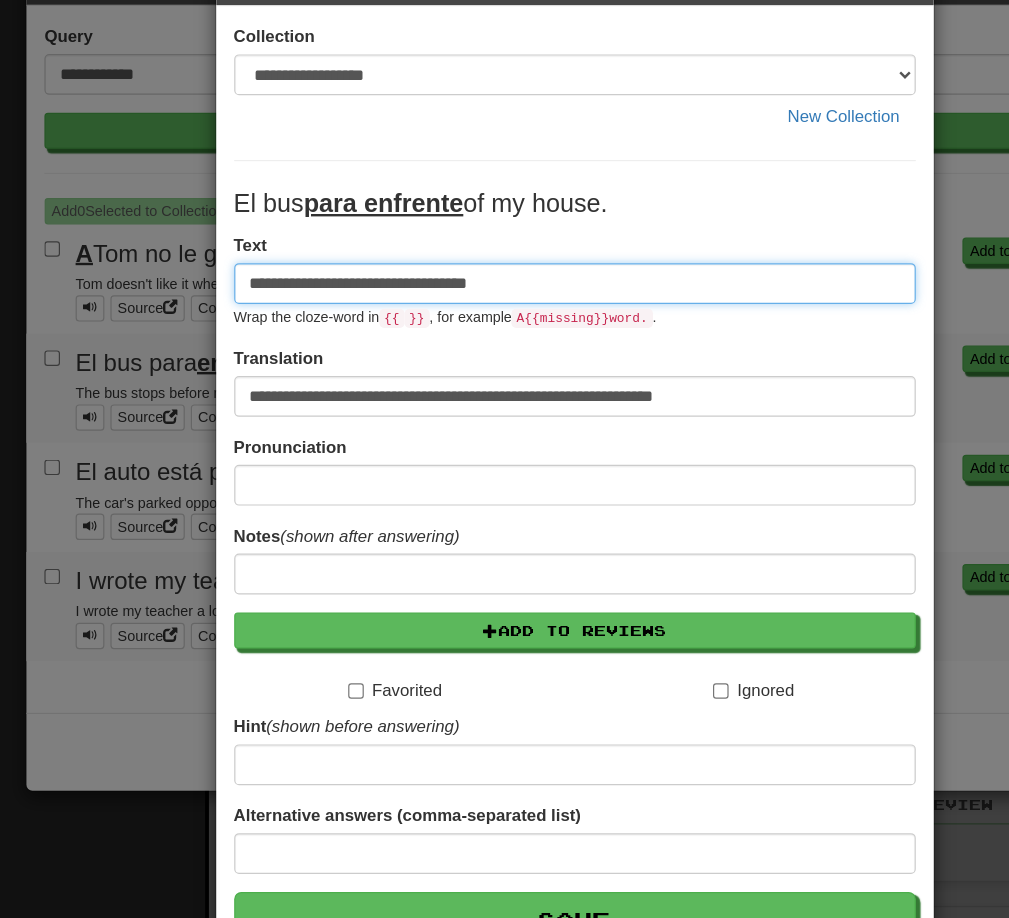 click on "**********" at bounding box center [505, 313] 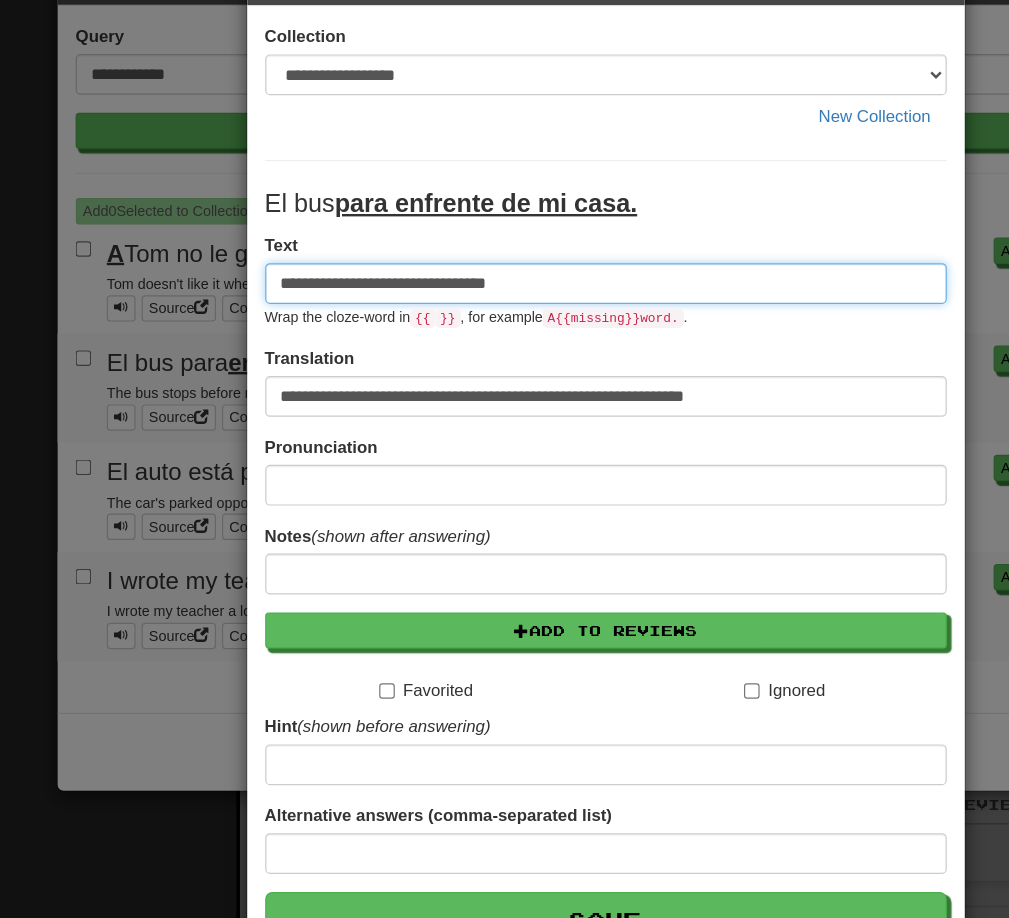 click on "**********" at bounding box center [505, 313] 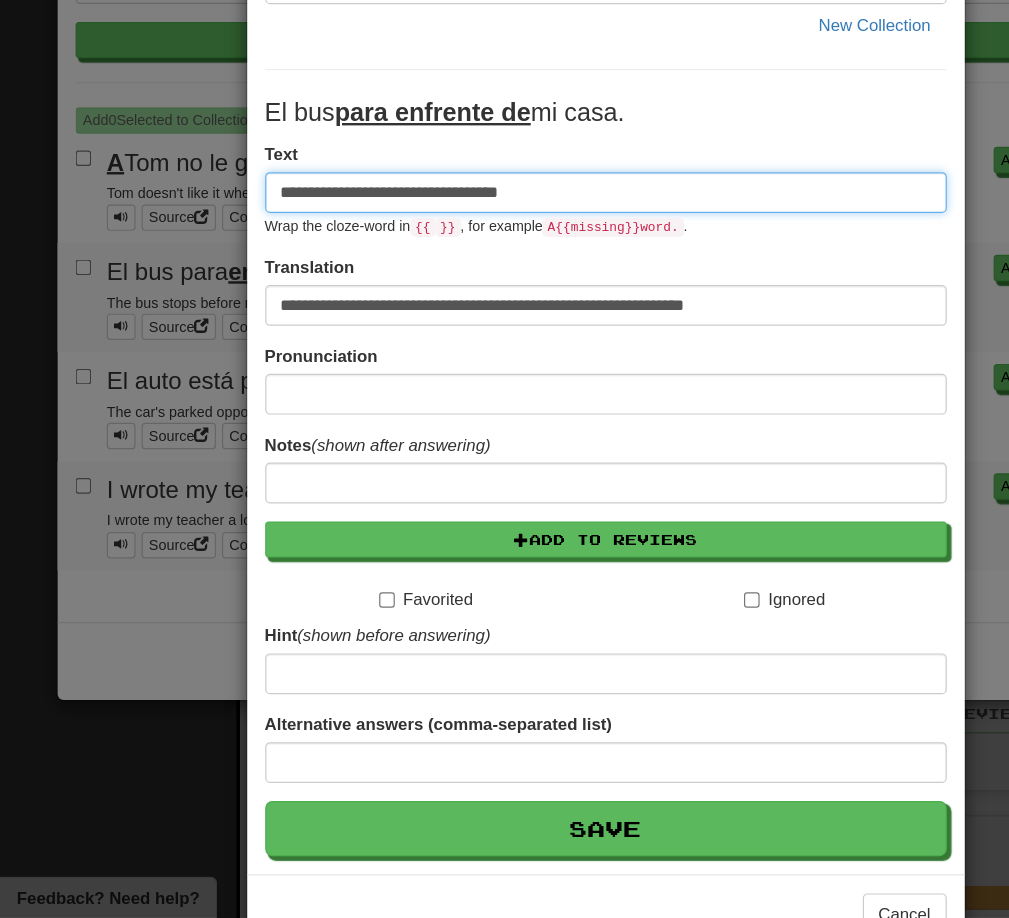 scroll, scrollTop: 373, scrollLeft: 0, axis: vertical 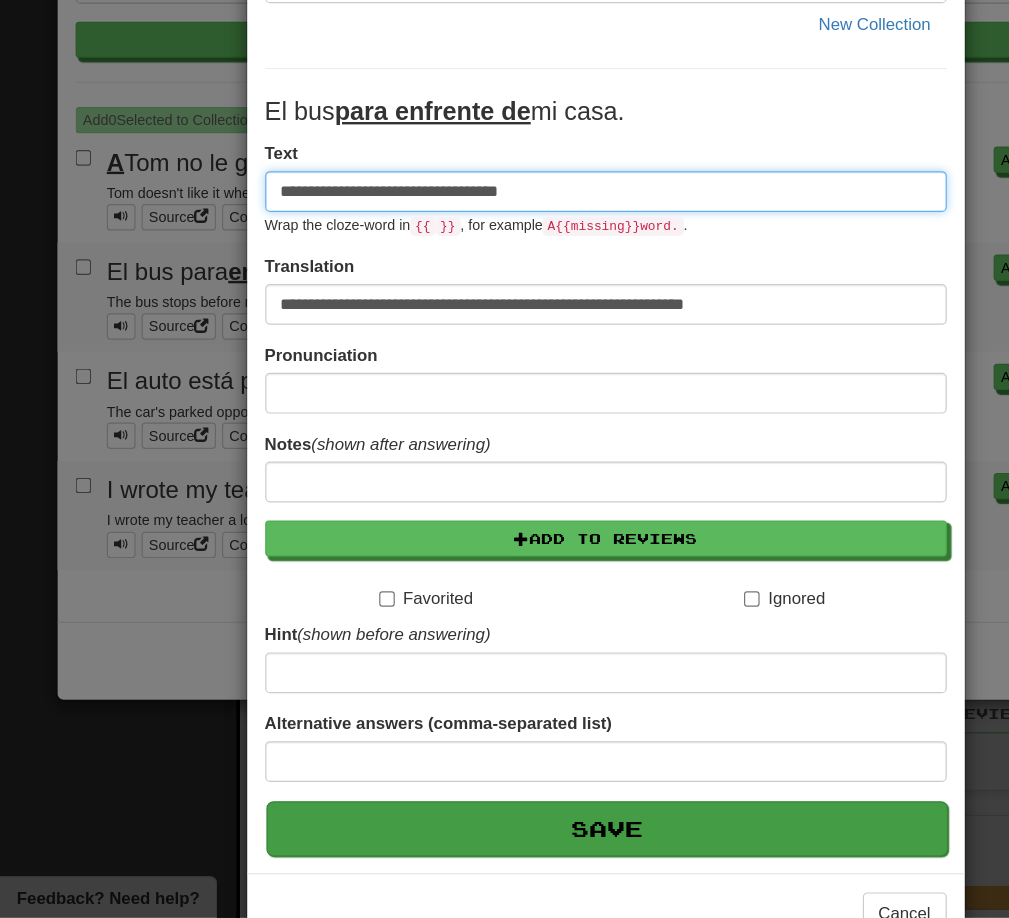 type on "**********" 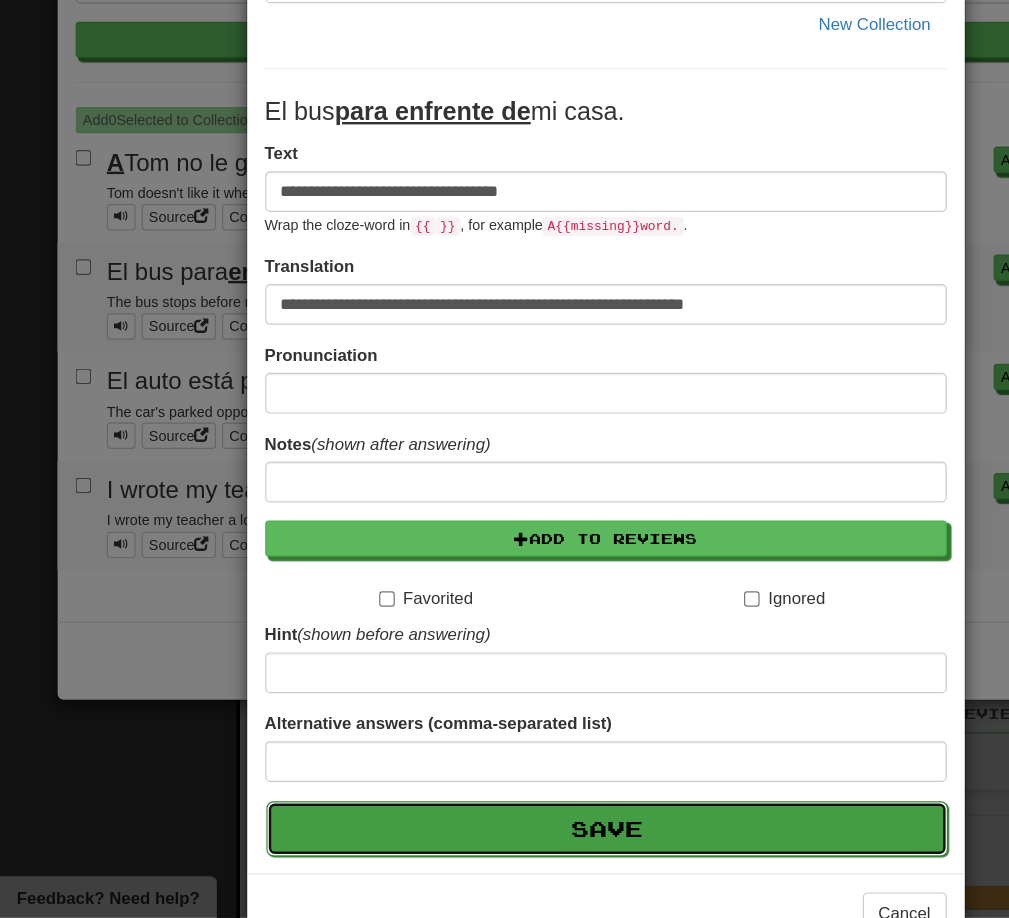 click on "Save" at bounding box center (506, 844) 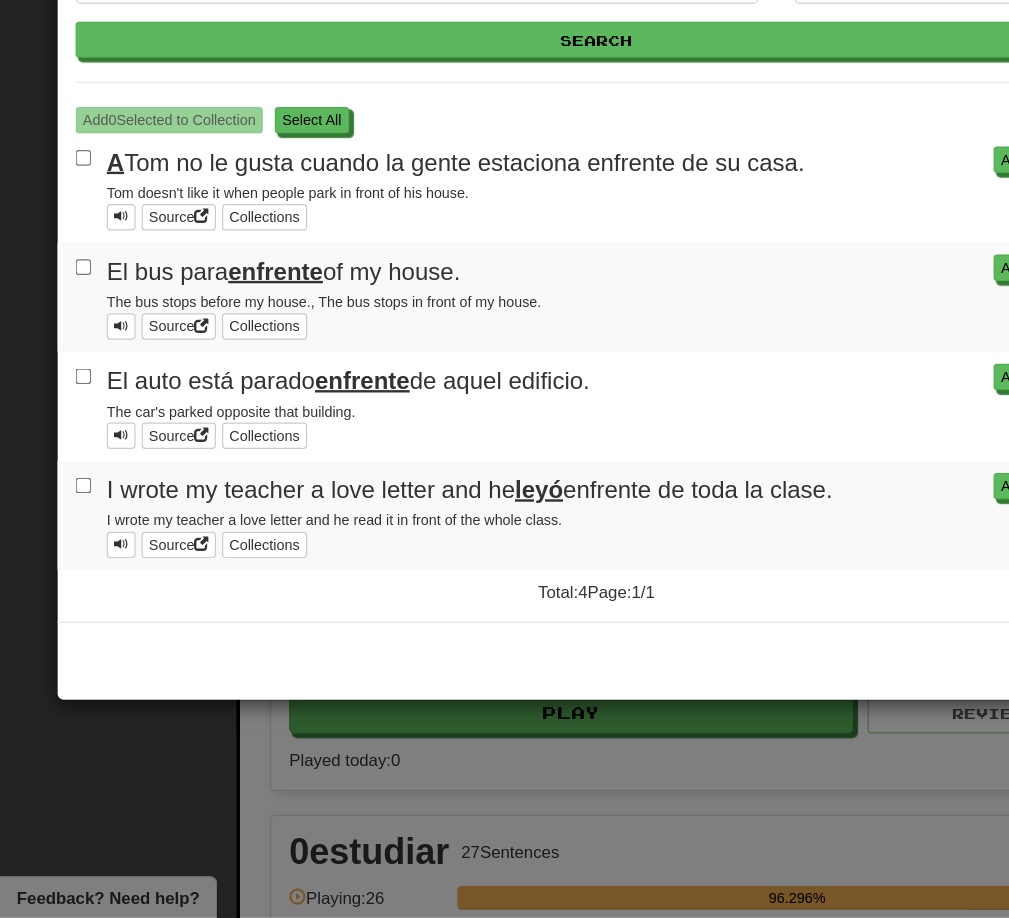scroll, scrollTop: 372, scrollLeft: 0, axis: vertical 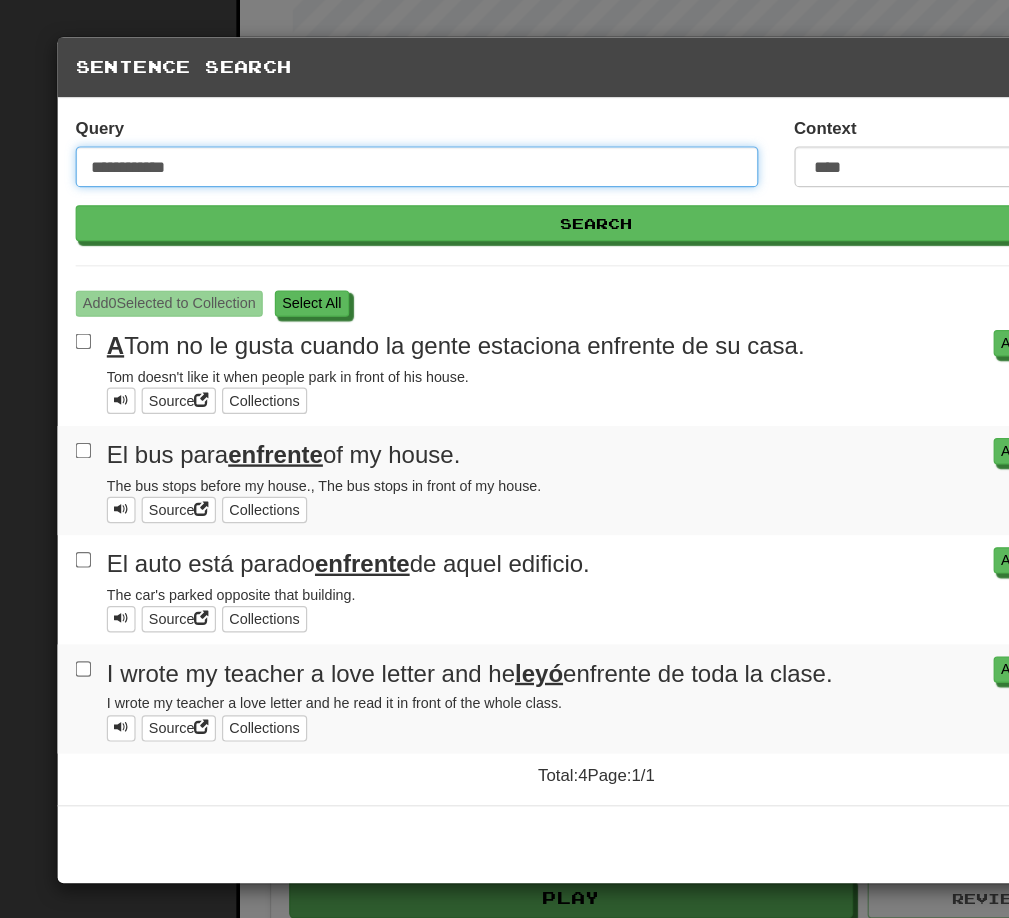 drag, startPoint x: 168, startPoint y: 141, endPoint x: 29, endPoint y: 141, distance: 139 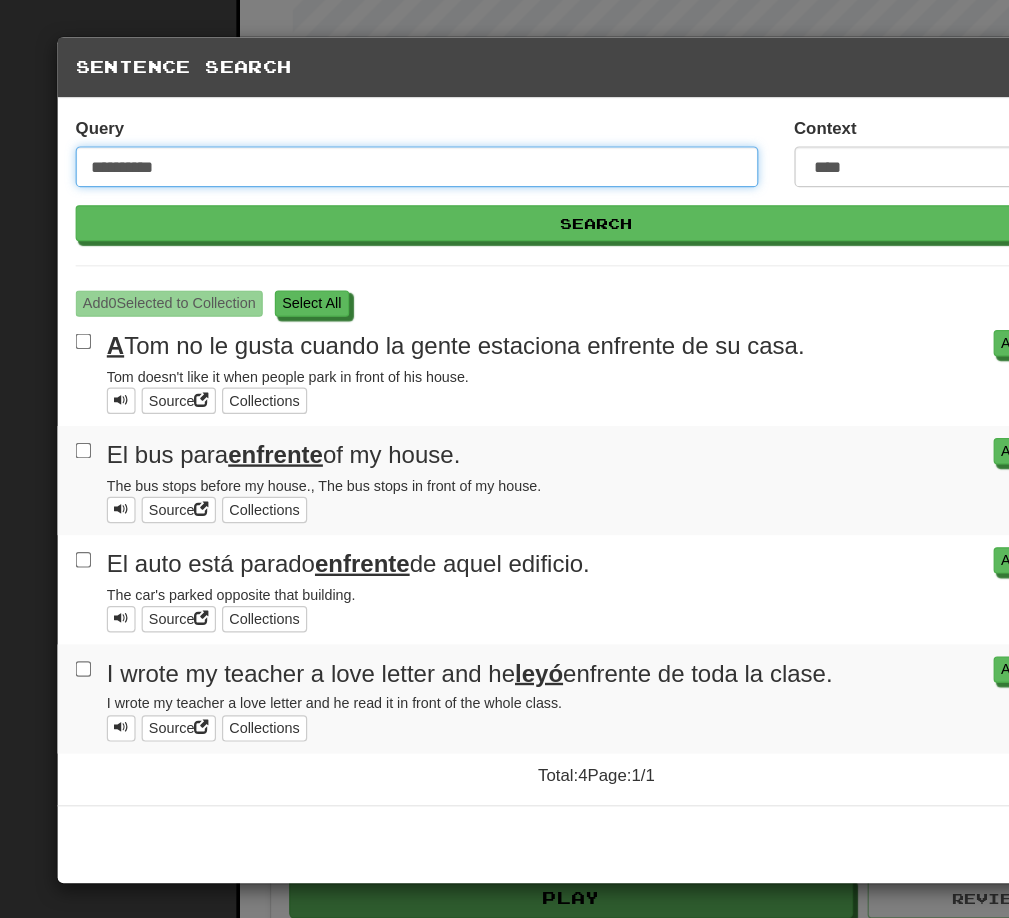type on "**********" 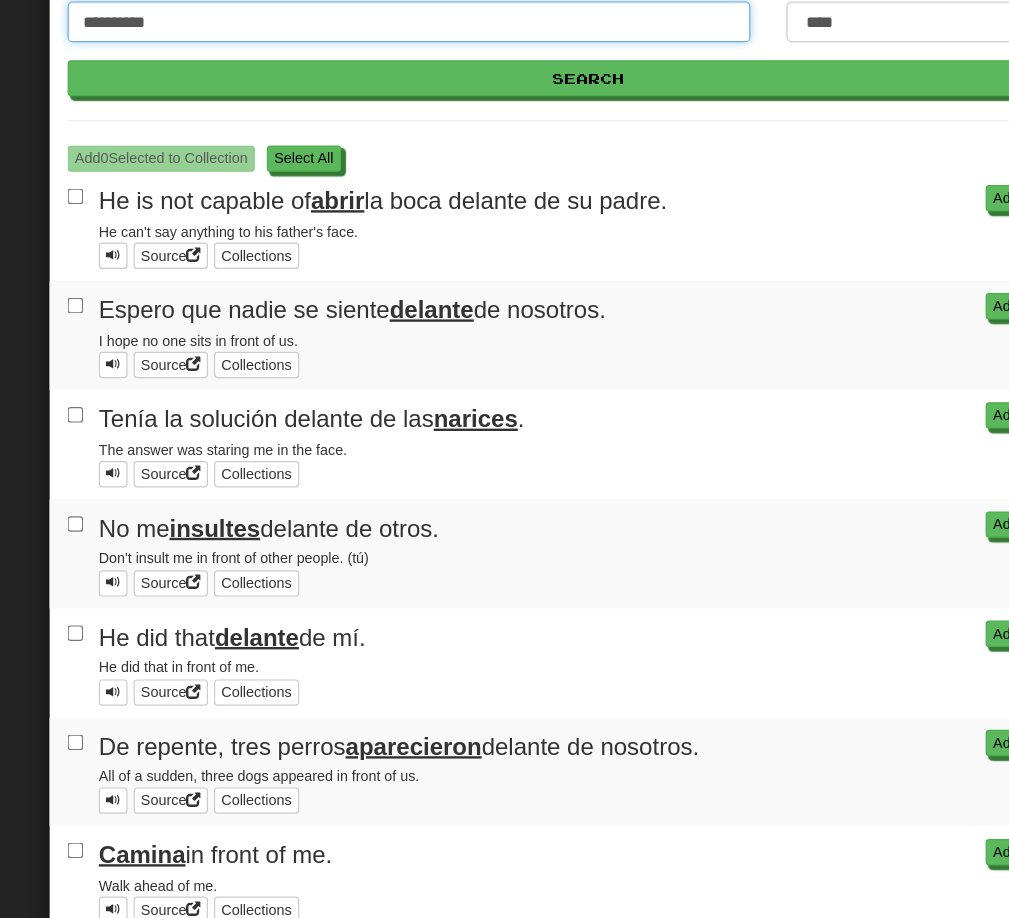scroll, scrollTop: 155, scrollLeft: 0, axis: vertical 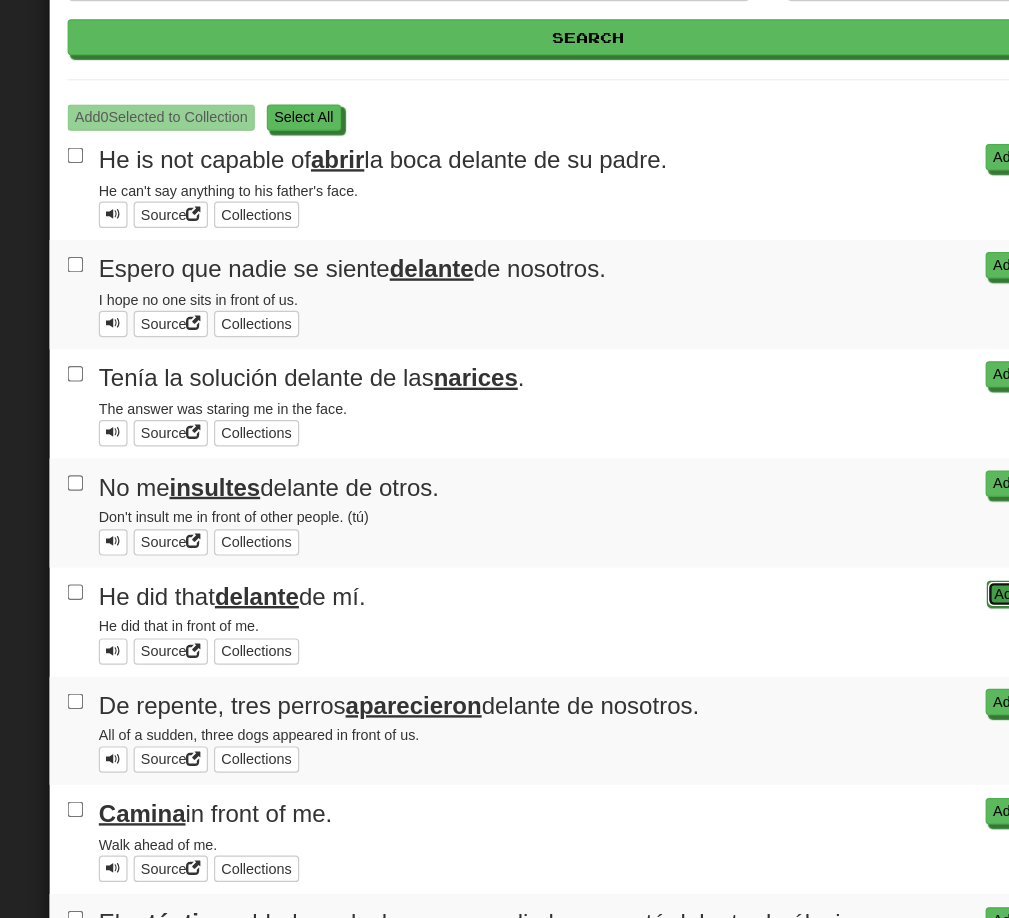 click on "Add to Collection" at bounding box center [880, 495] 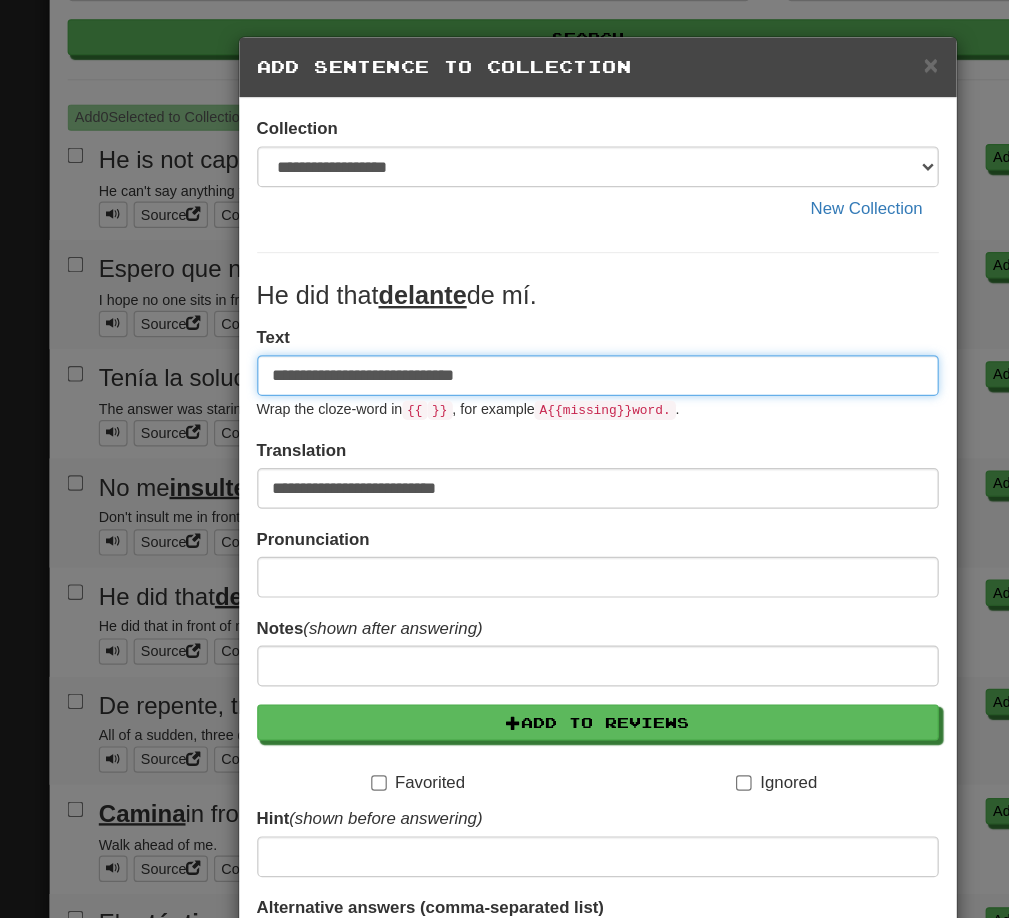 click on "**********" at bounding box center (505, 313) 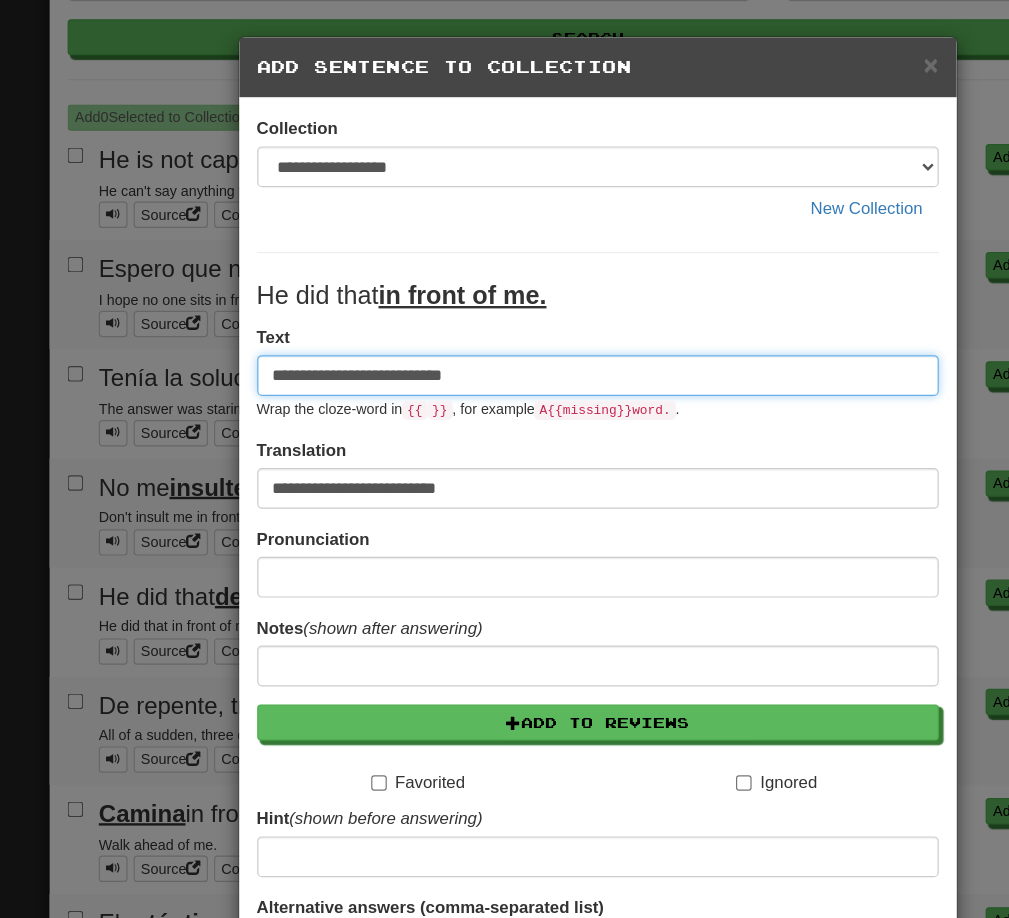 click on "**********" at bounding box center (505, 313) 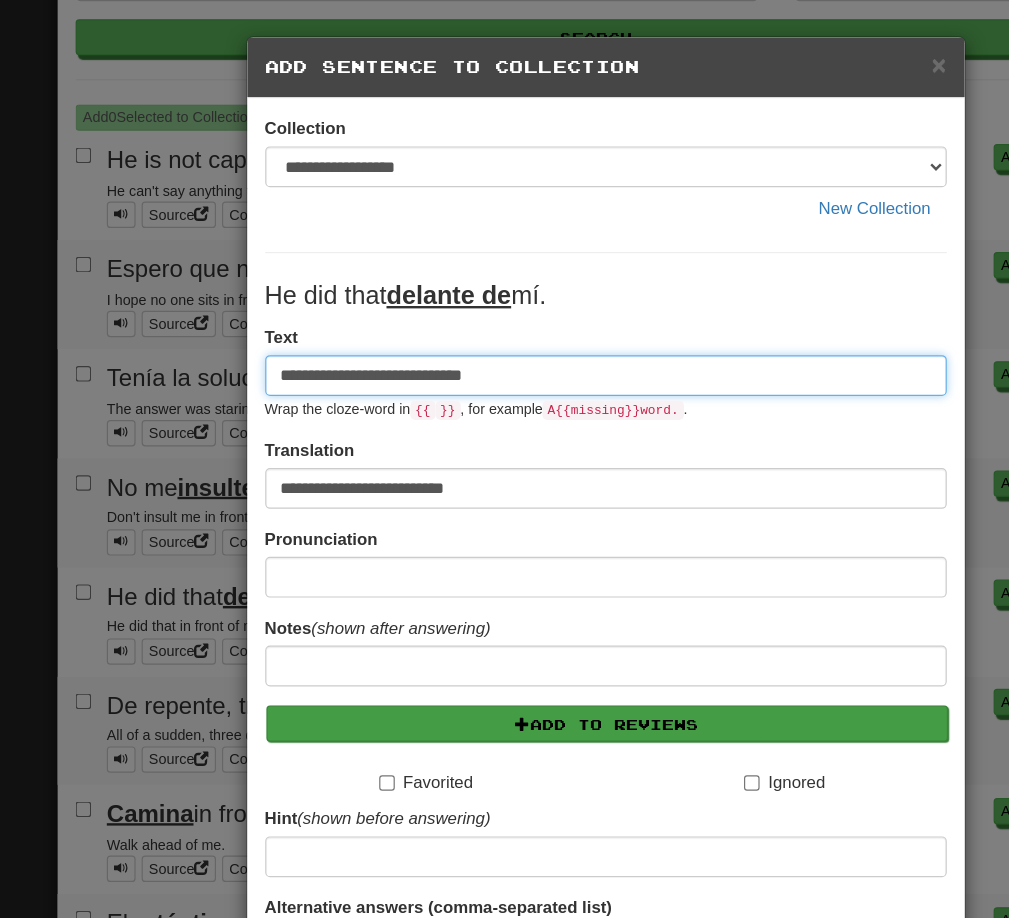 type on "**********" 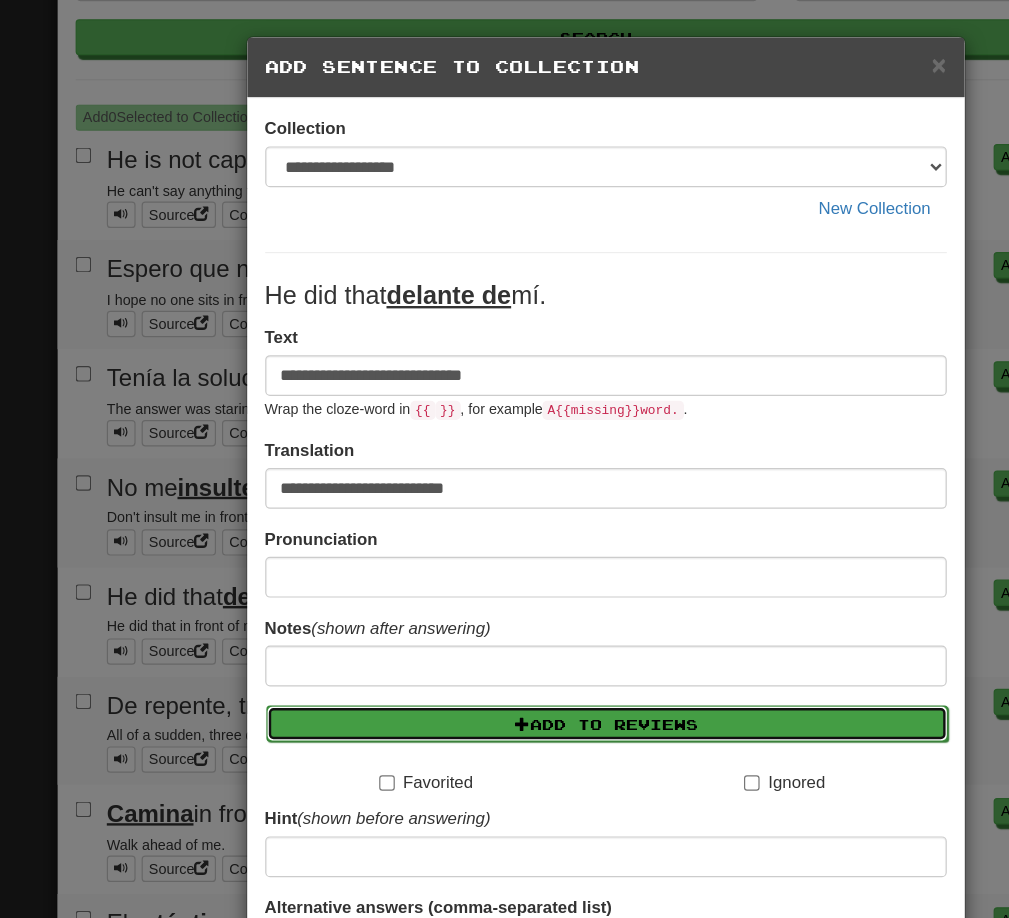 click on "Add to Reviews" at bounding box center (506, 603) 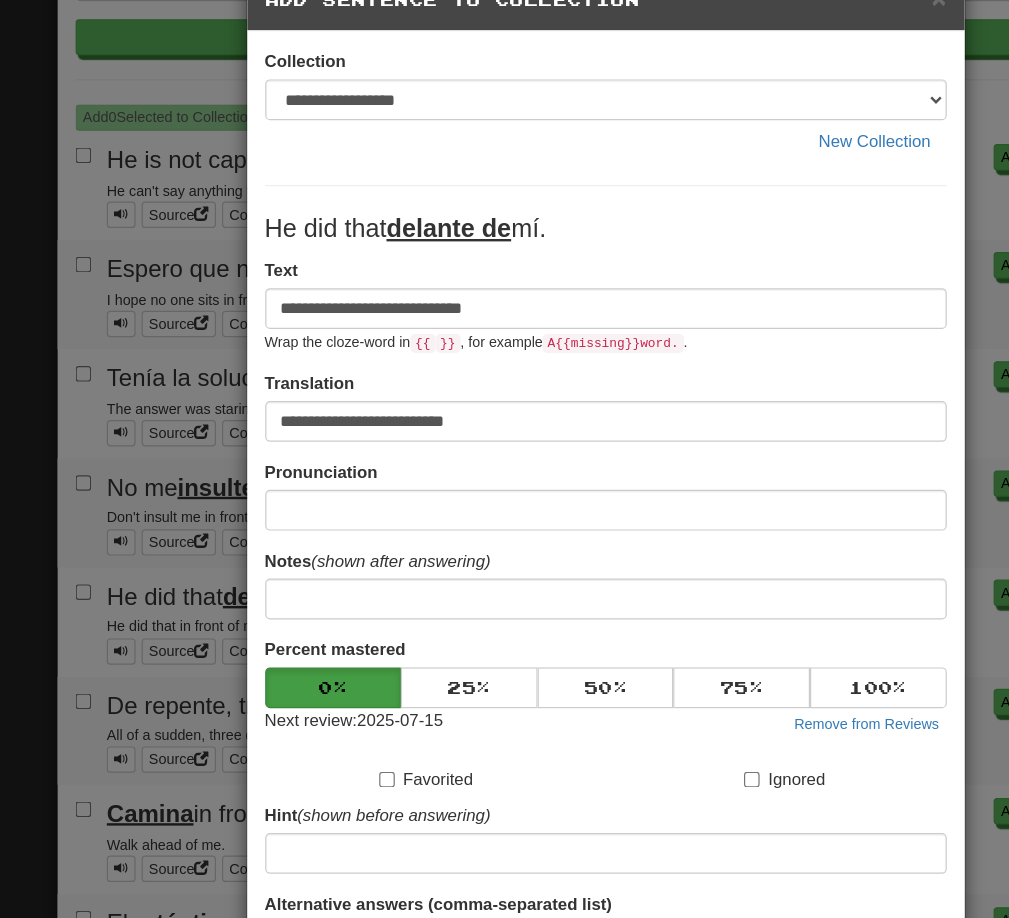 scroll, scrollTop: 112, scrollLeft: 0, axis: vertical 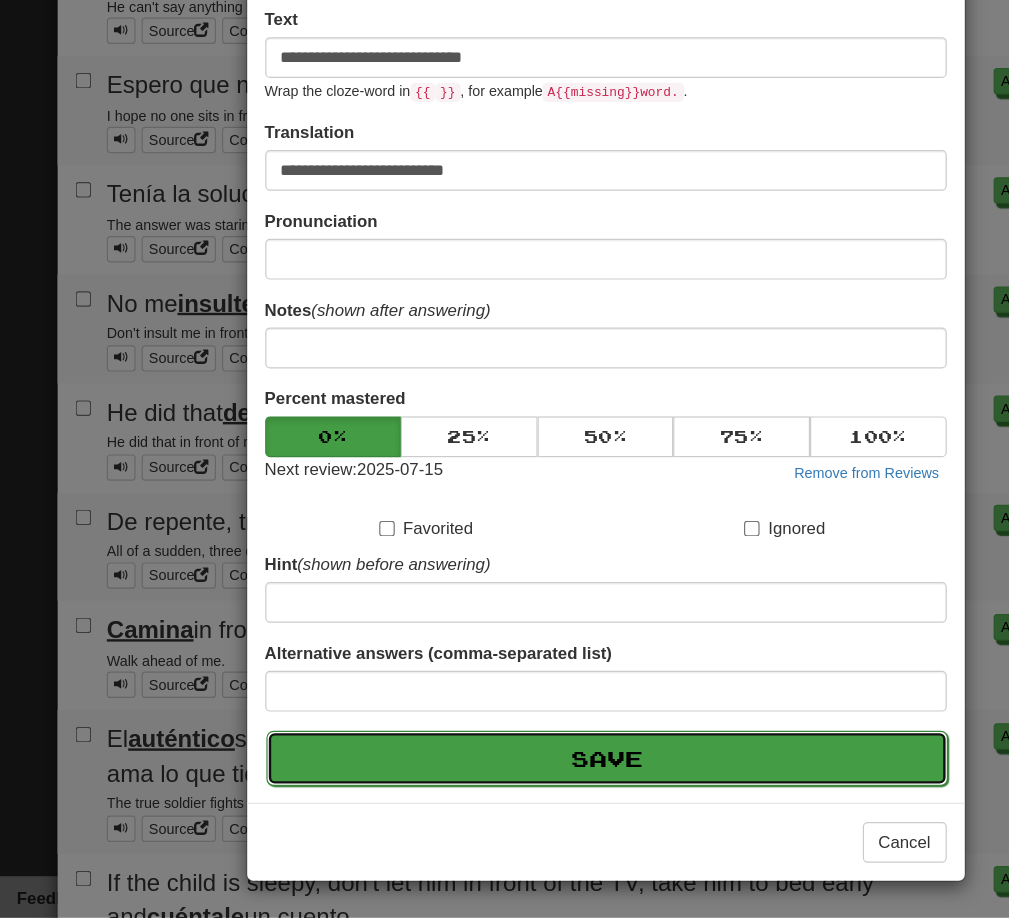 click on "Save" at bounding box center [506, 785] 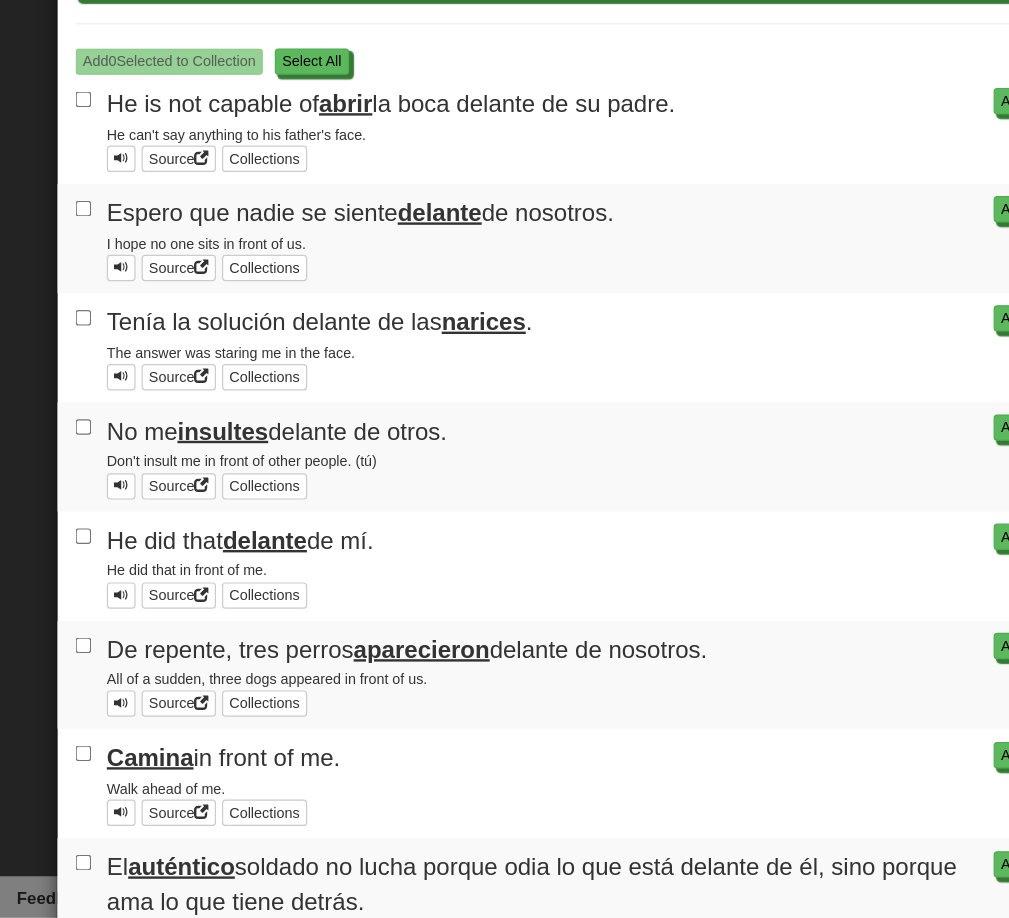 scroll, scrollTop: 0, scrollLeft: 0, axis: both 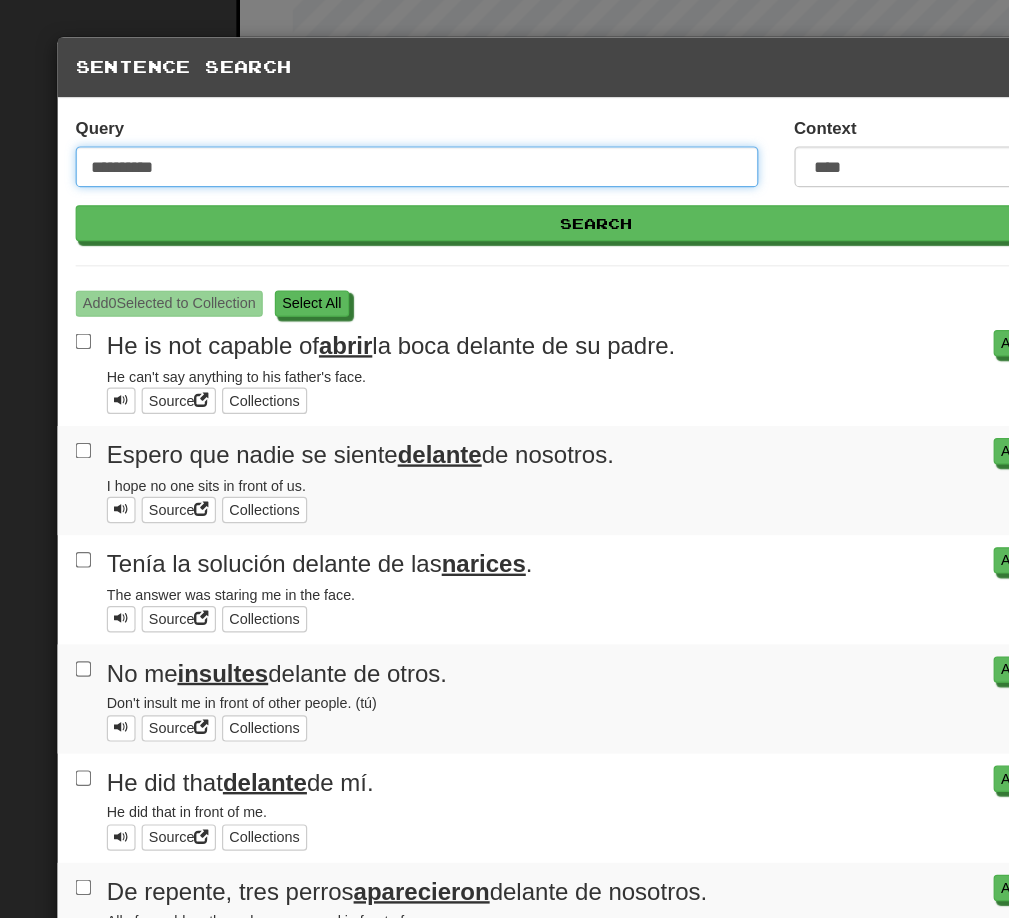 drag, startPoint x: 169, startPoint y: 140, endPoint x: 30, endPoint y: 139, distance: 139.0036 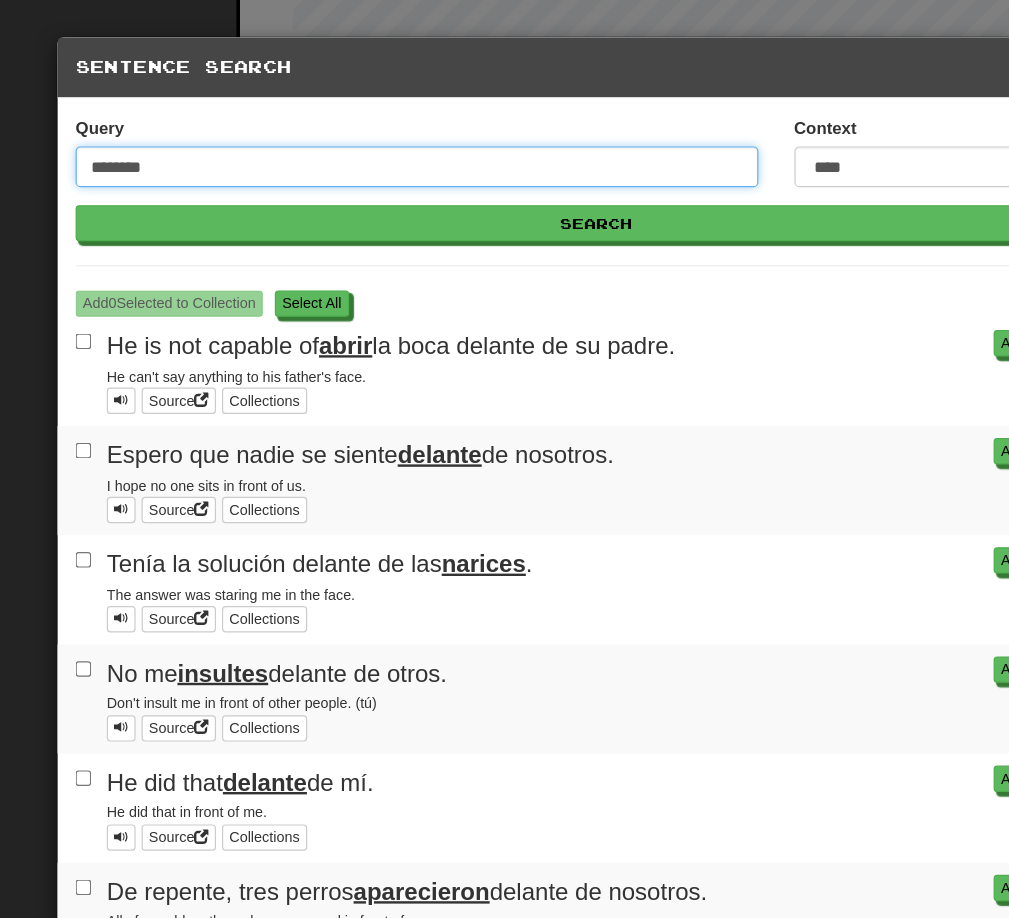 type on "********" 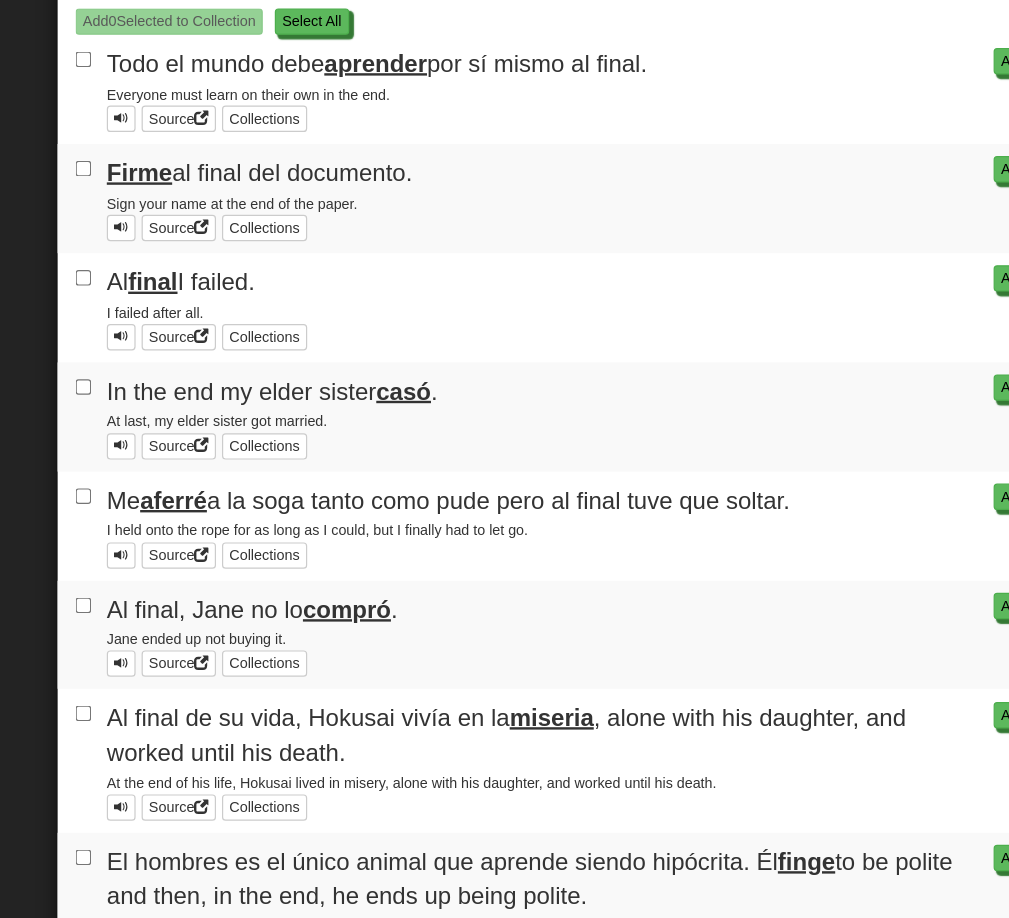 scroll, scrollTop: 0, scrollLeft: 0, axis: both 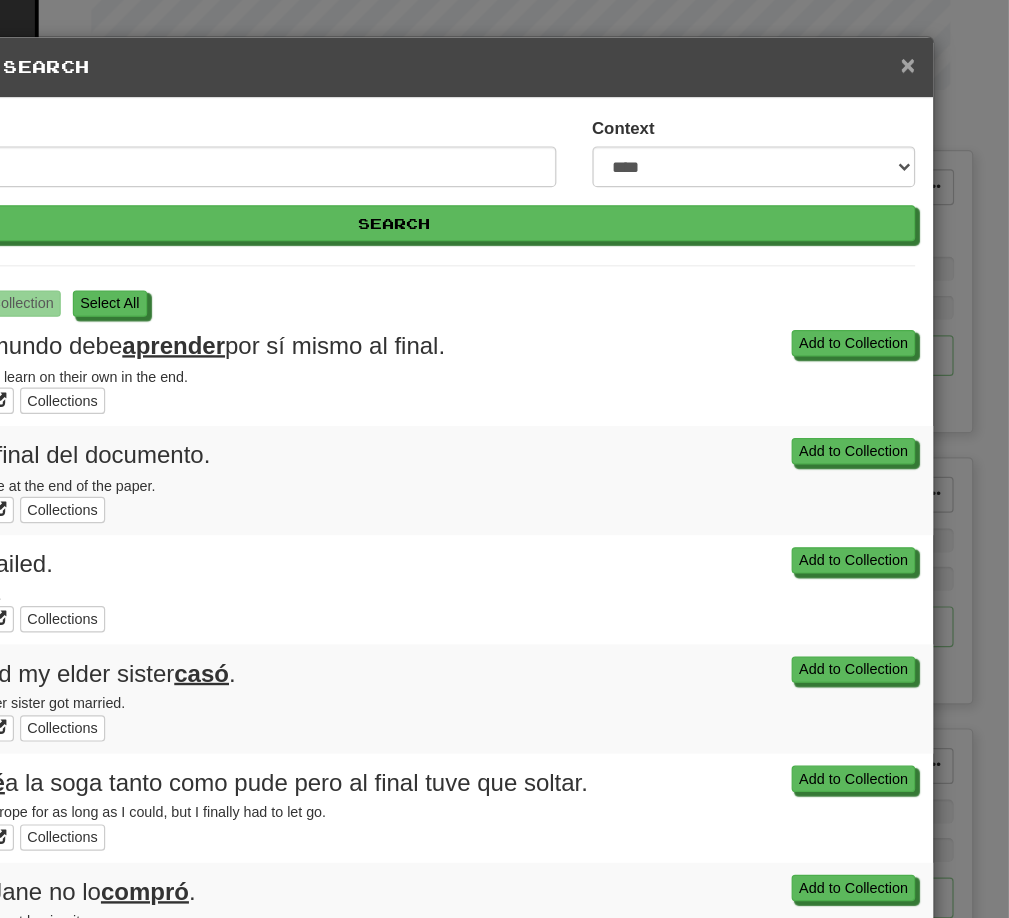 click on "×" at bounding box center (925, 54) 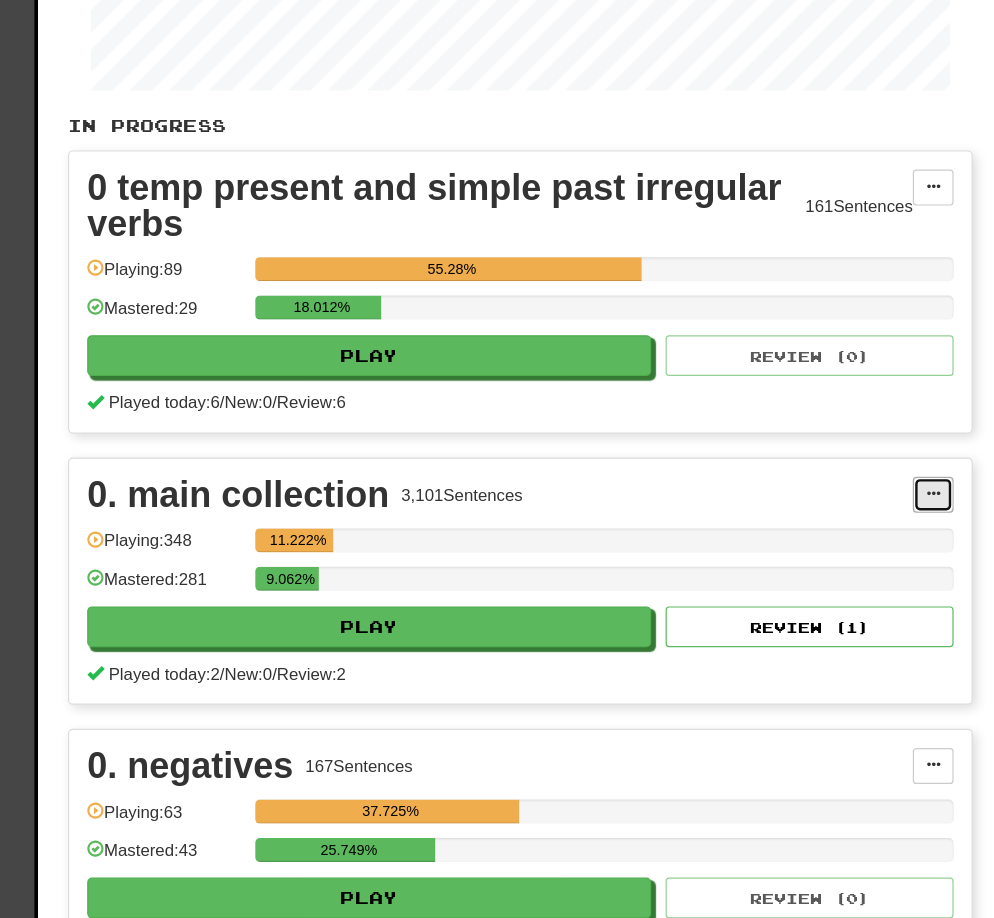 click at bounding box center (946, 412) 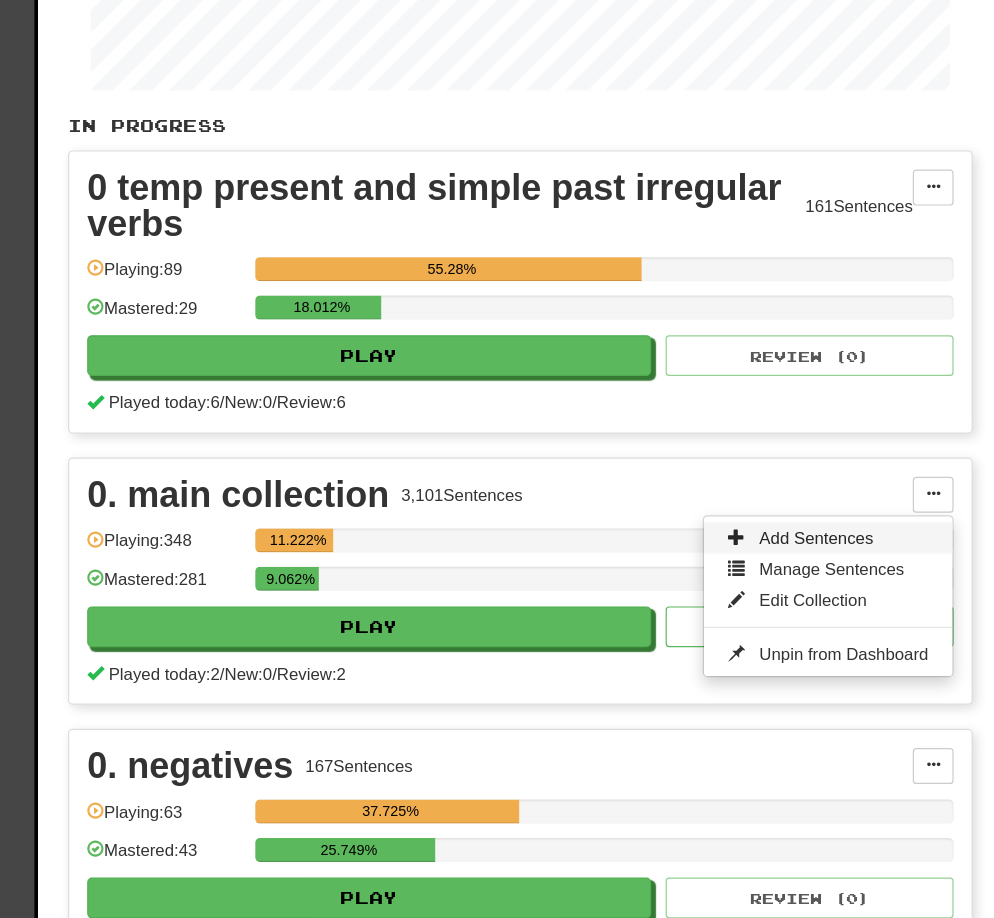 click on "Add Sentences" at bounding box center [848, 448] 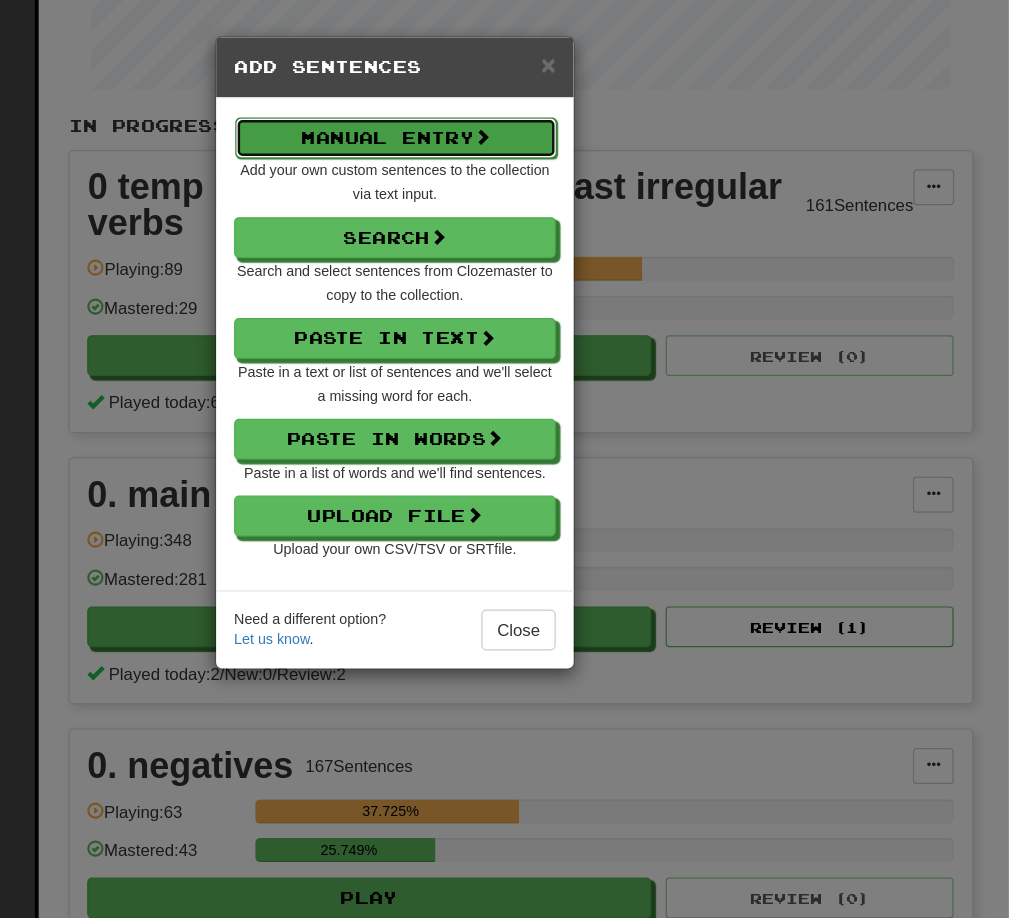 click on "Manual Entry" at bounding box center [498, 115] 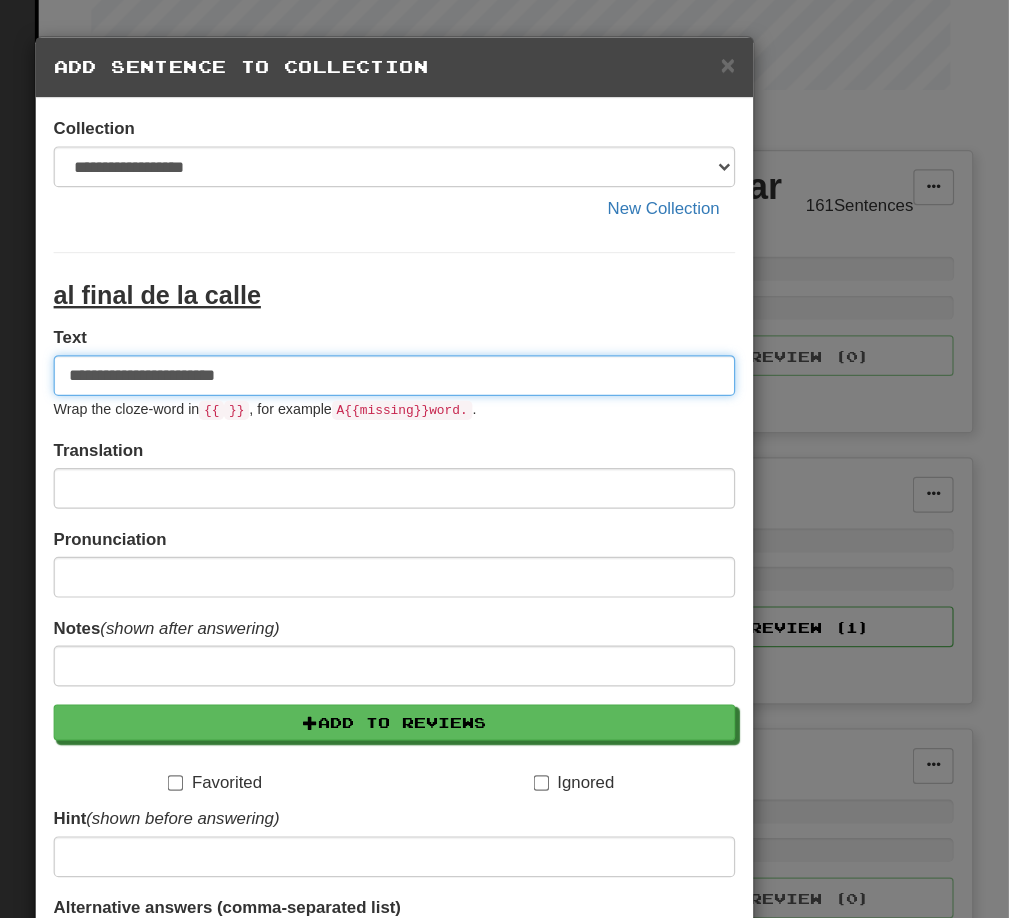 type on "**********" 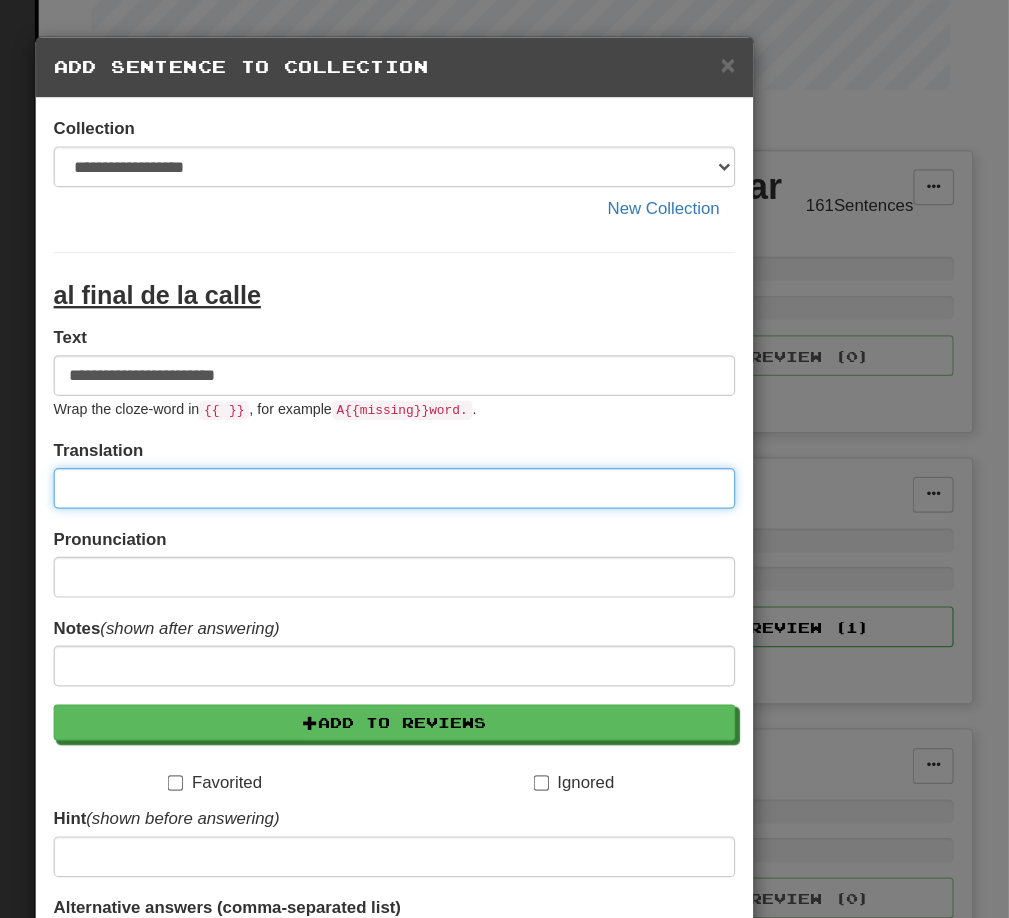 click at bounding box center [497, 407] 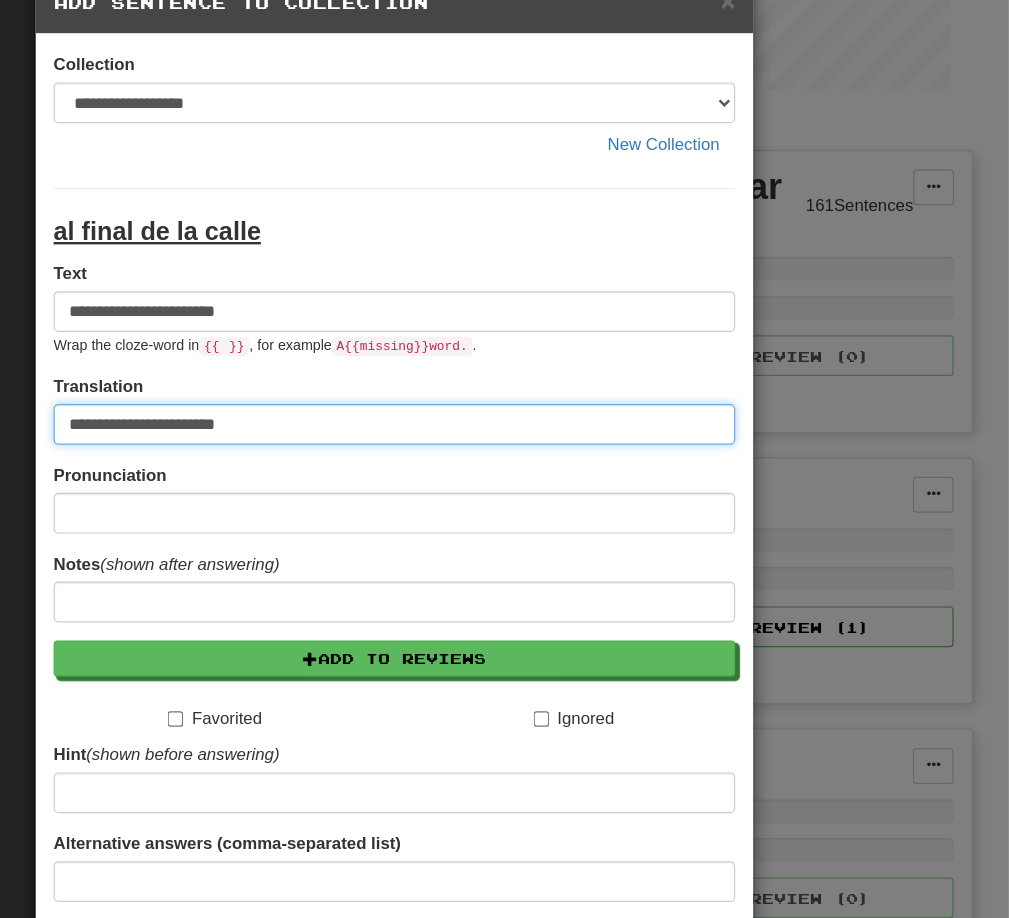 scroll, scrollTop: 59, scrollLeft: 0, axis: vertical 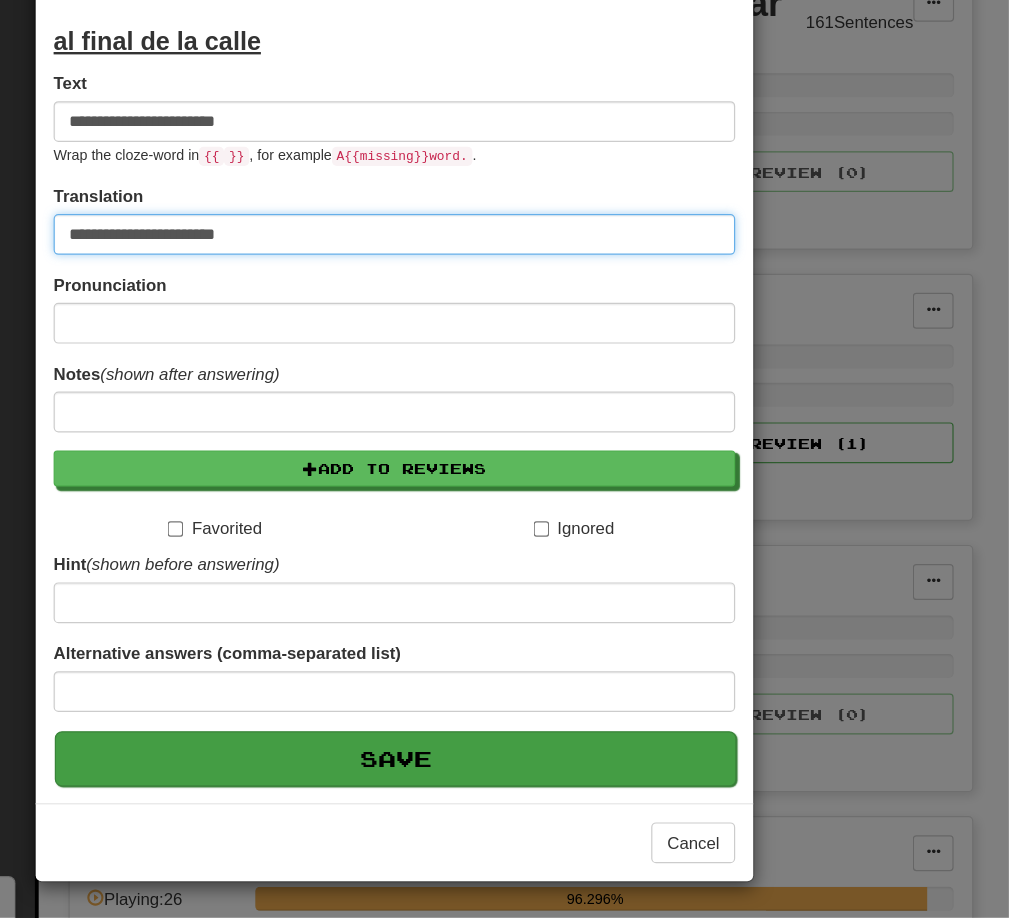 type on "**********" 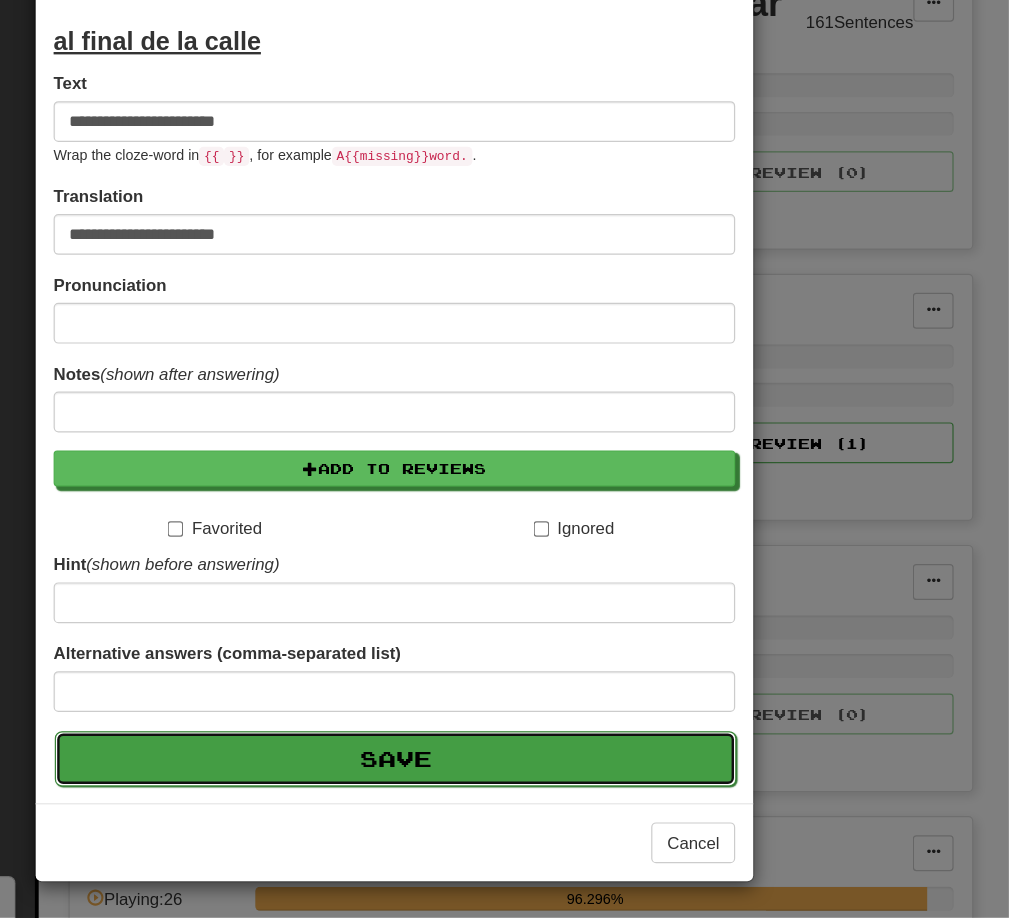 click on "Save" at bounding box center (498, 785) 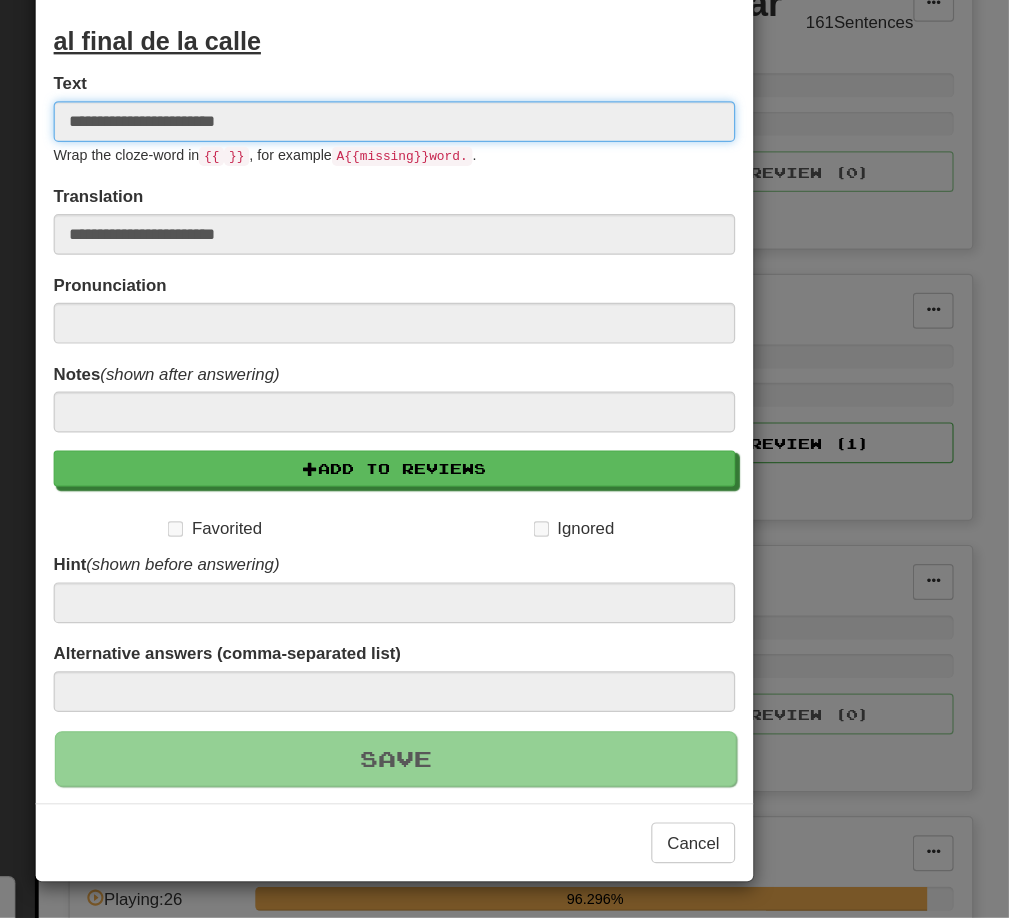 type 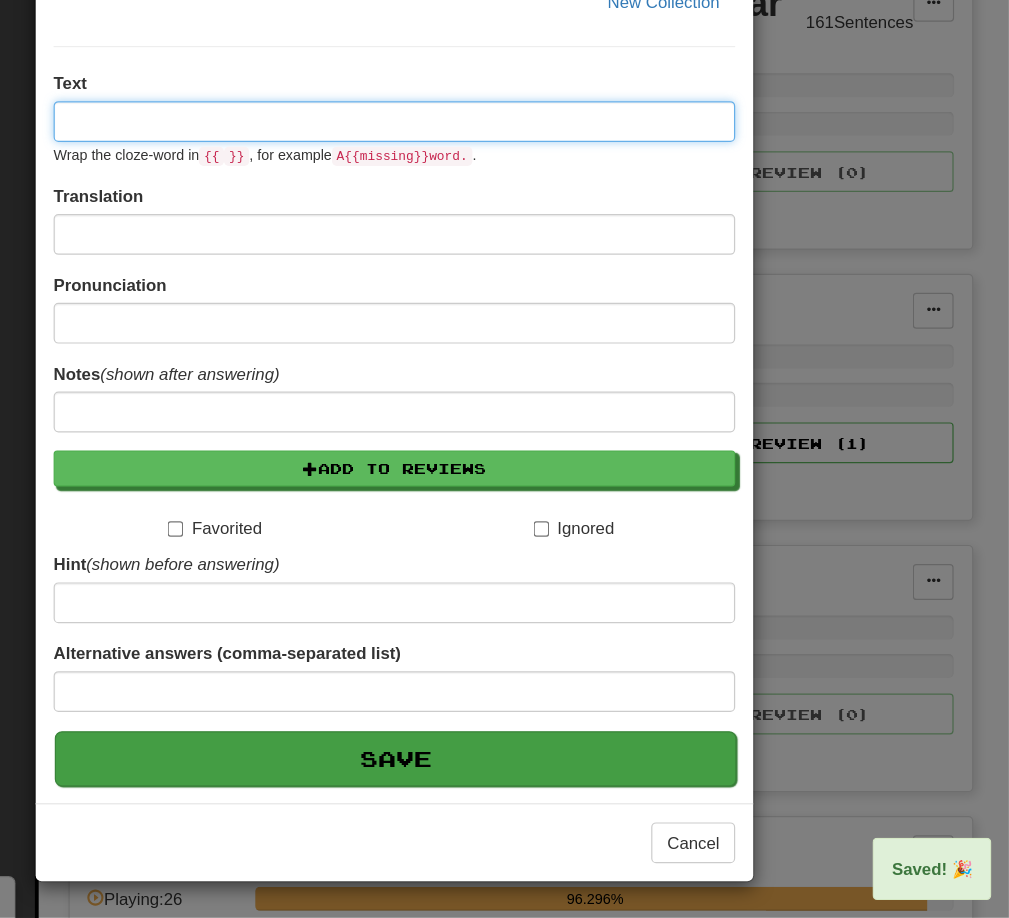 scroll, scrollTop: 0, scrollLeft: 0, axis: both 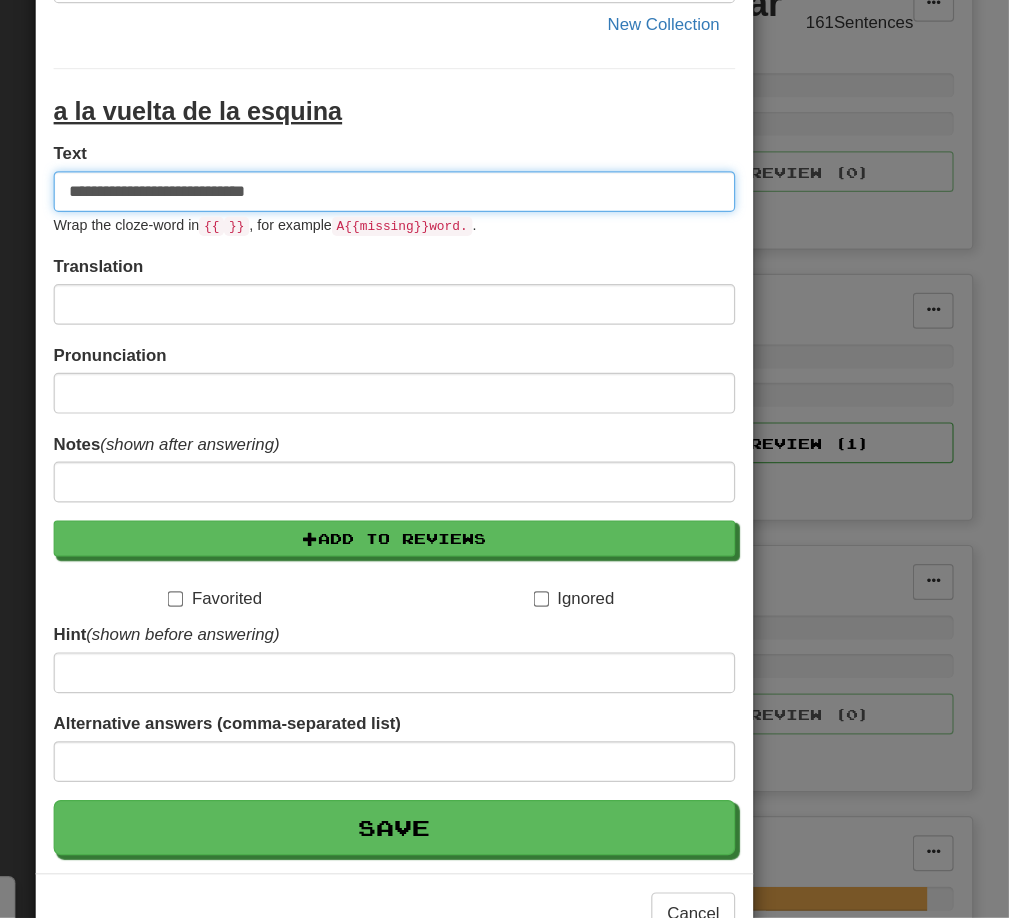 type on "**********" 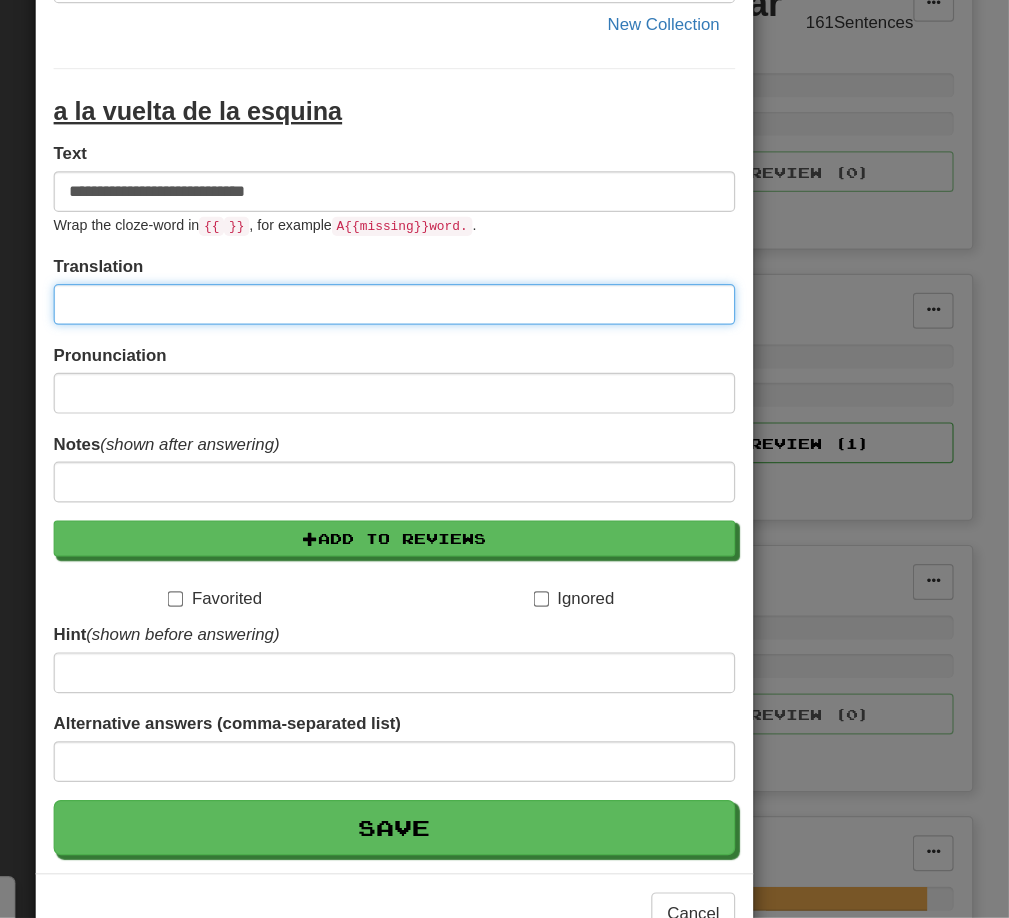 click at bounding box center [497, 407] 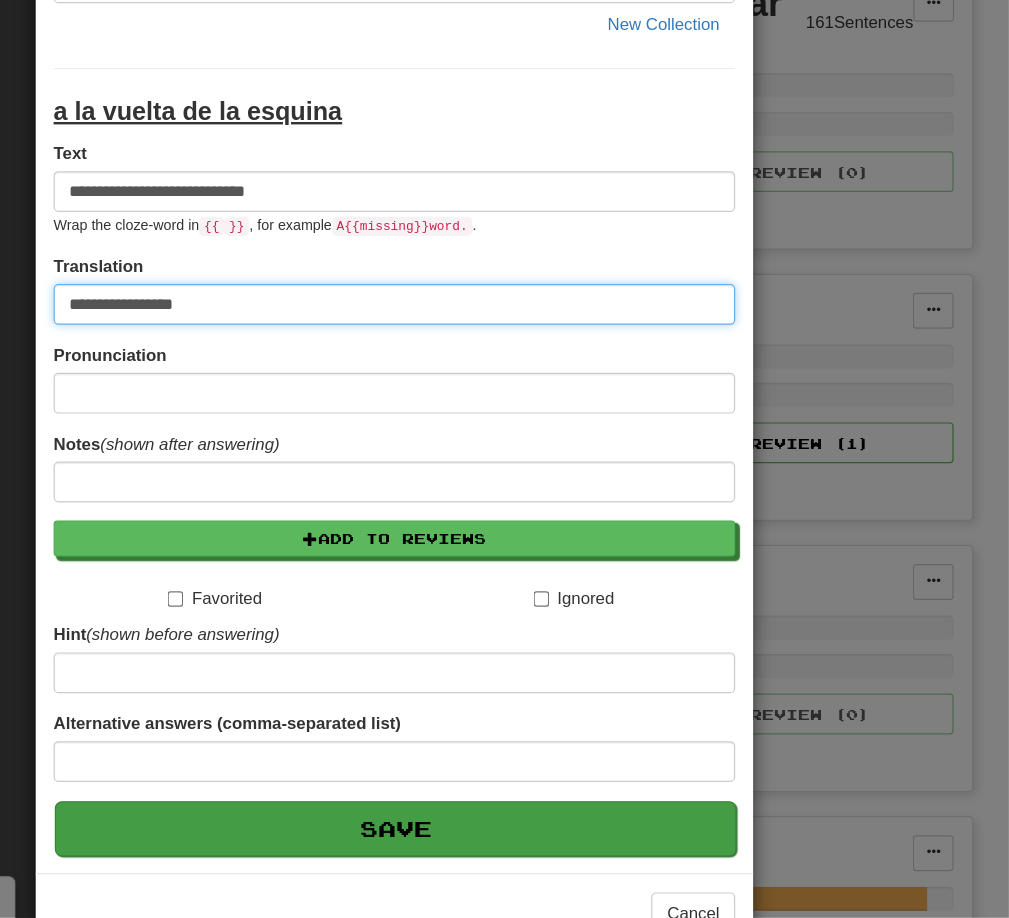 type on "**********" 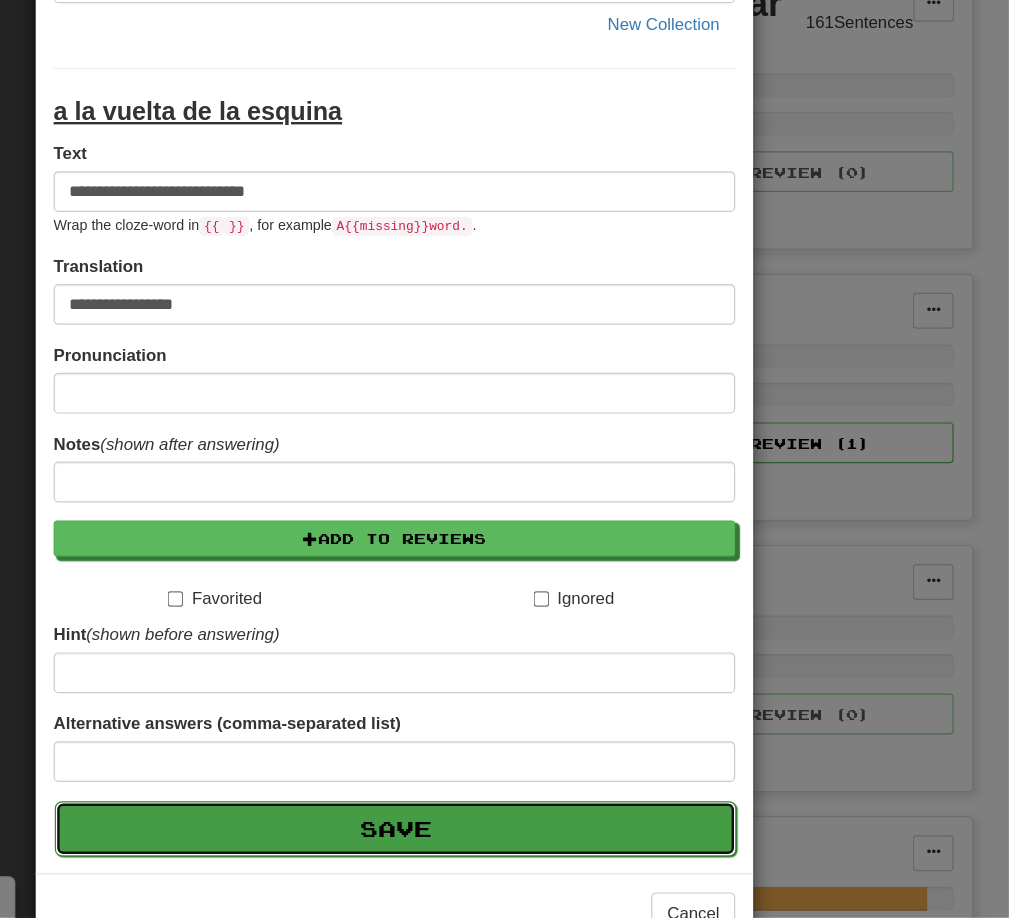 click on "Save" at bounding box center [498, 844] 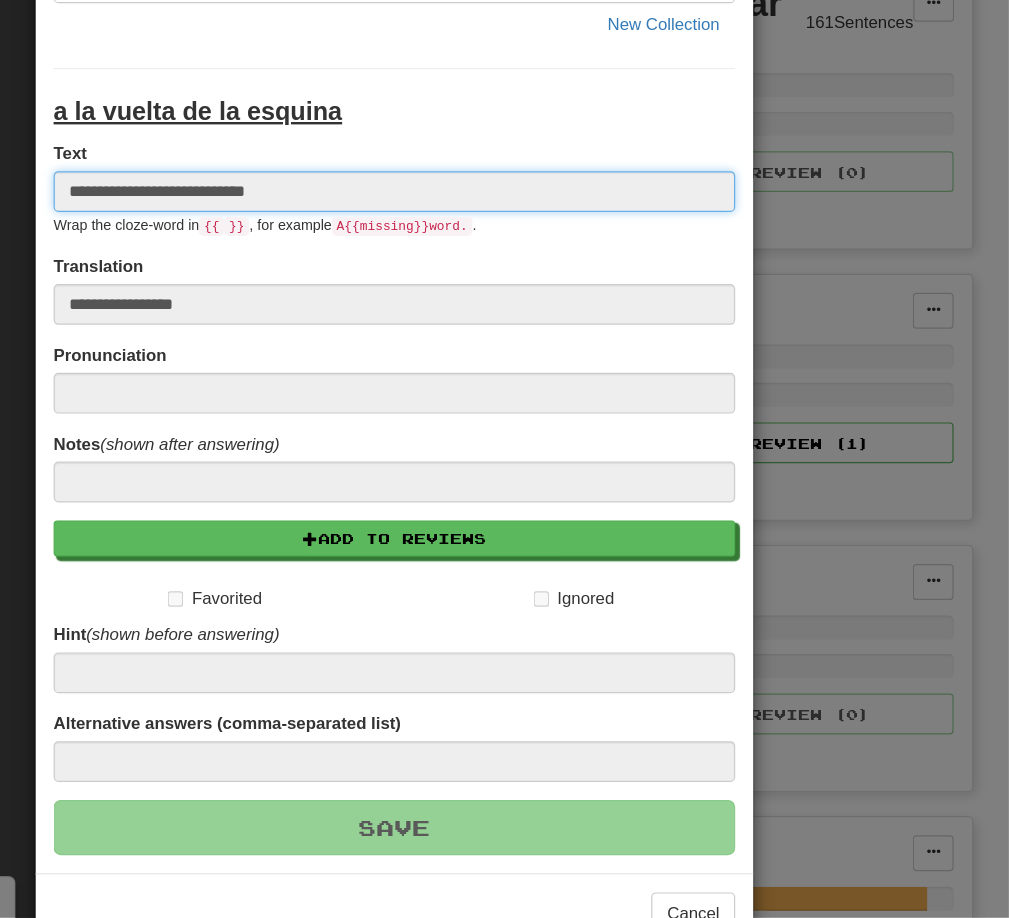 type 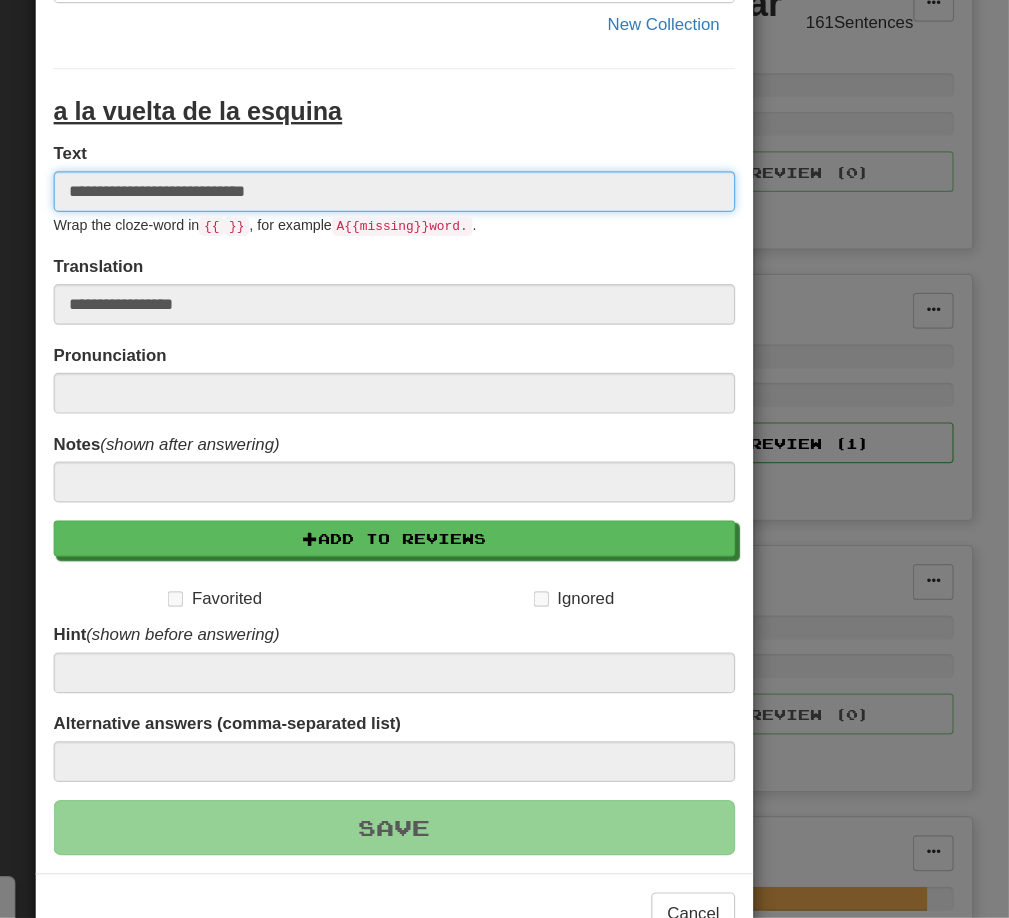 type 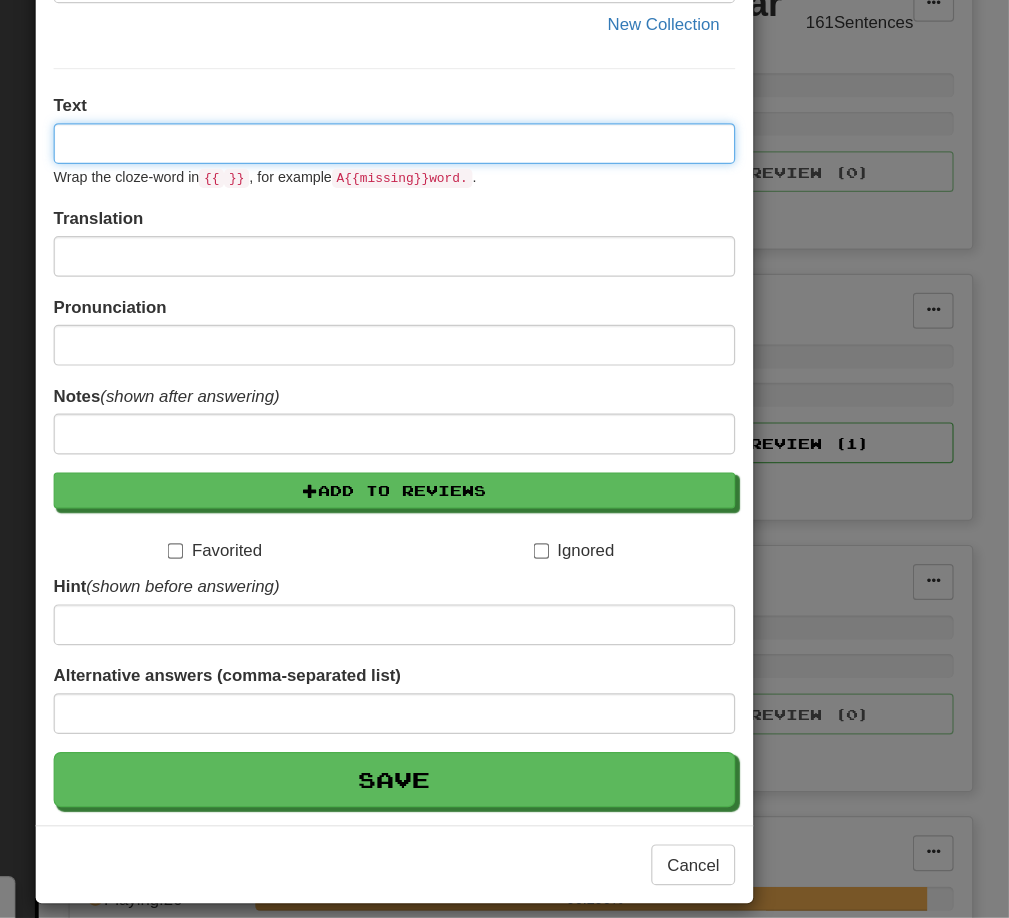 click at bounding box center (497, 273) 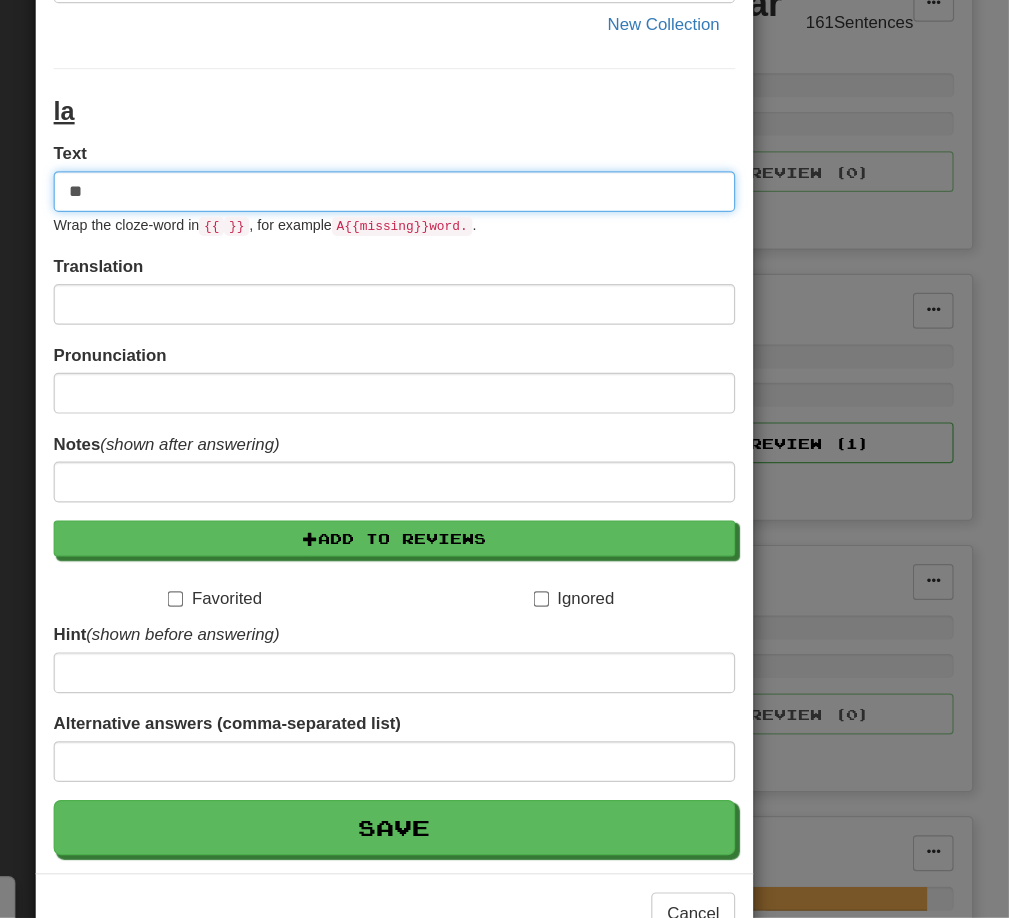 type on "*" 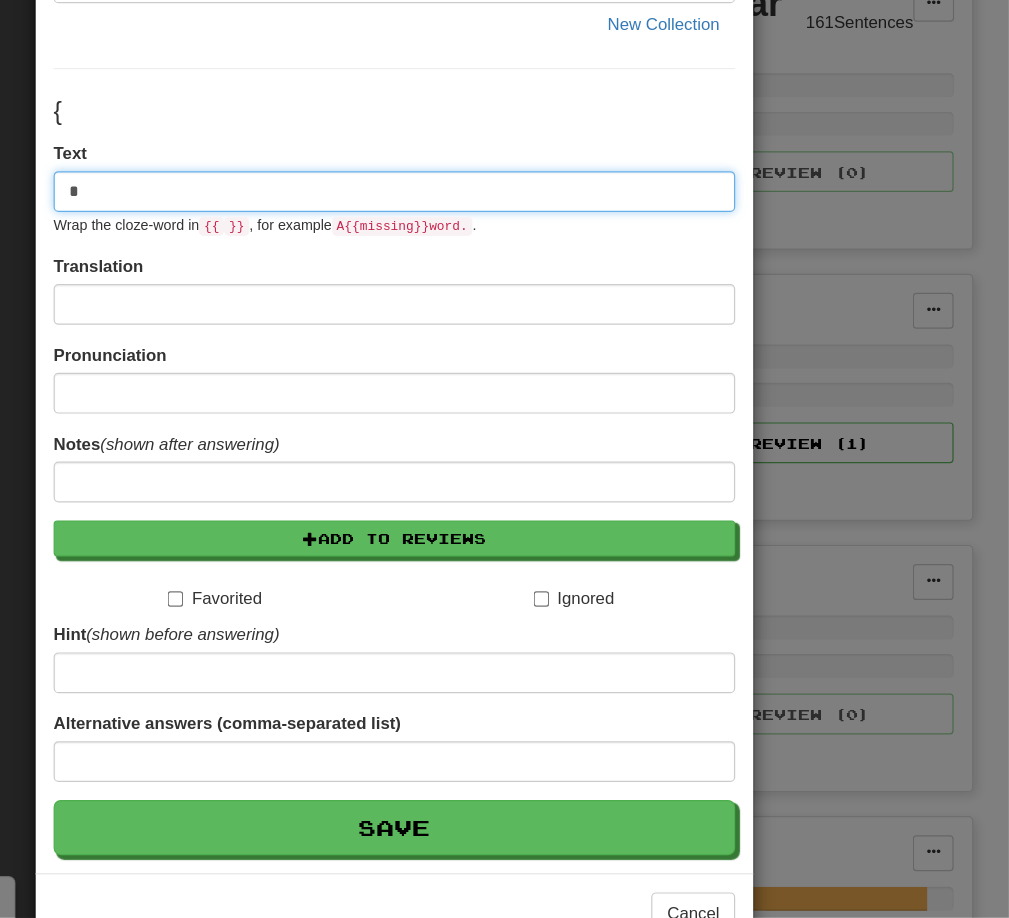 type 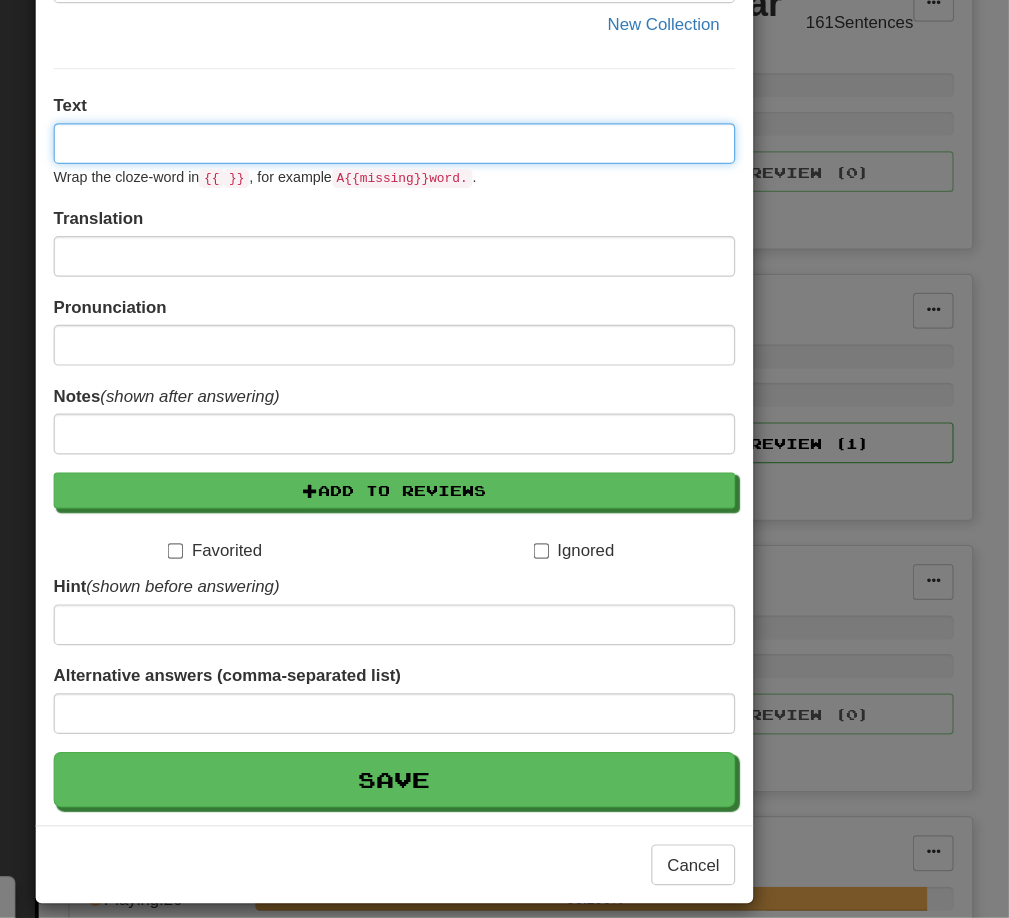scroll, scrollTop: 371, scrollLeft: 0, axis: vertical 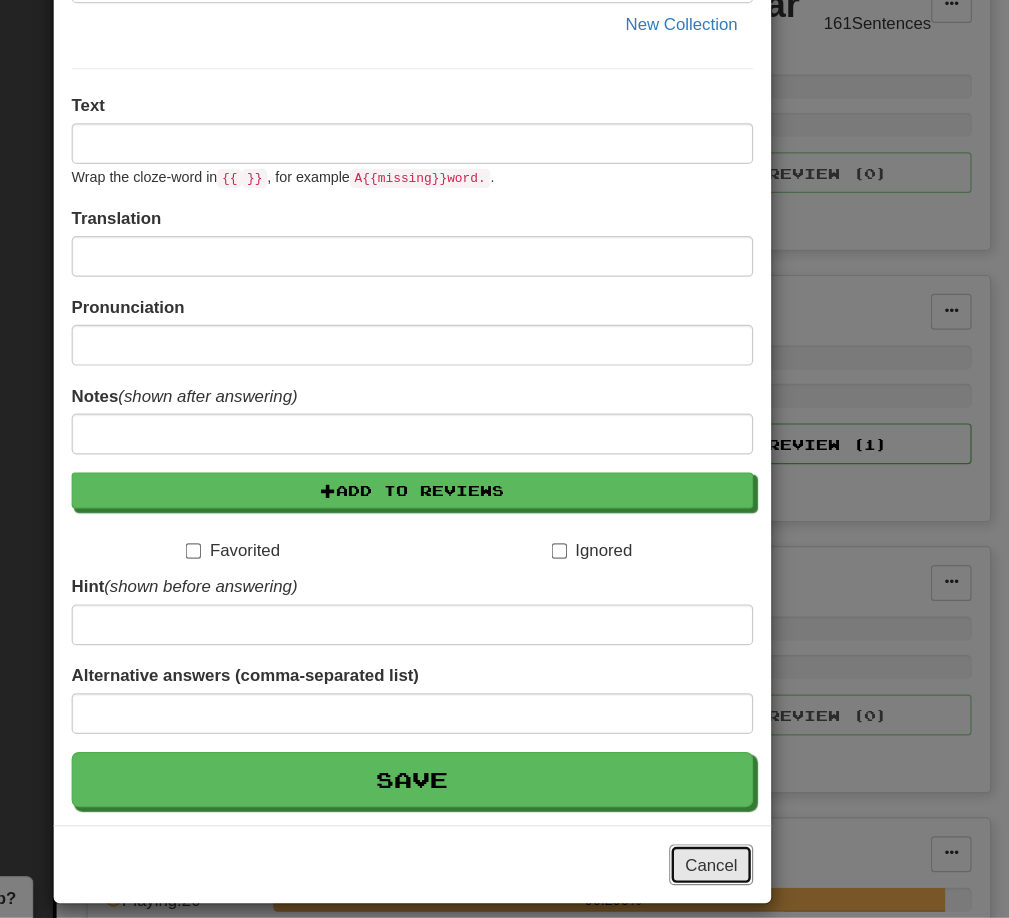 click on "Cancel" at bounding box center (746, 874) 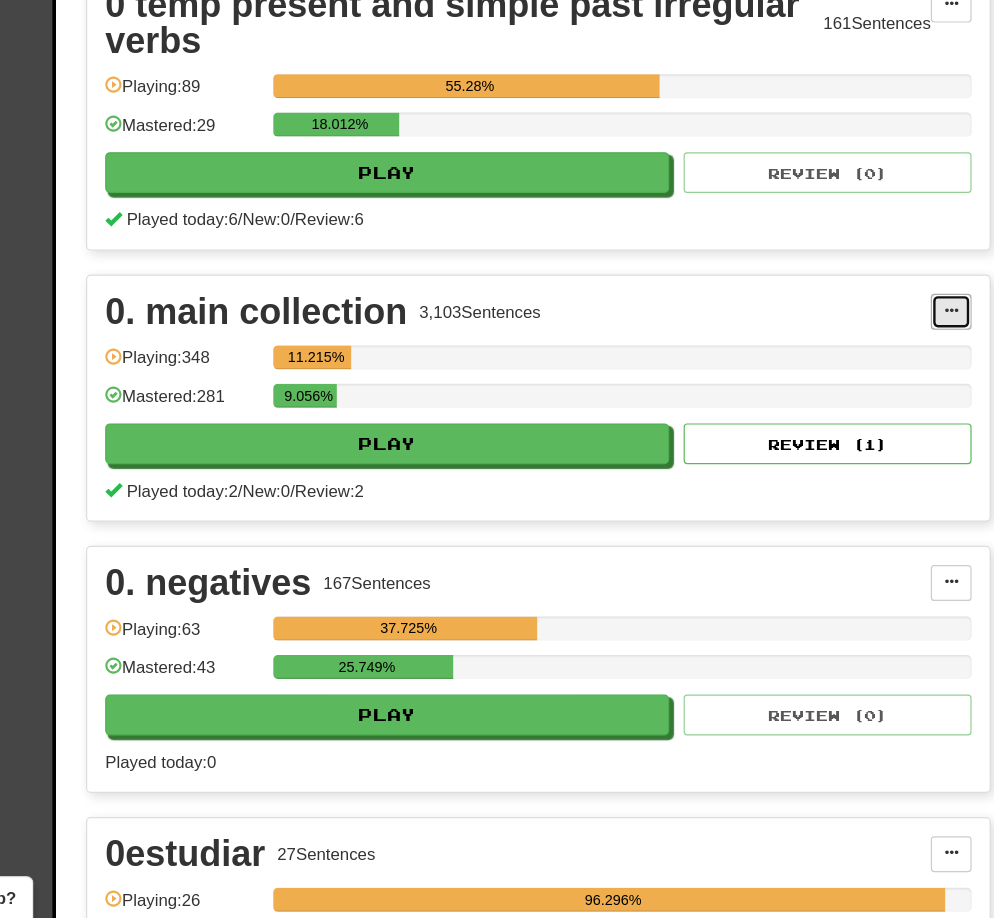 click at bounding box center (946, 413) 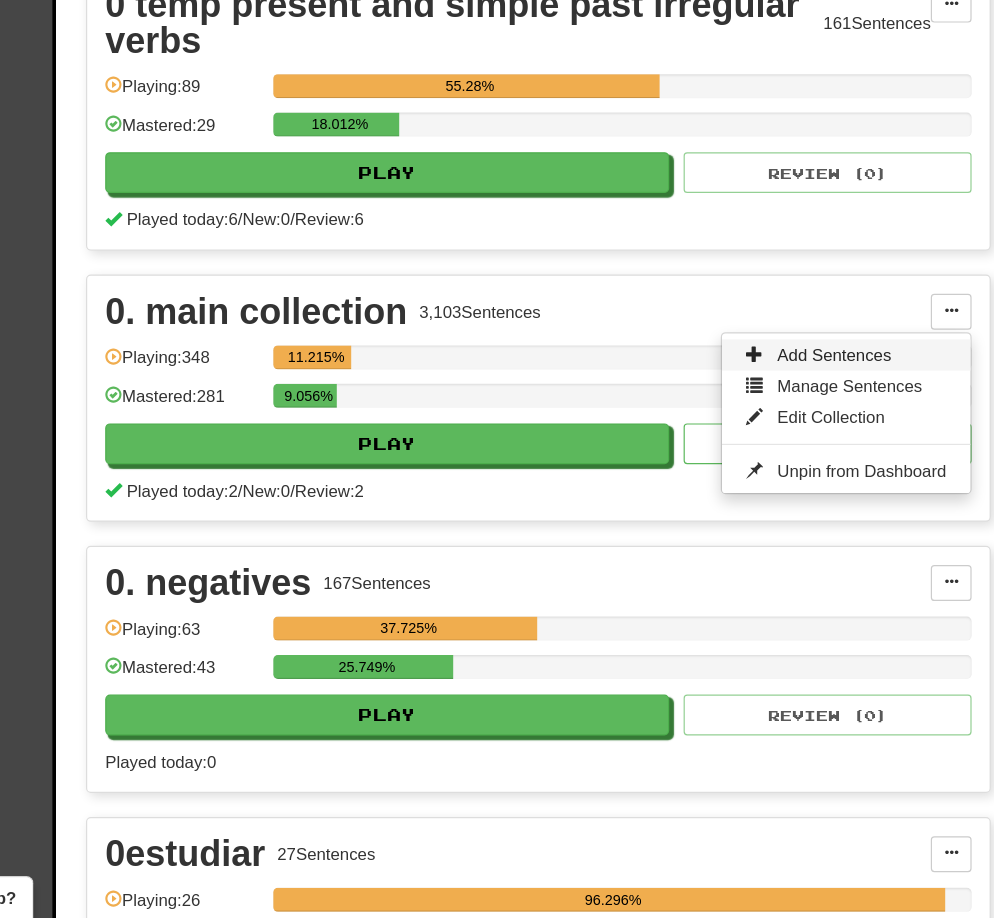 click on "Add Sentences" at bounding box center (848, 449) 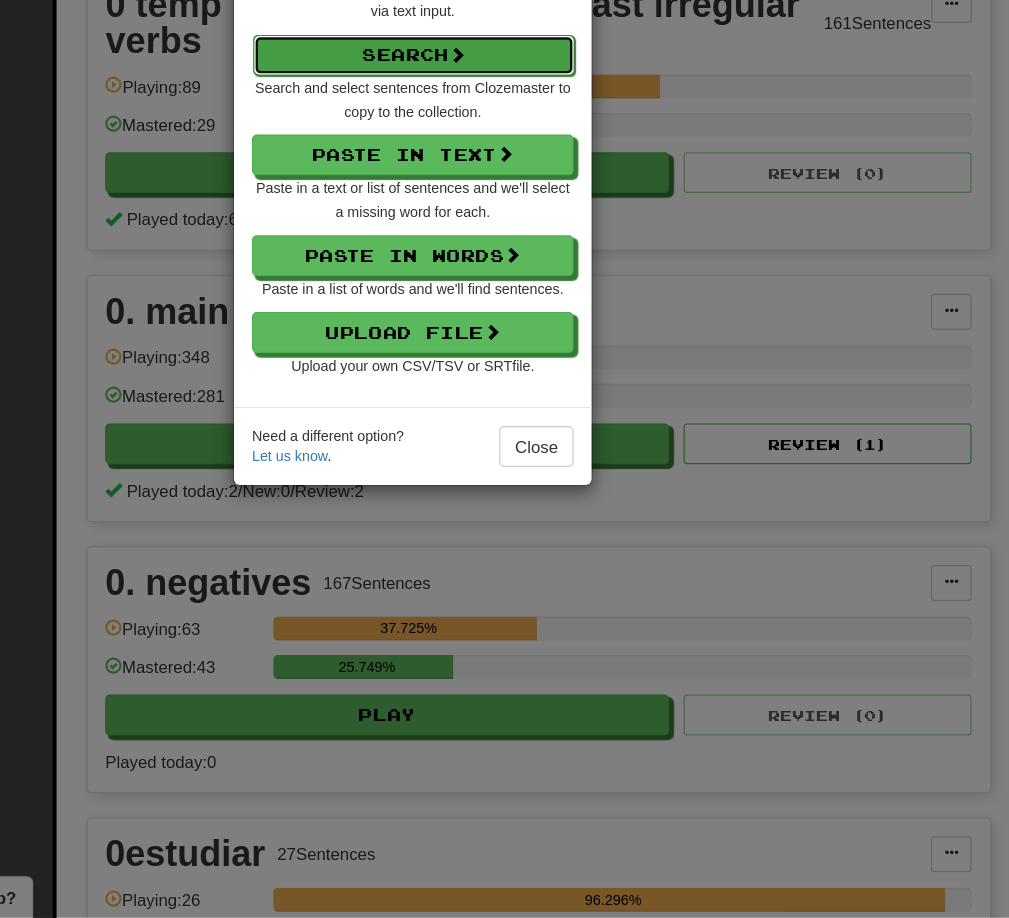 click on "Search" at bounding box center (498, 199) 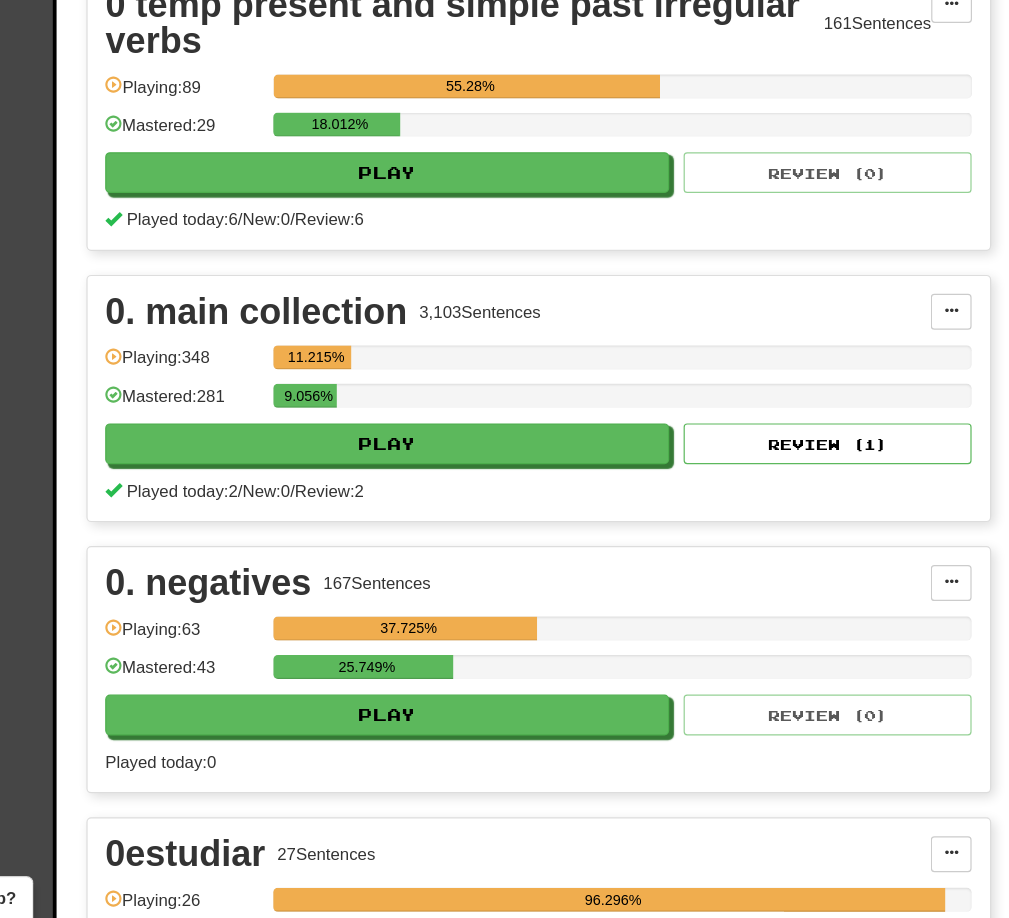 select on "****" 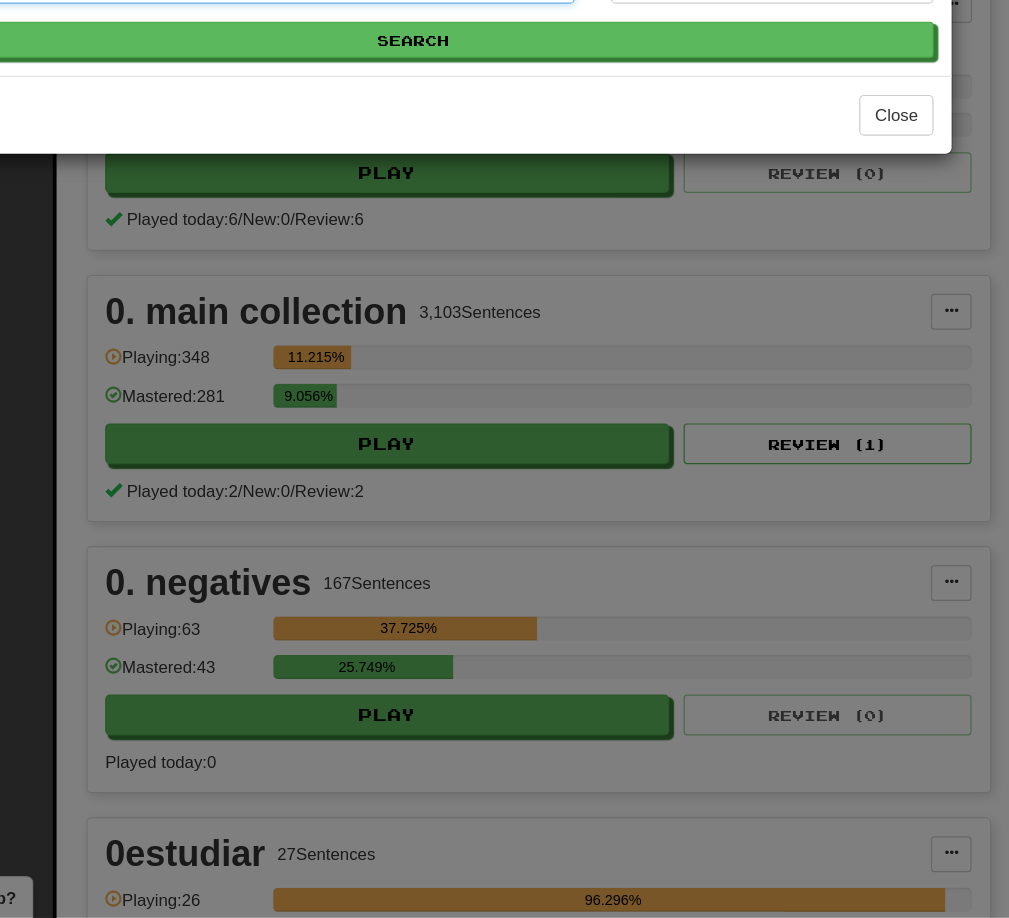 scroll, scrollTop: 371, scrollLeft: 0, axis: vertical 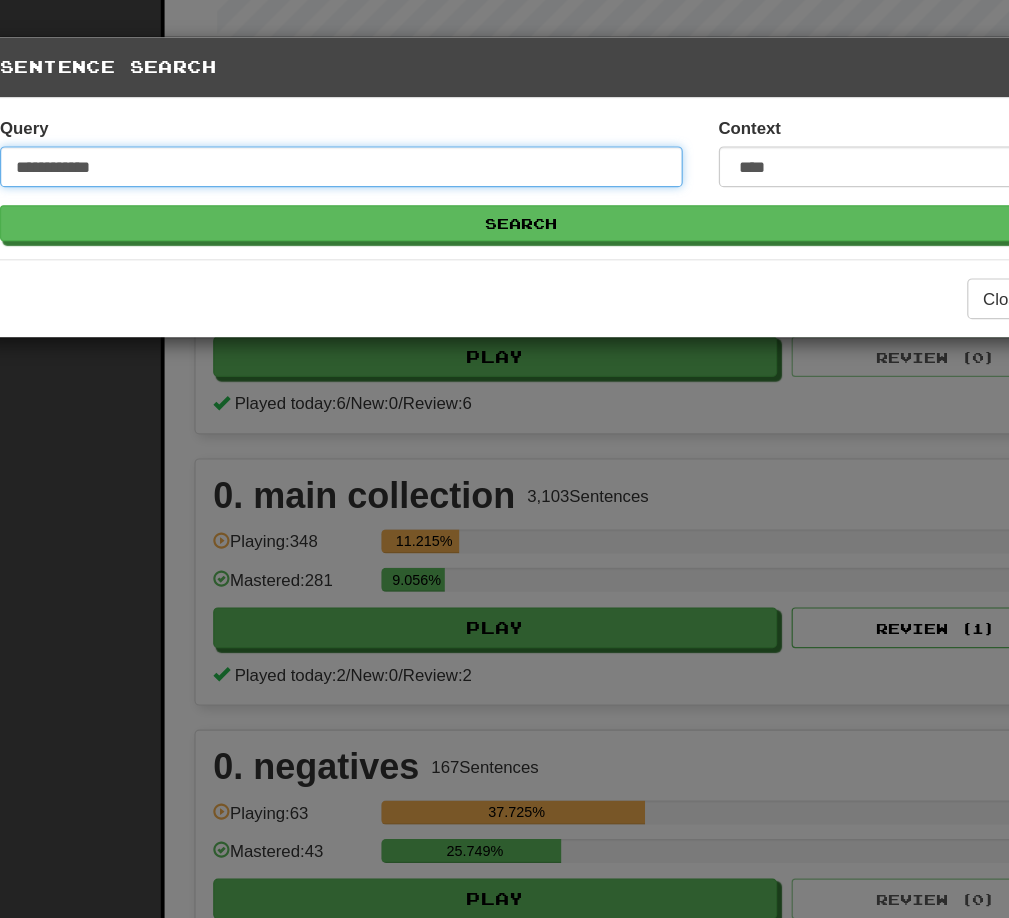 type on "**********" 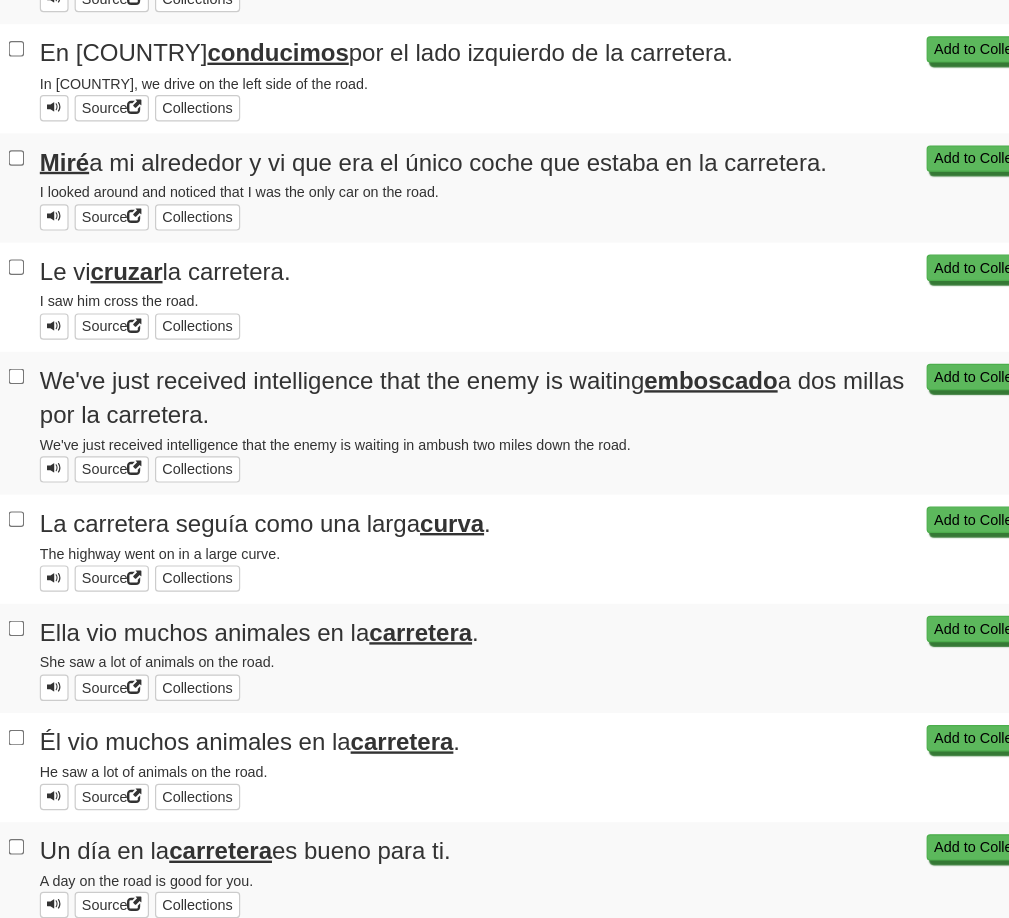 scroll, scrollTop: 427, scrollLeft: 0, axis: vertical 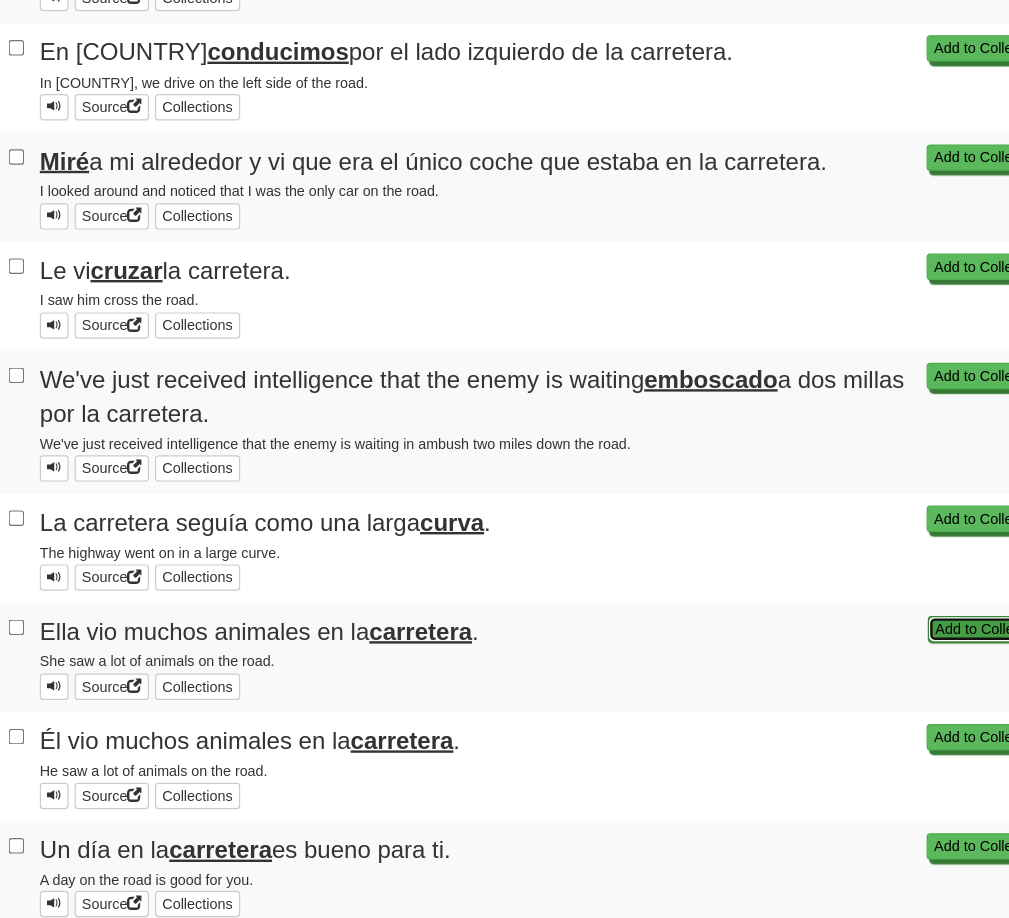click on "Add to Collection" at bounding box center (880, 524) 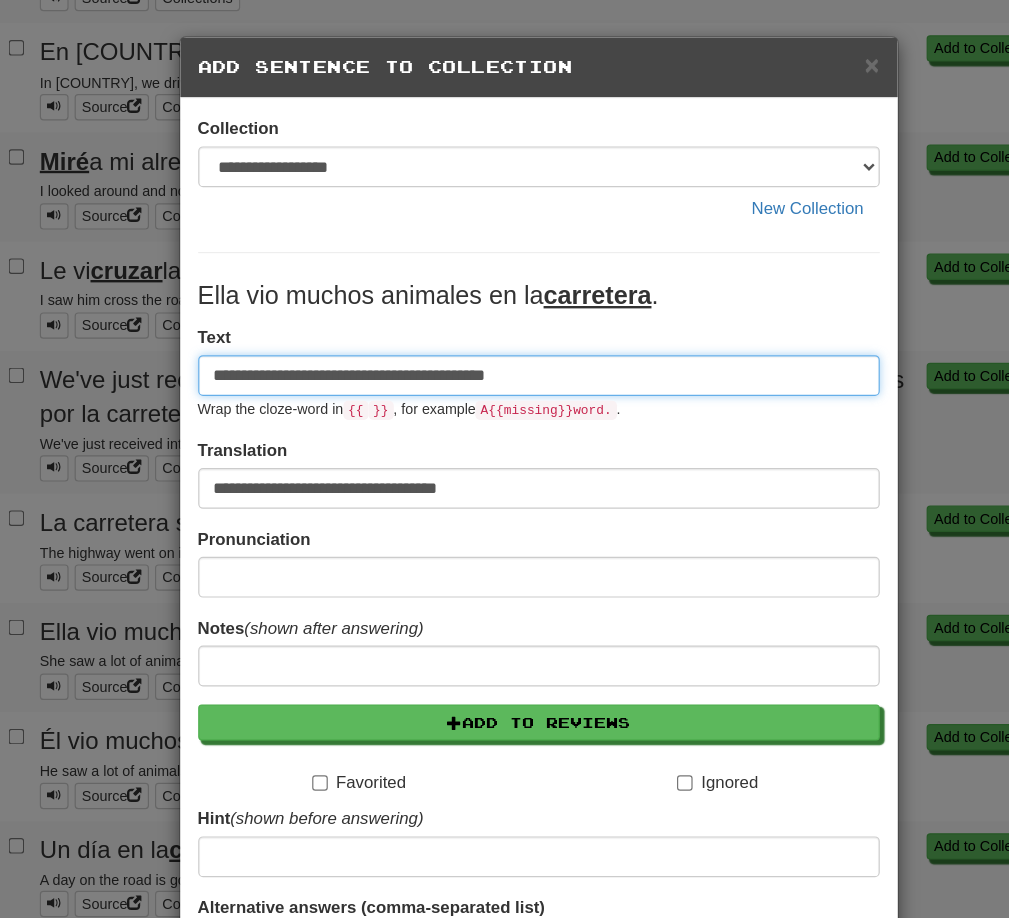 click on "**********" at bounding box center (505, 313) 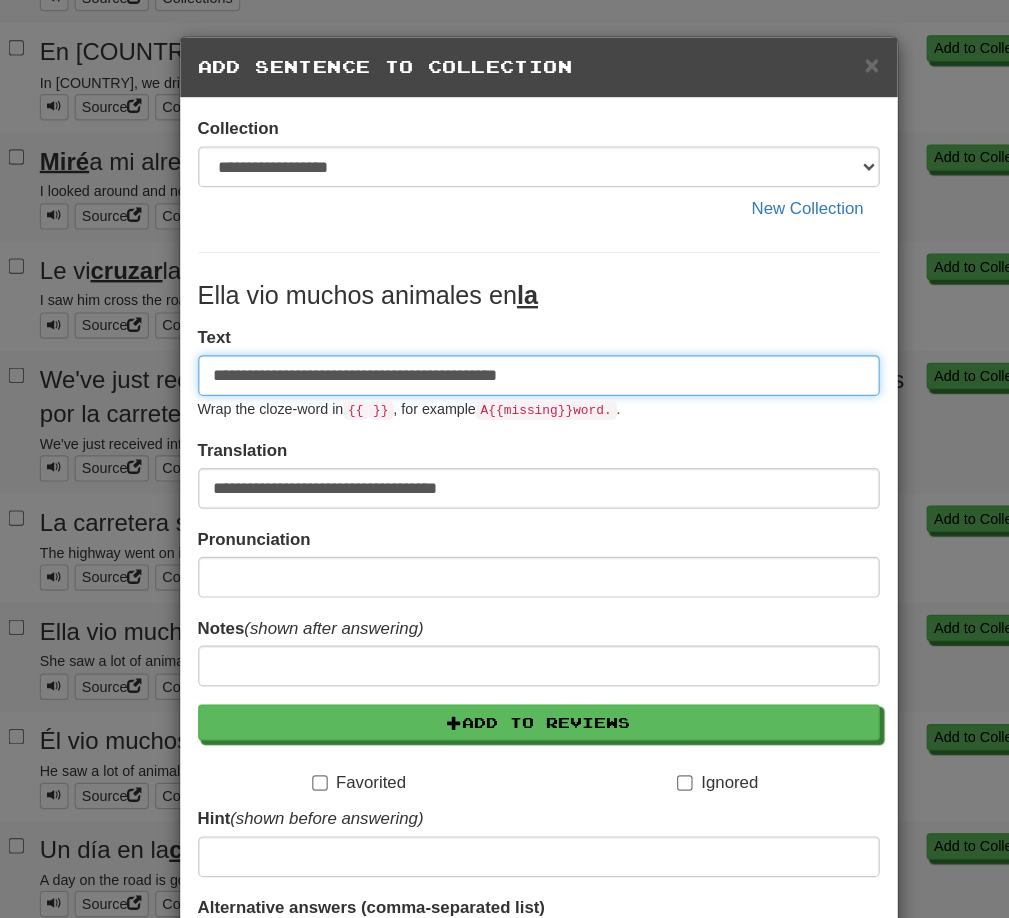 click on "**********" at bounding box center [505, 313] 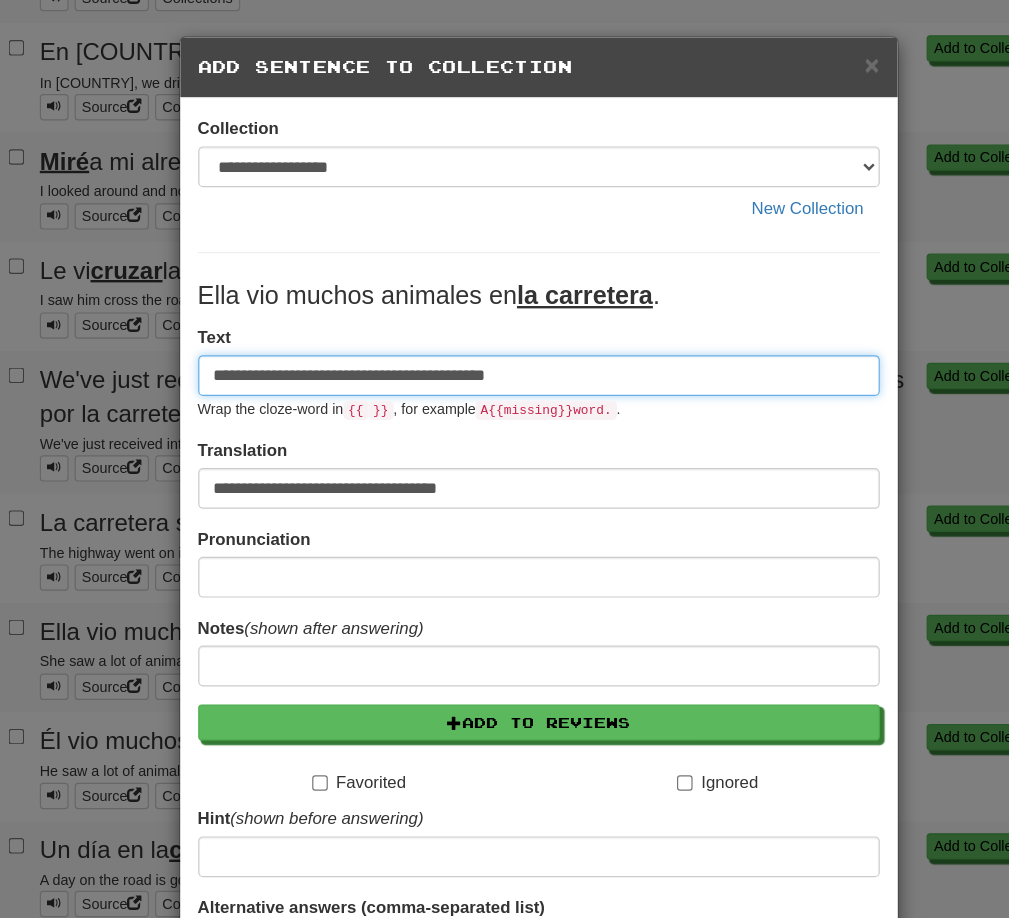 scroll, scrollTop: 59, scrollLeft: 0, axis: vertical 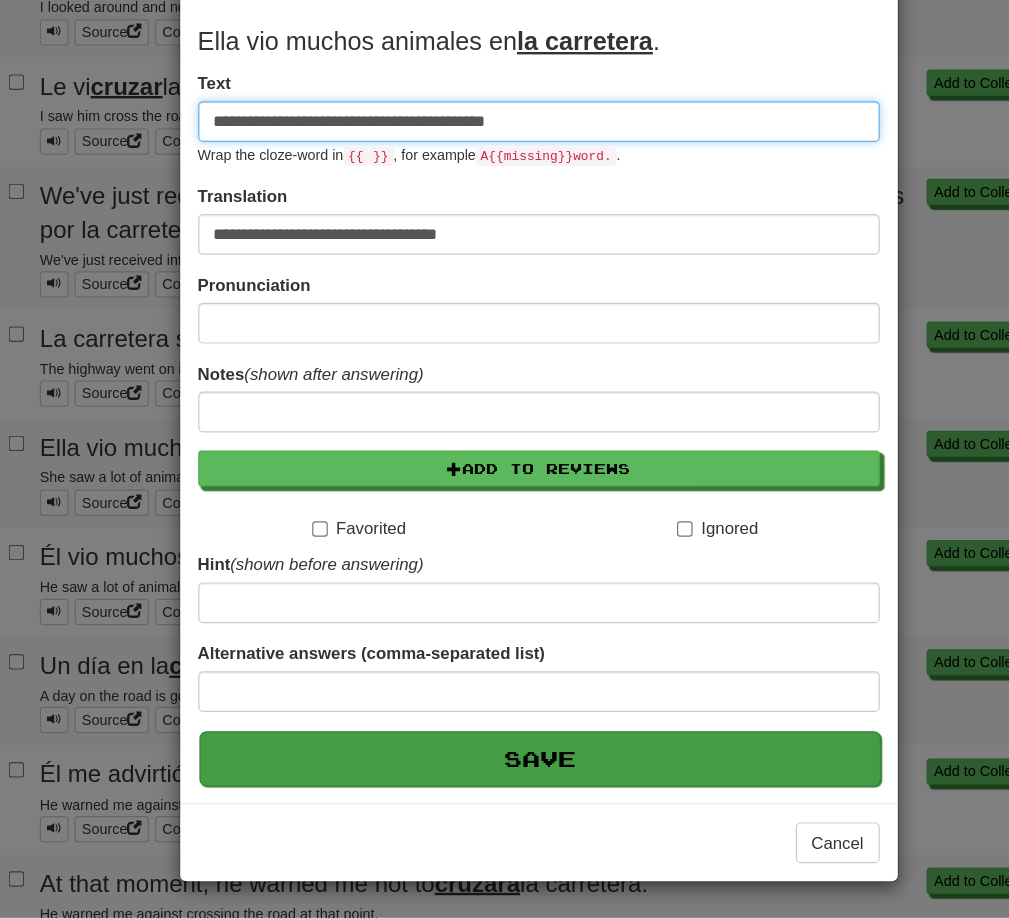 type on "**********" 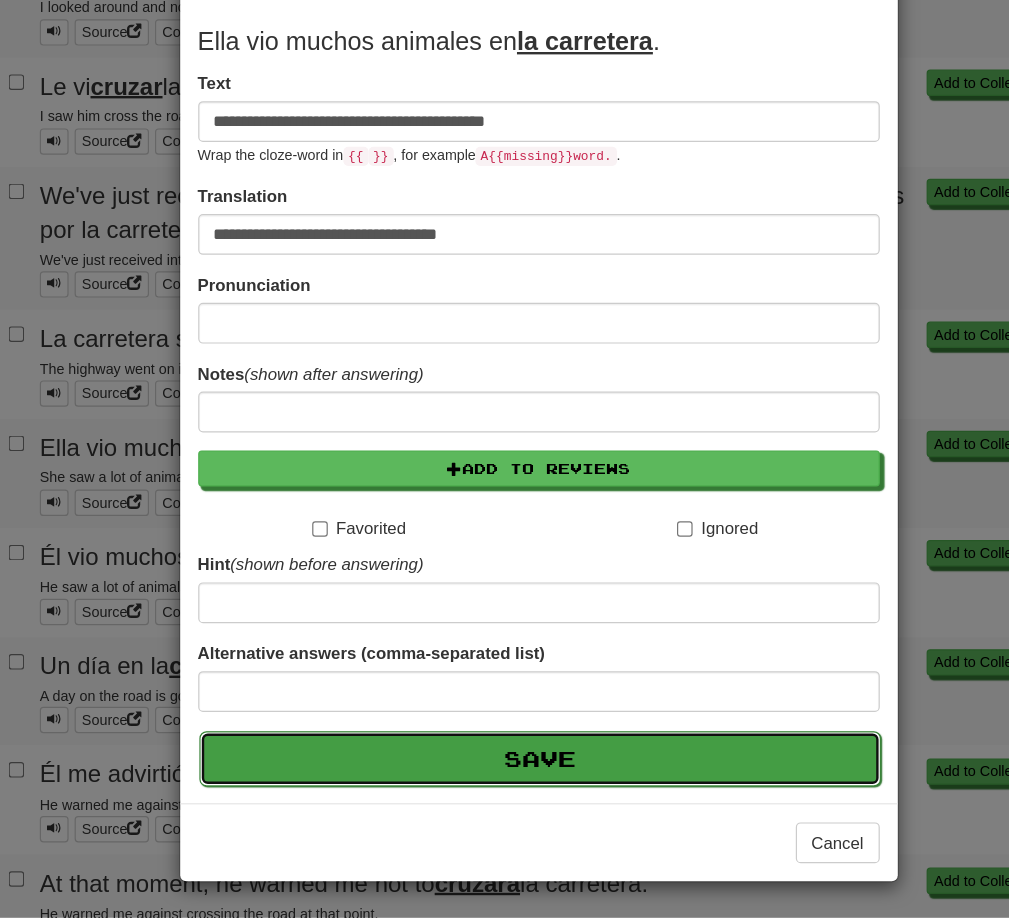 click on "Save" at bounding box center [506, 785] 